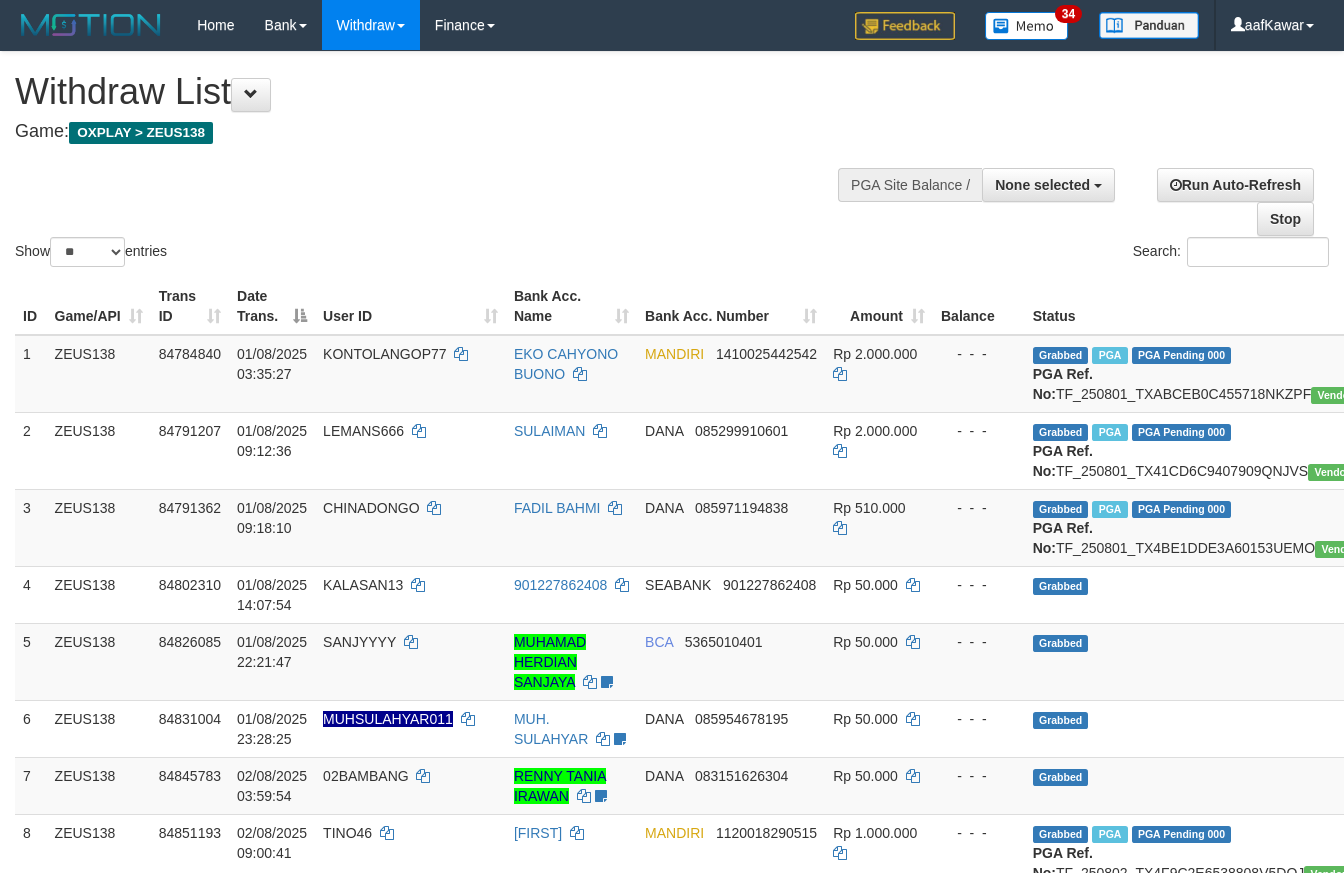 select 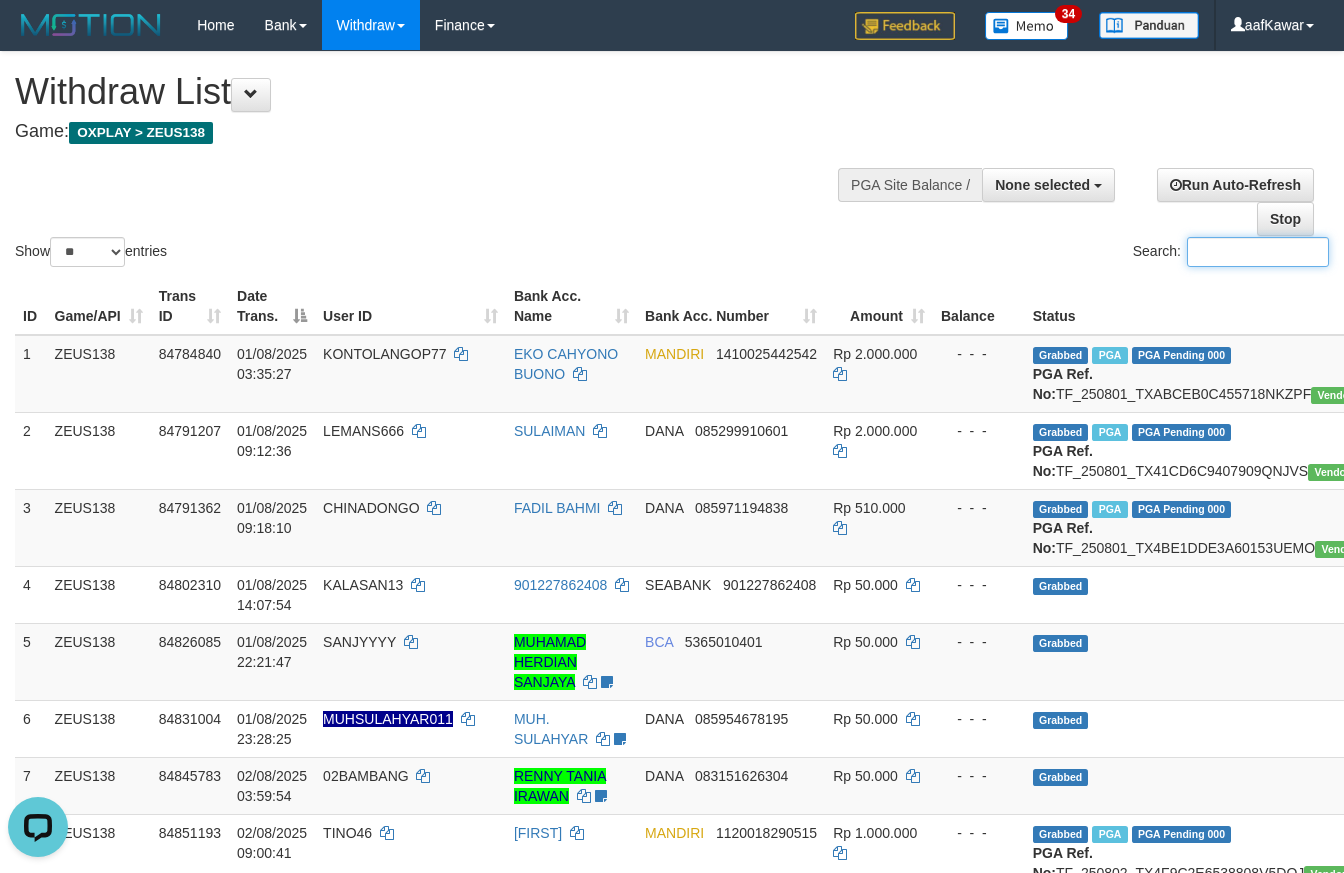 scroll, scrollTop: 0, scrollLeft: 0, axis: both 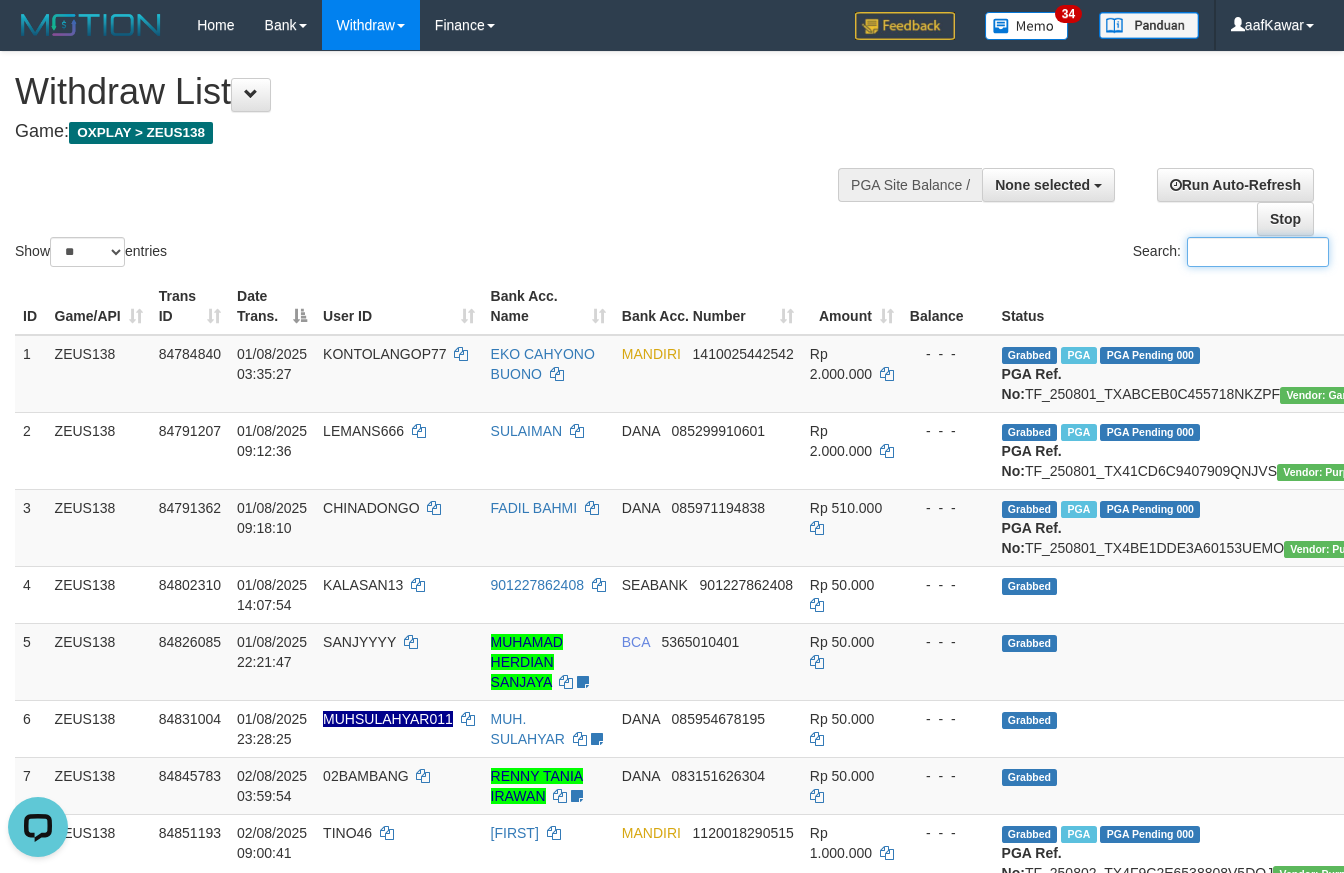 click on "Search:" at bounding box center [1258, 252] 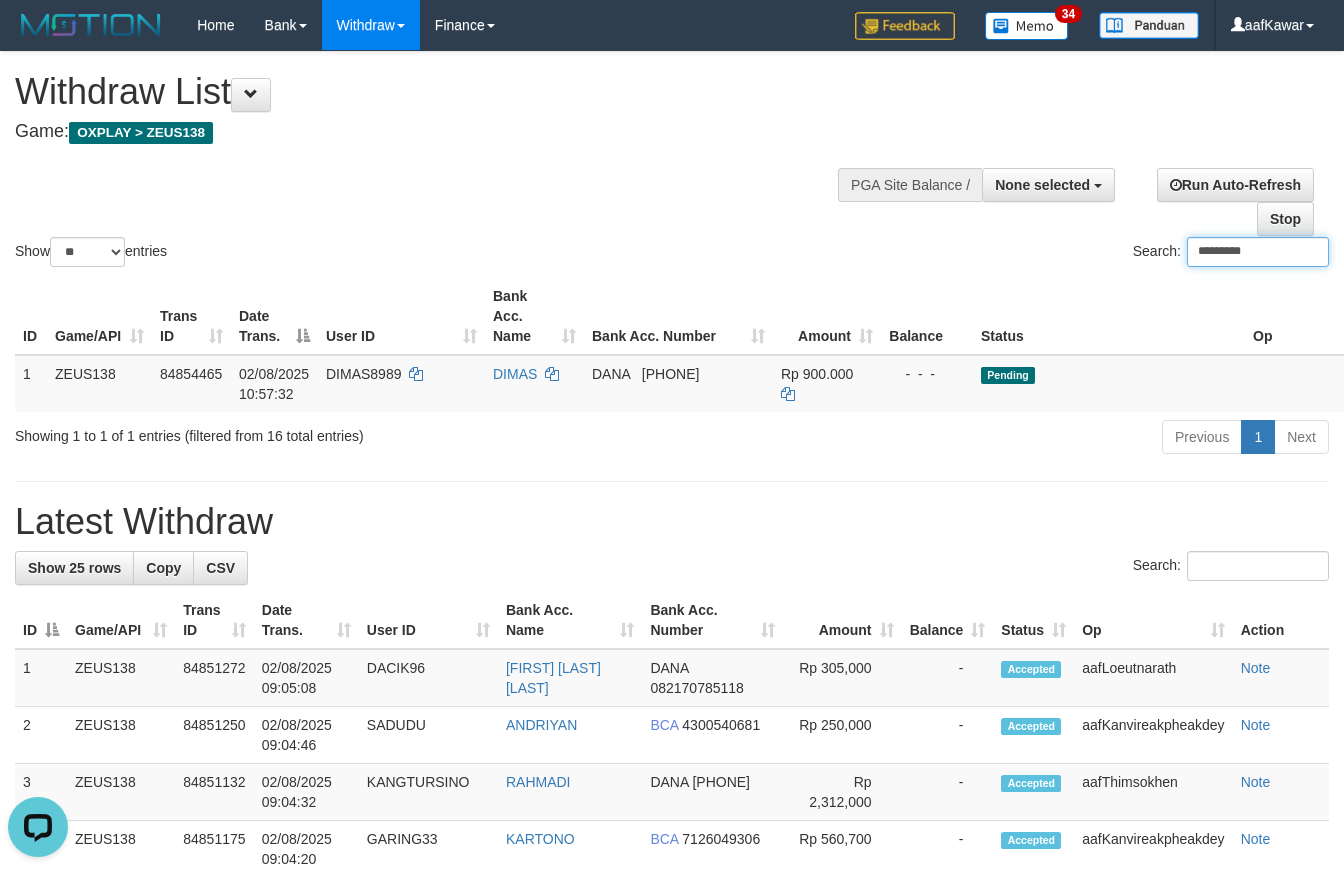 type on "*********" 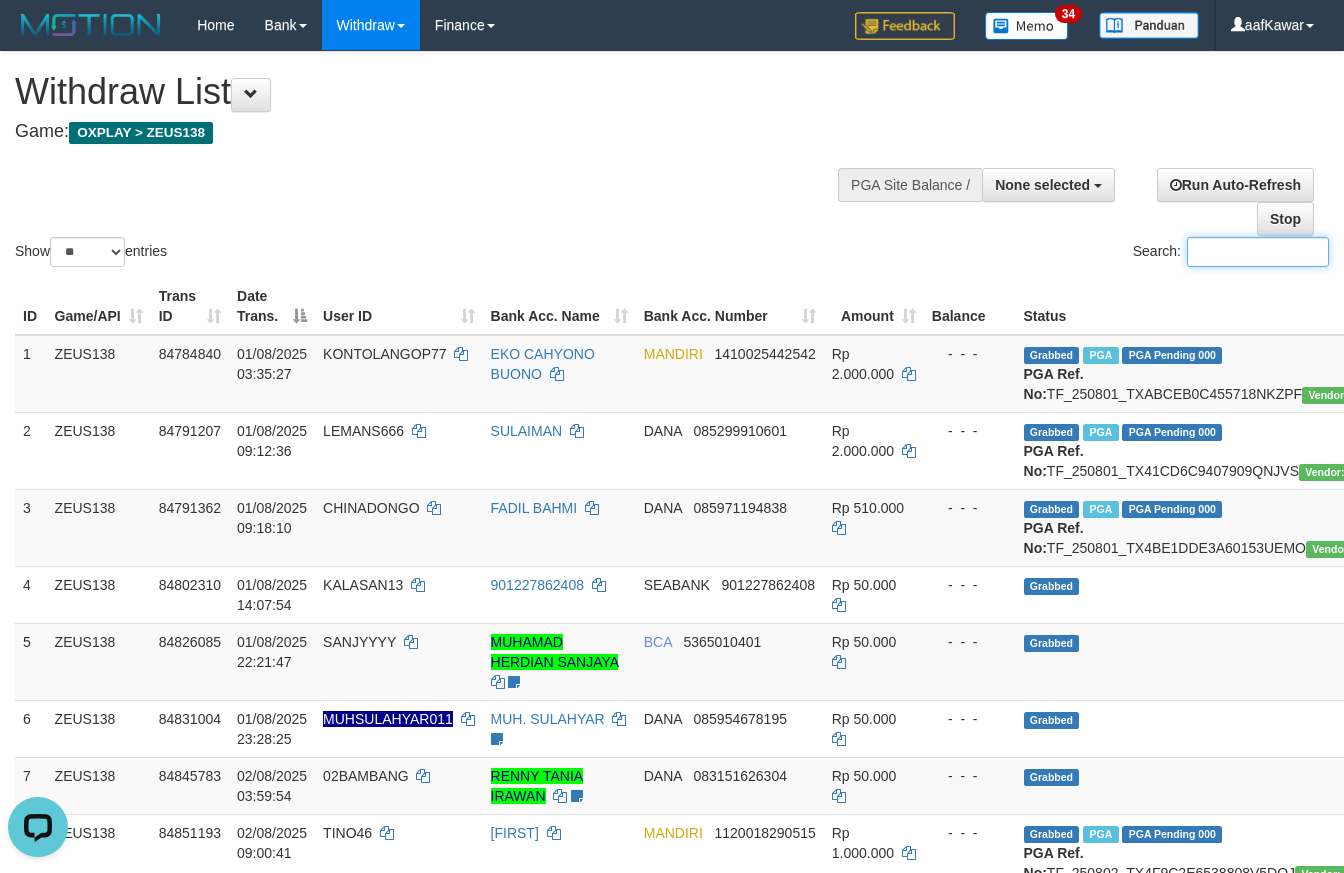 paste on "**********" 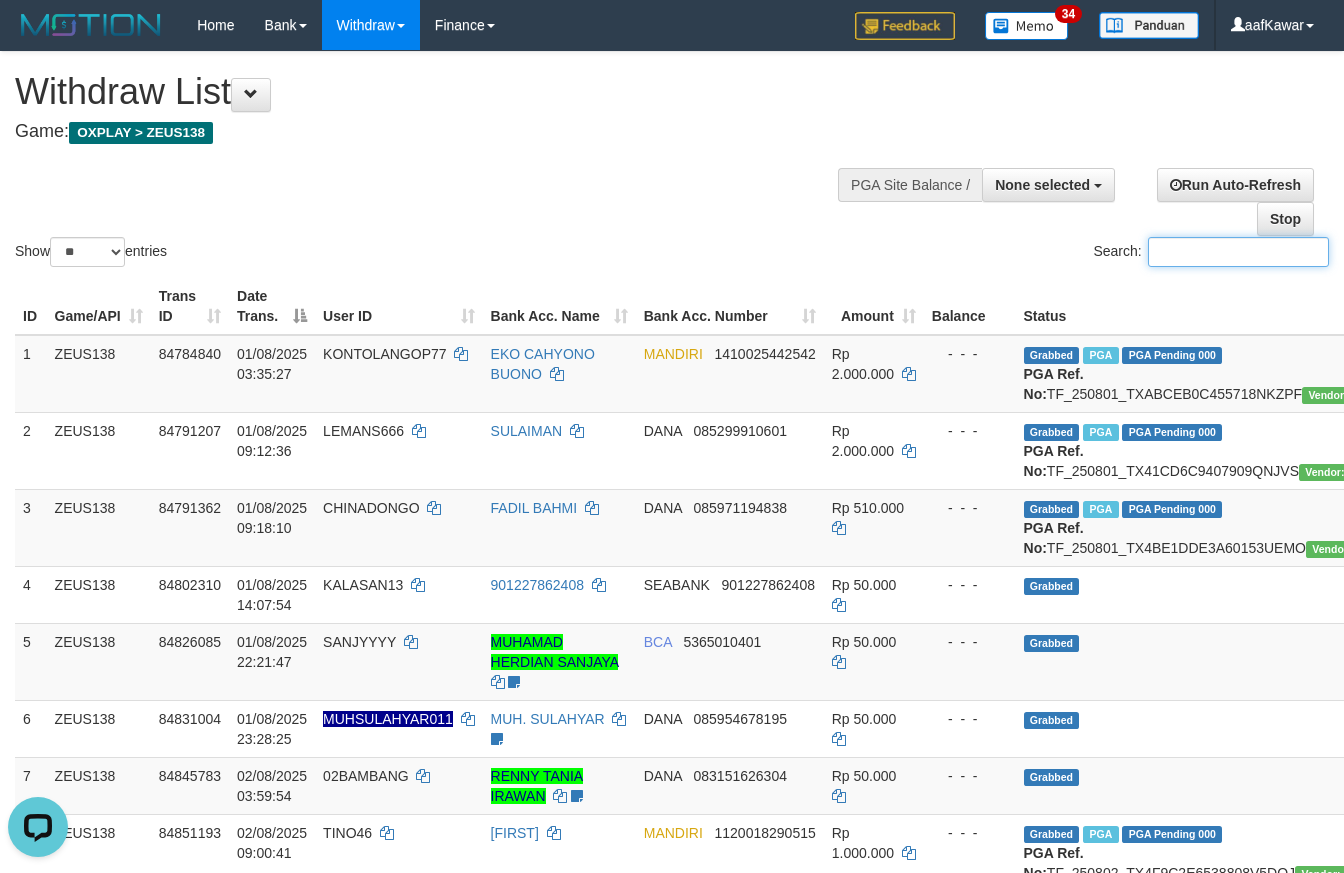 scroll, scrollTop: 0, scrollLeft: 0, axis: both 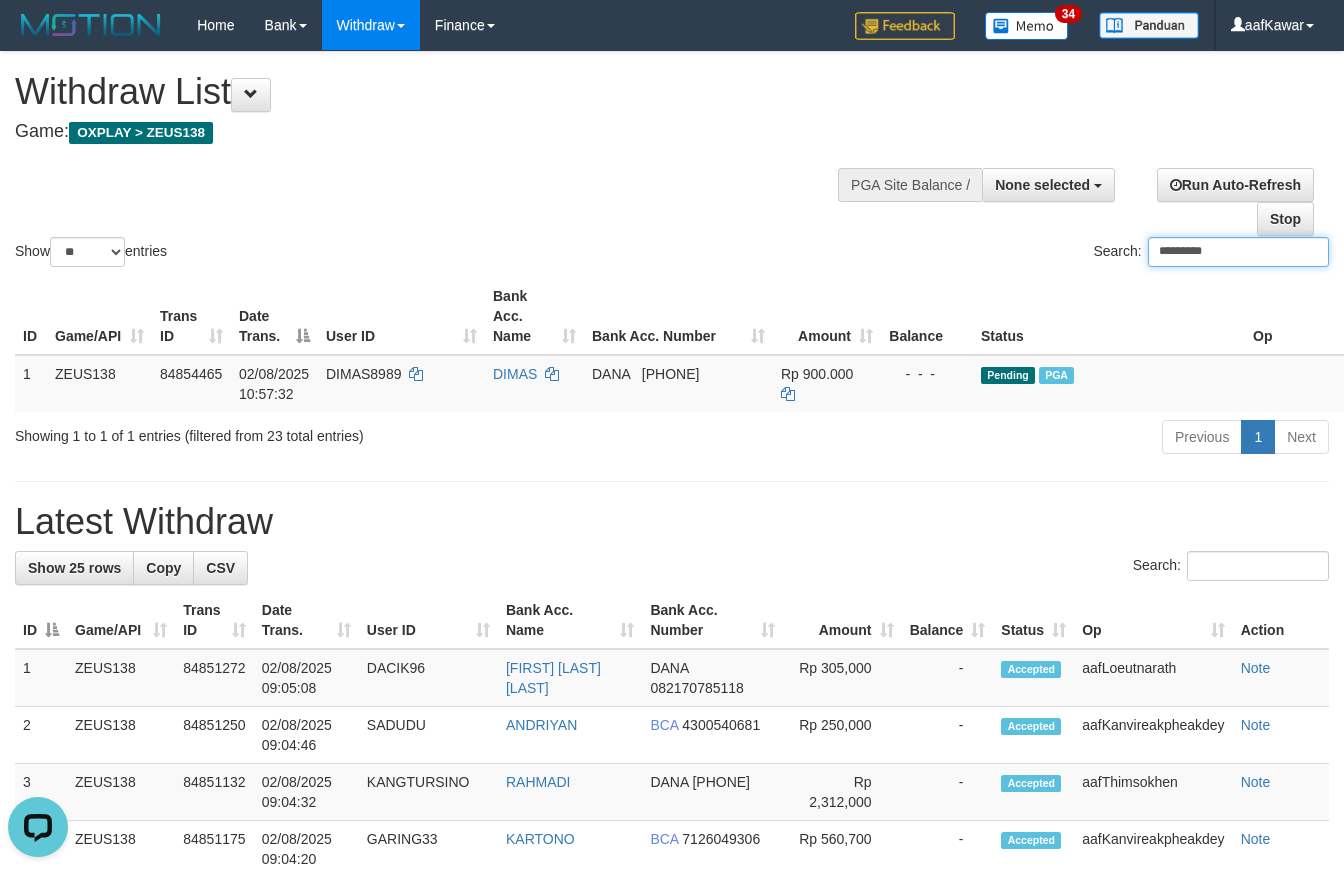 type on "*********" 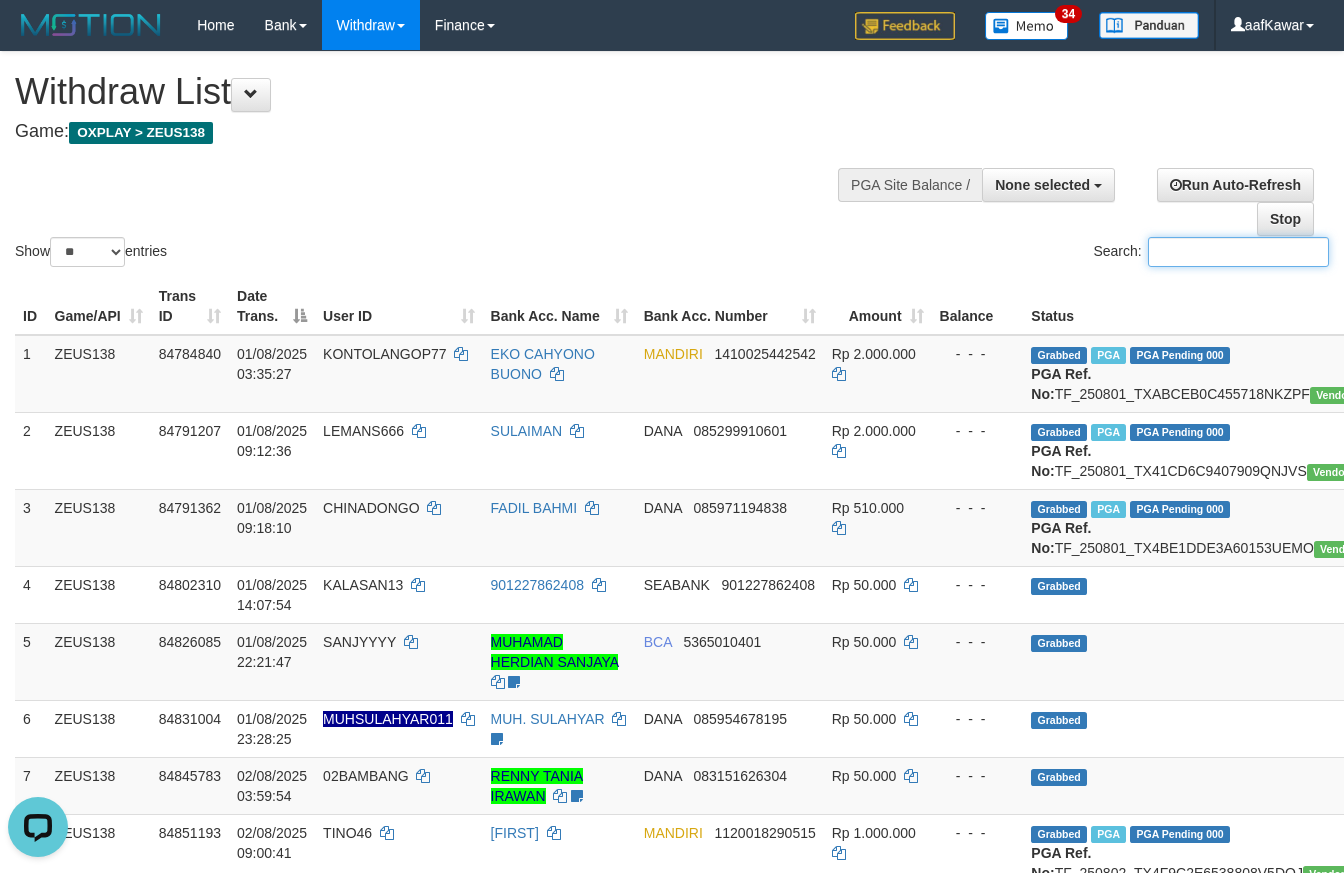 paste on "*********" 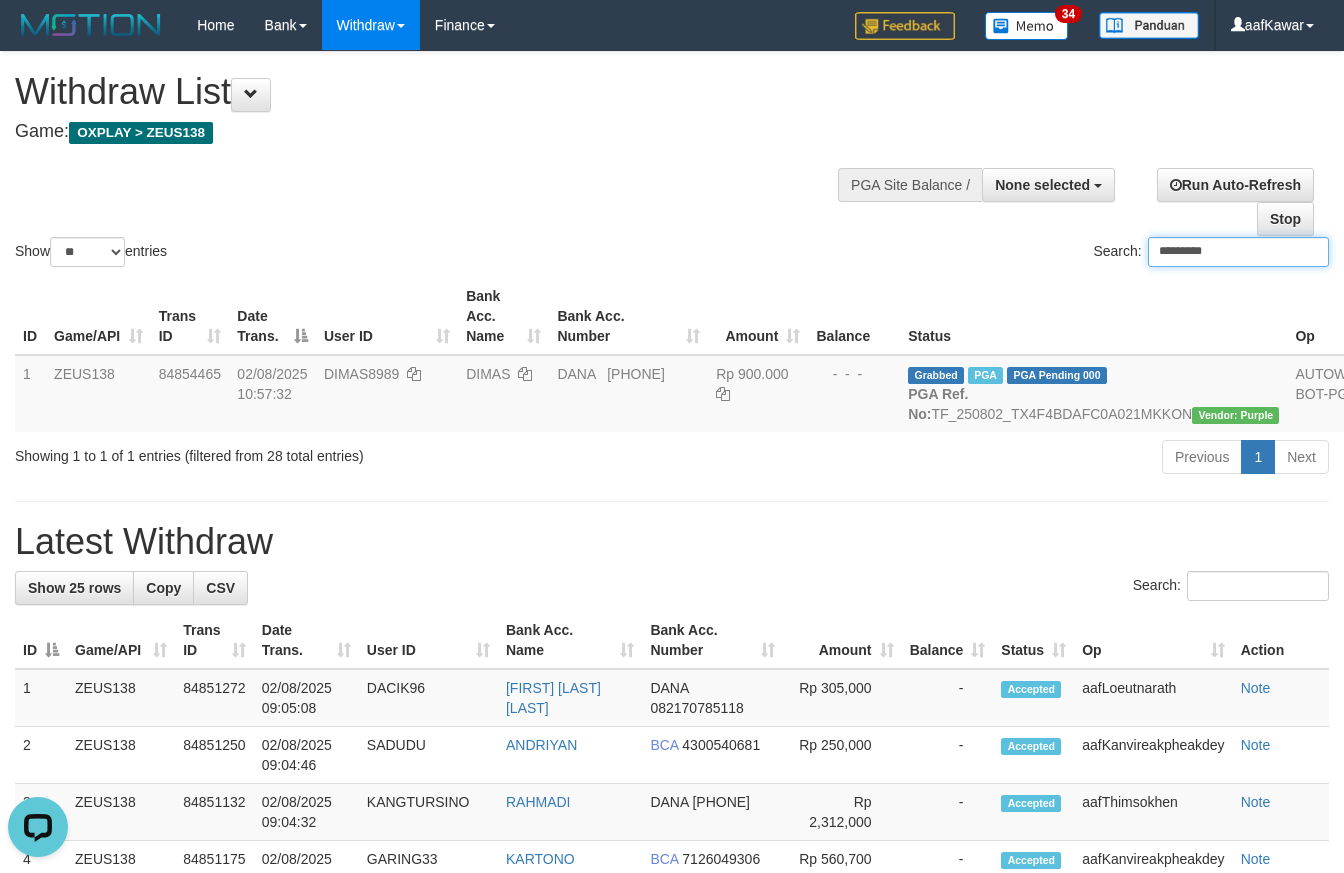 drag, startPoint x: 1233, startPoint y: 273, endPoint x: 1041, endPoint y: 277, distance: 192.04166 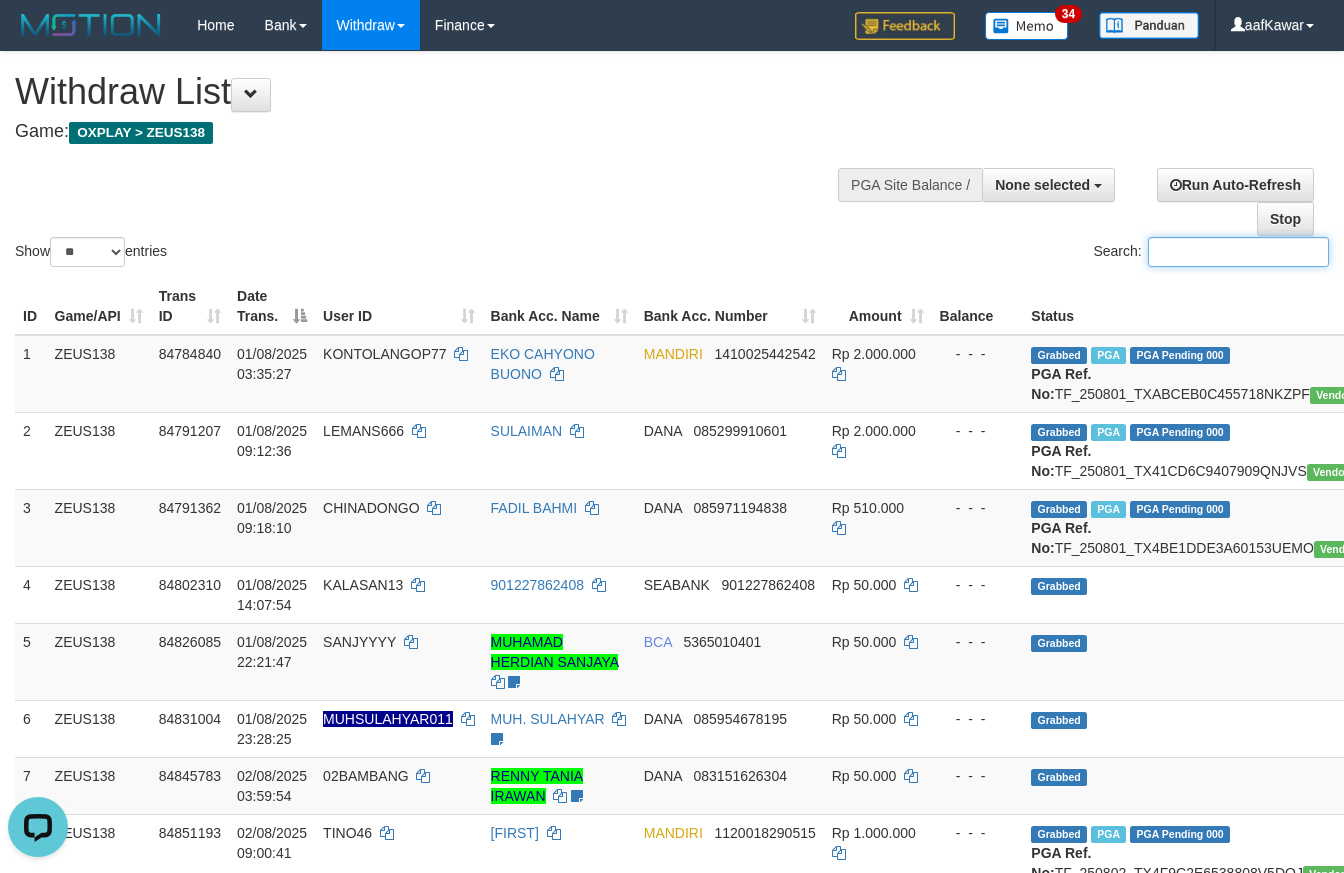 paste on "*********" 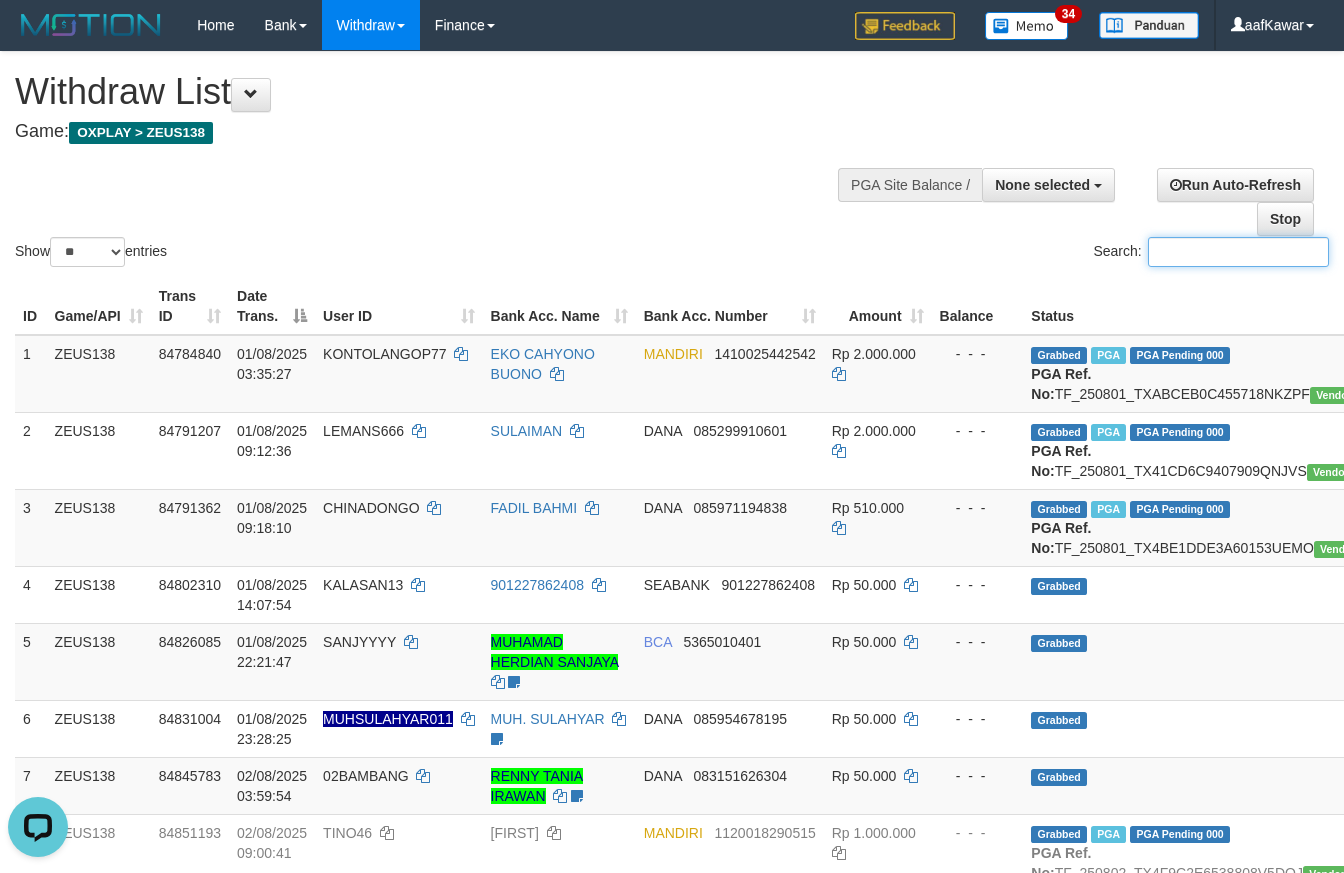 paste on "*******" 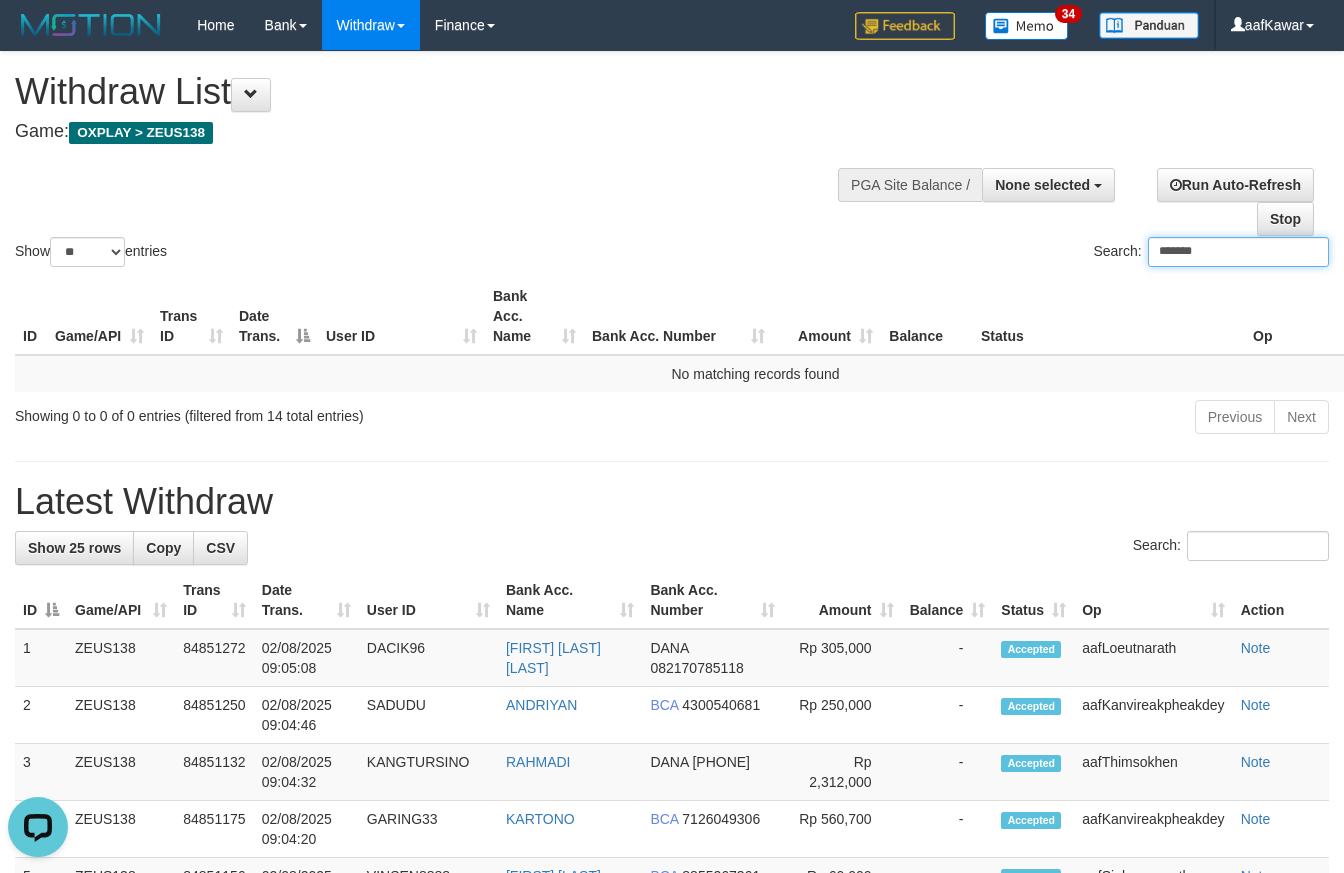 type 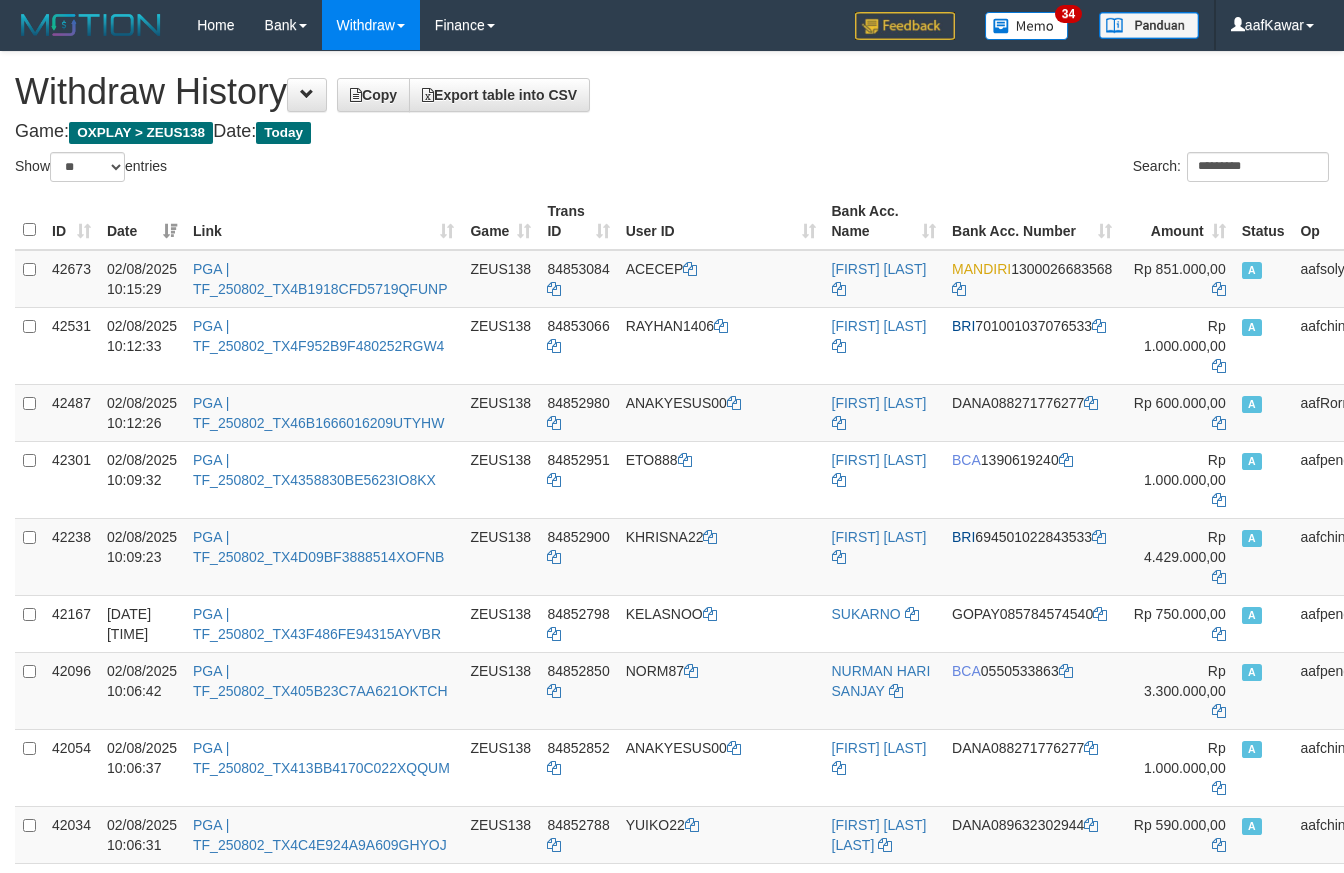 select on "**" 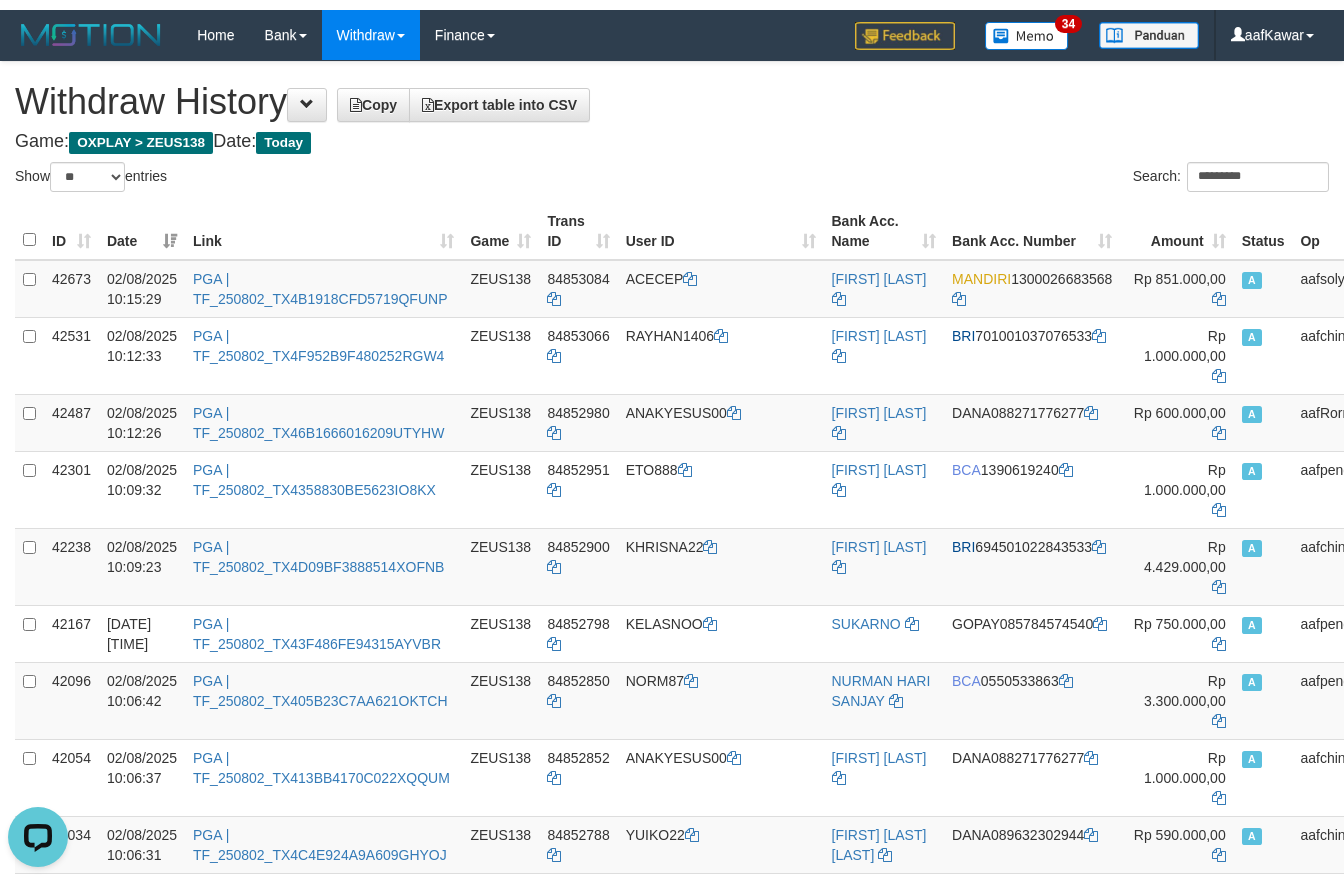 scroll, scrollTop: 0, scrollLeft: 0, axis: both 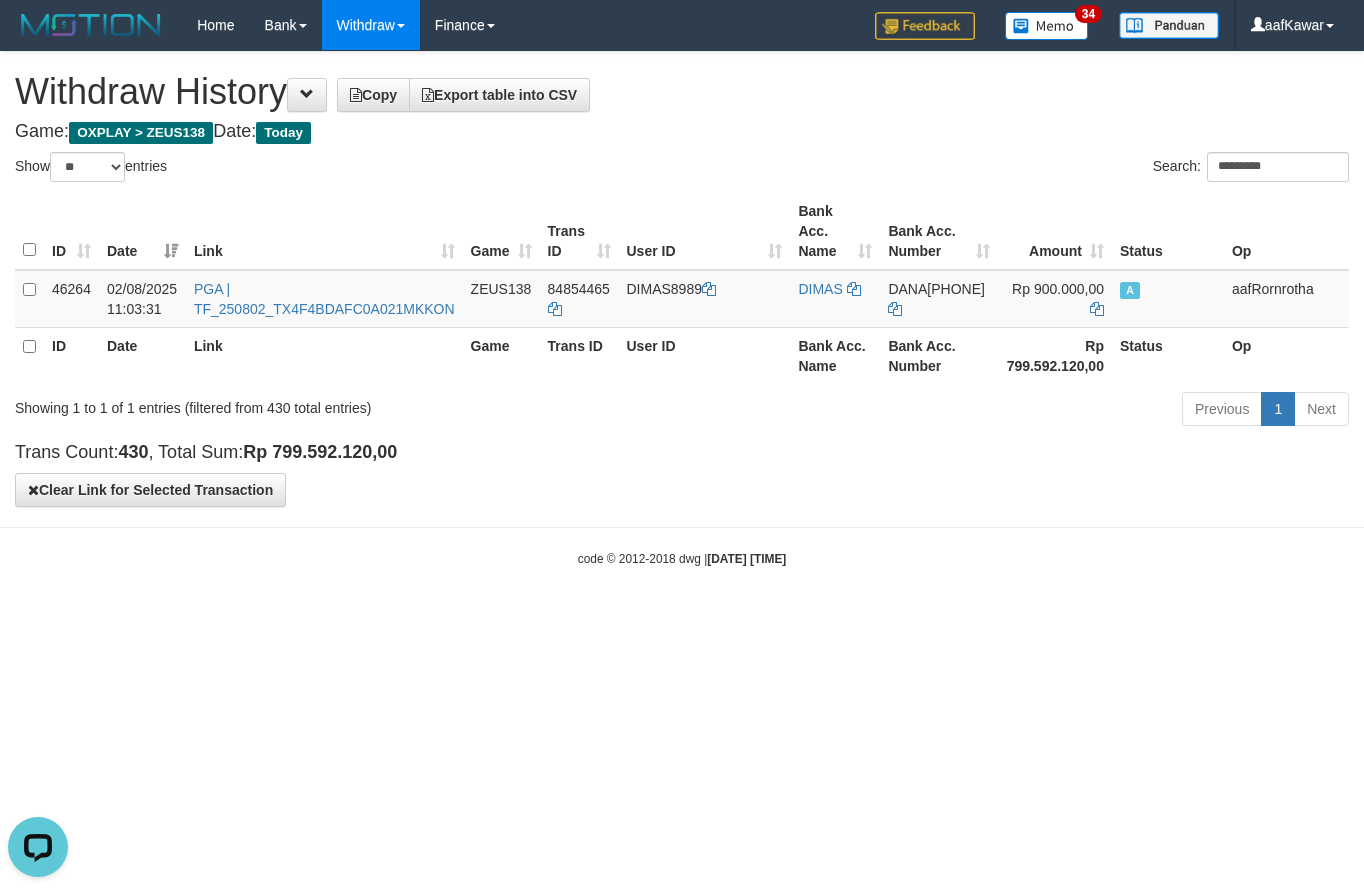 type on "*********" 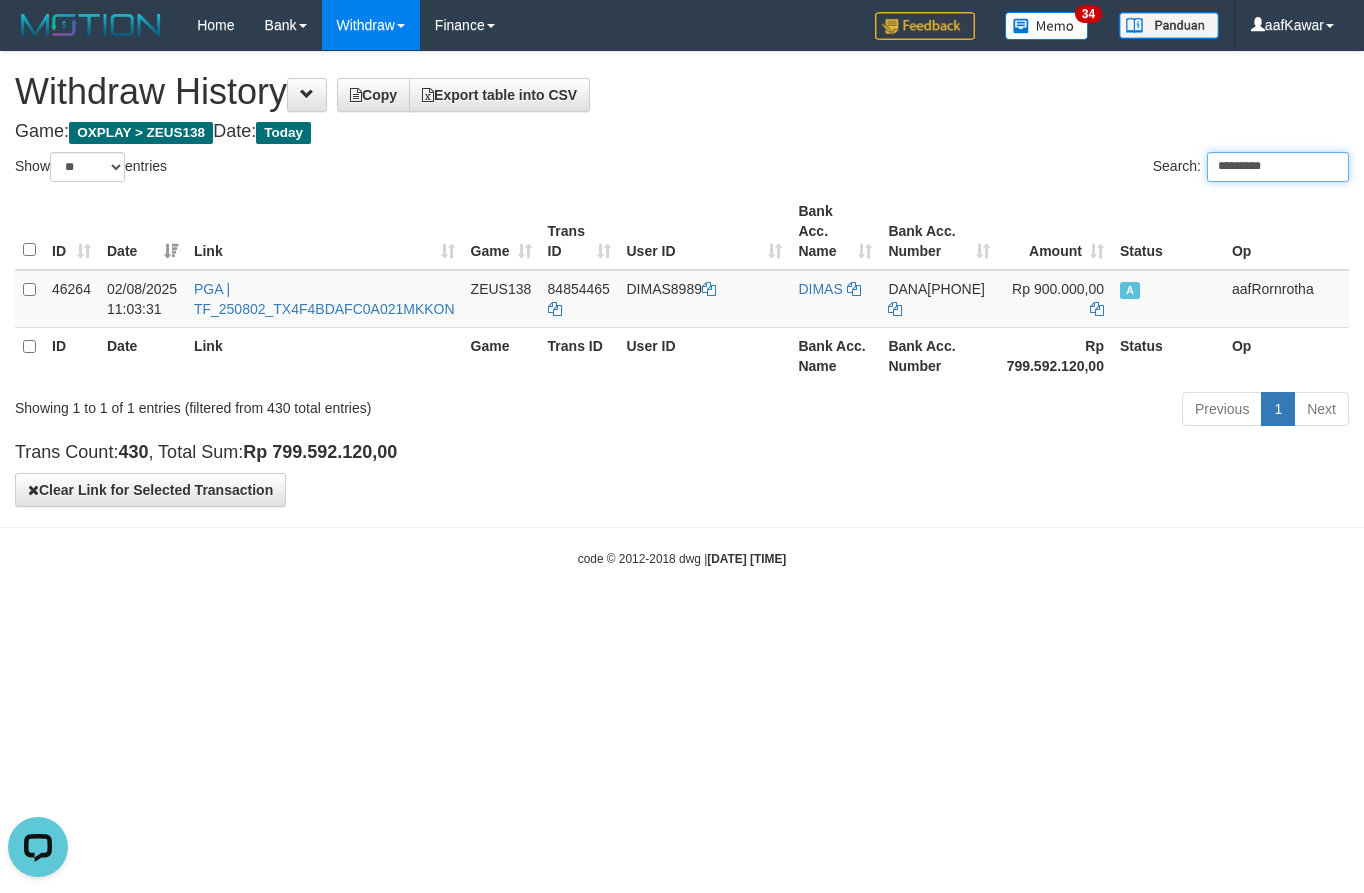 click on "*********" at bounding box center (1278, 167) 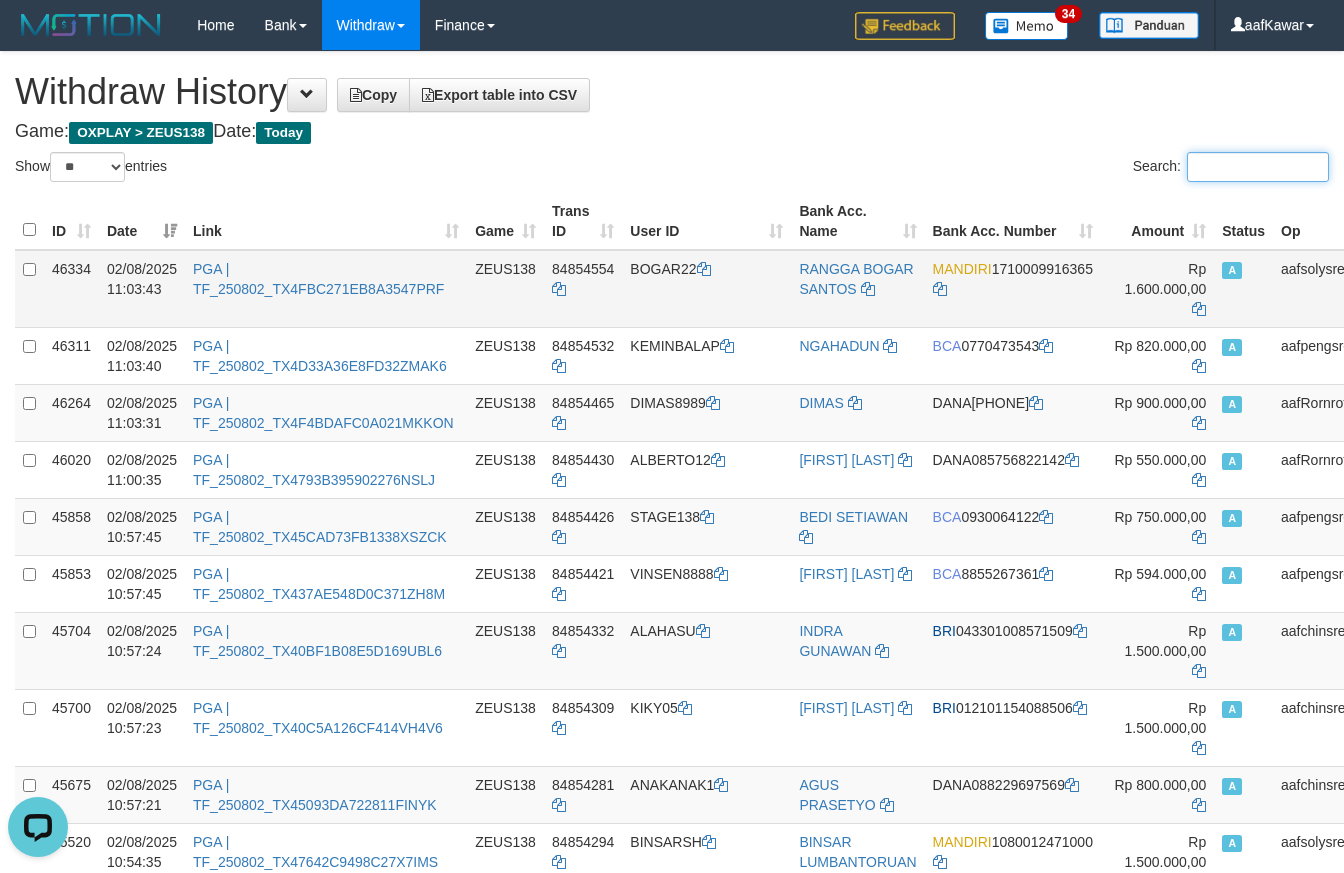 paste on "*******" 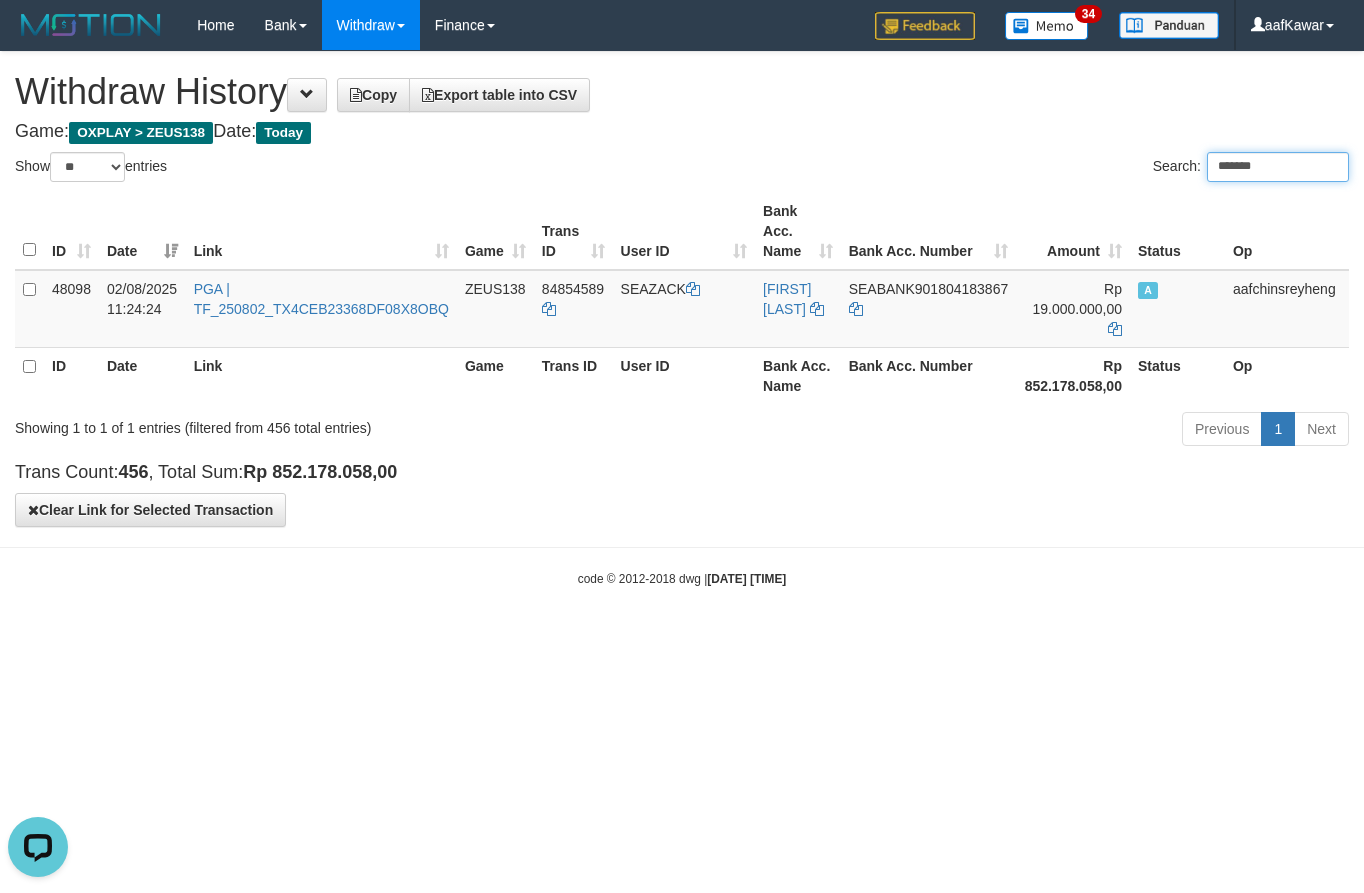 type 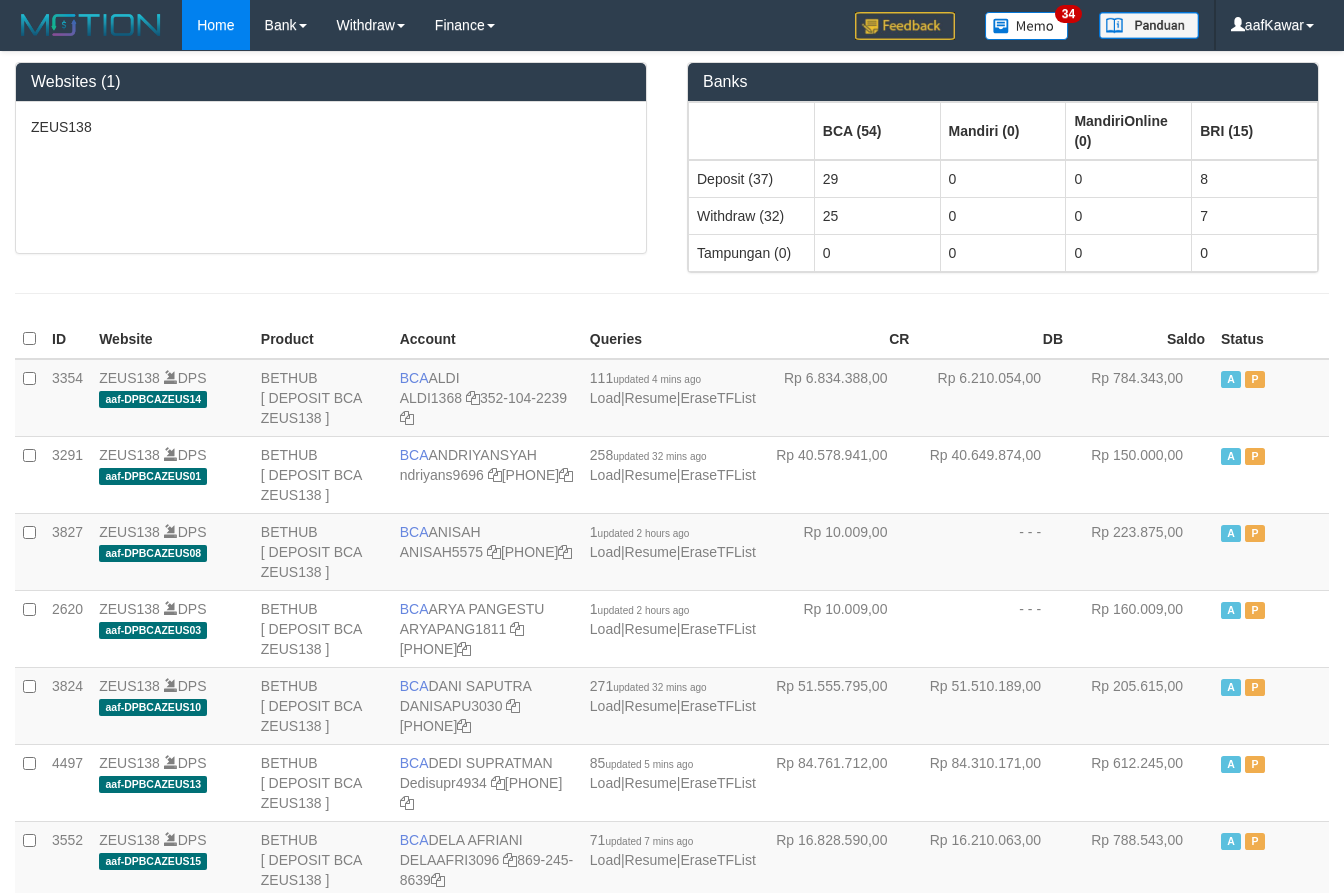 scroll, scrollTop: 0, scrollLeft: 0, axis: both 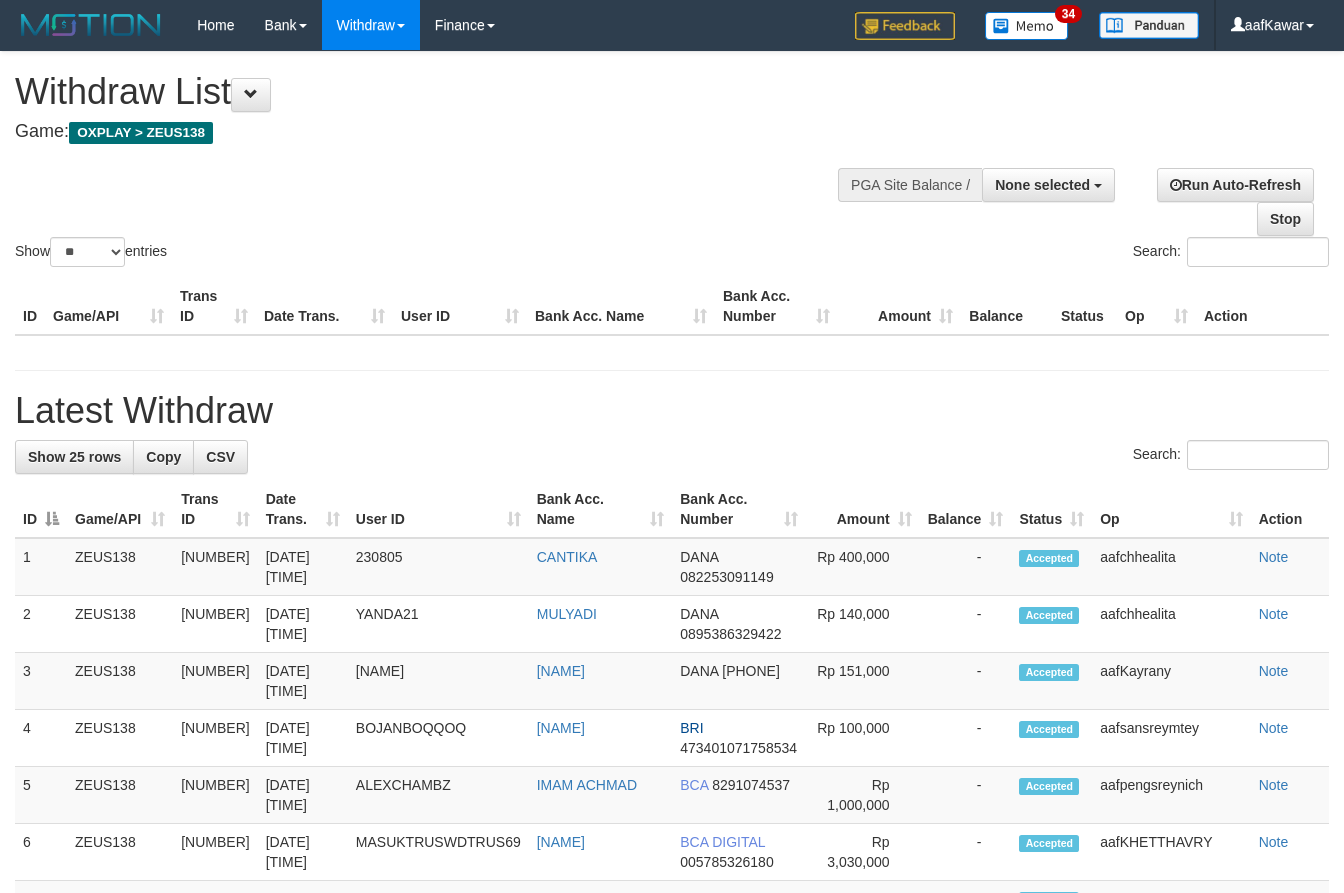 select 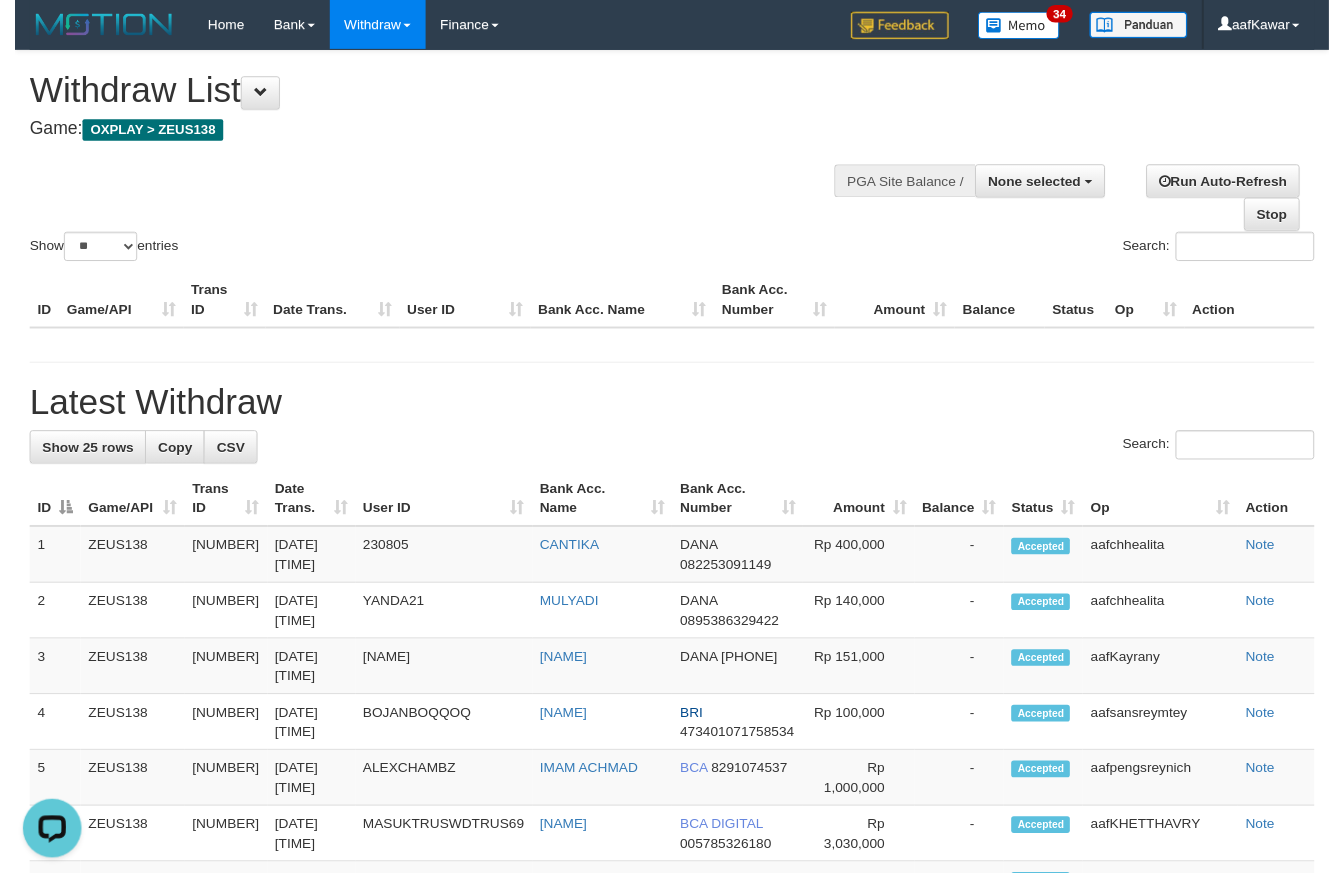 scroll, scrollTop: 0, scrollLeft: 0, axis: both 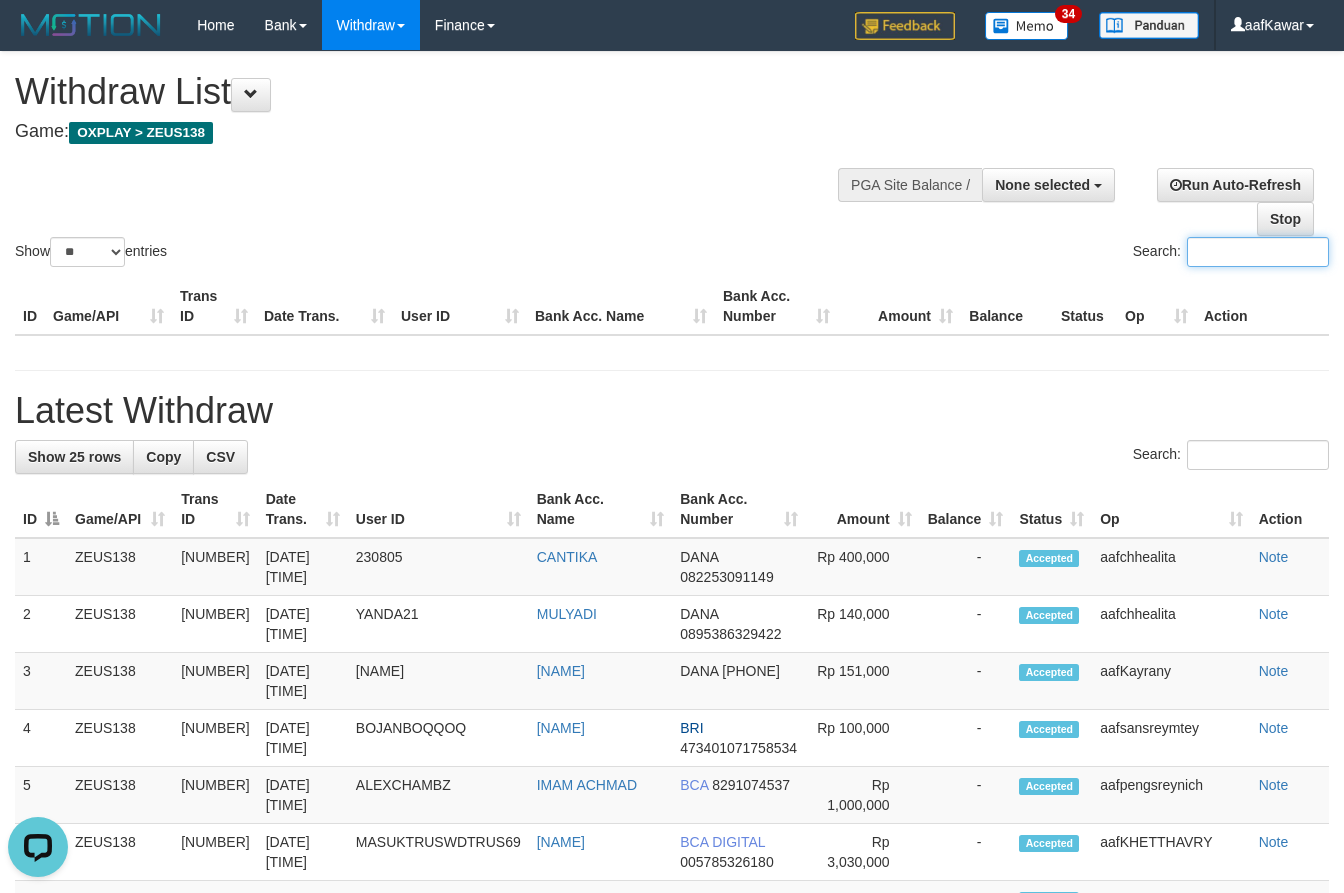 click on "Search:" at bounding box center (1258, 252) 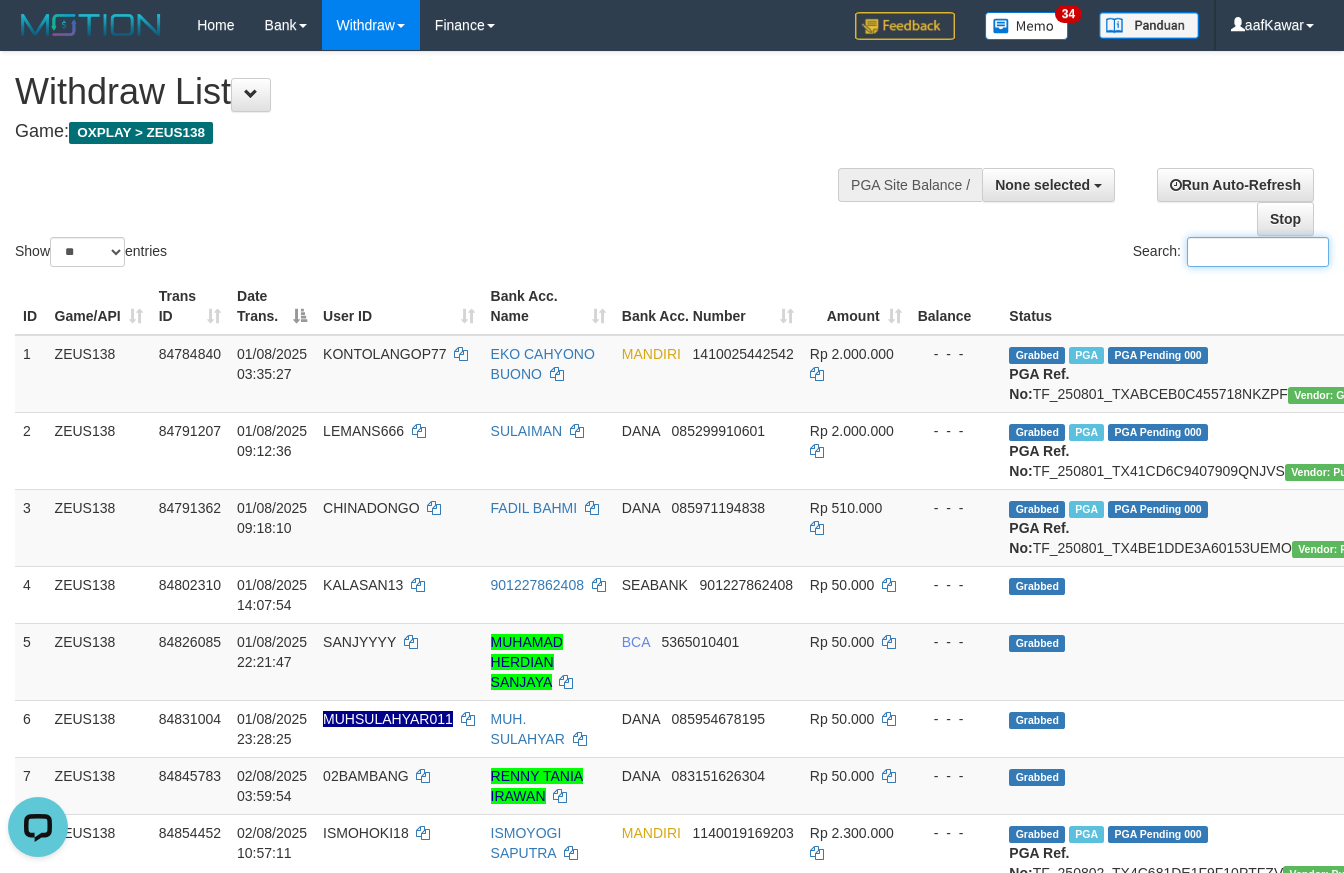 click on "Search:" at bounding box center (1258, 252) 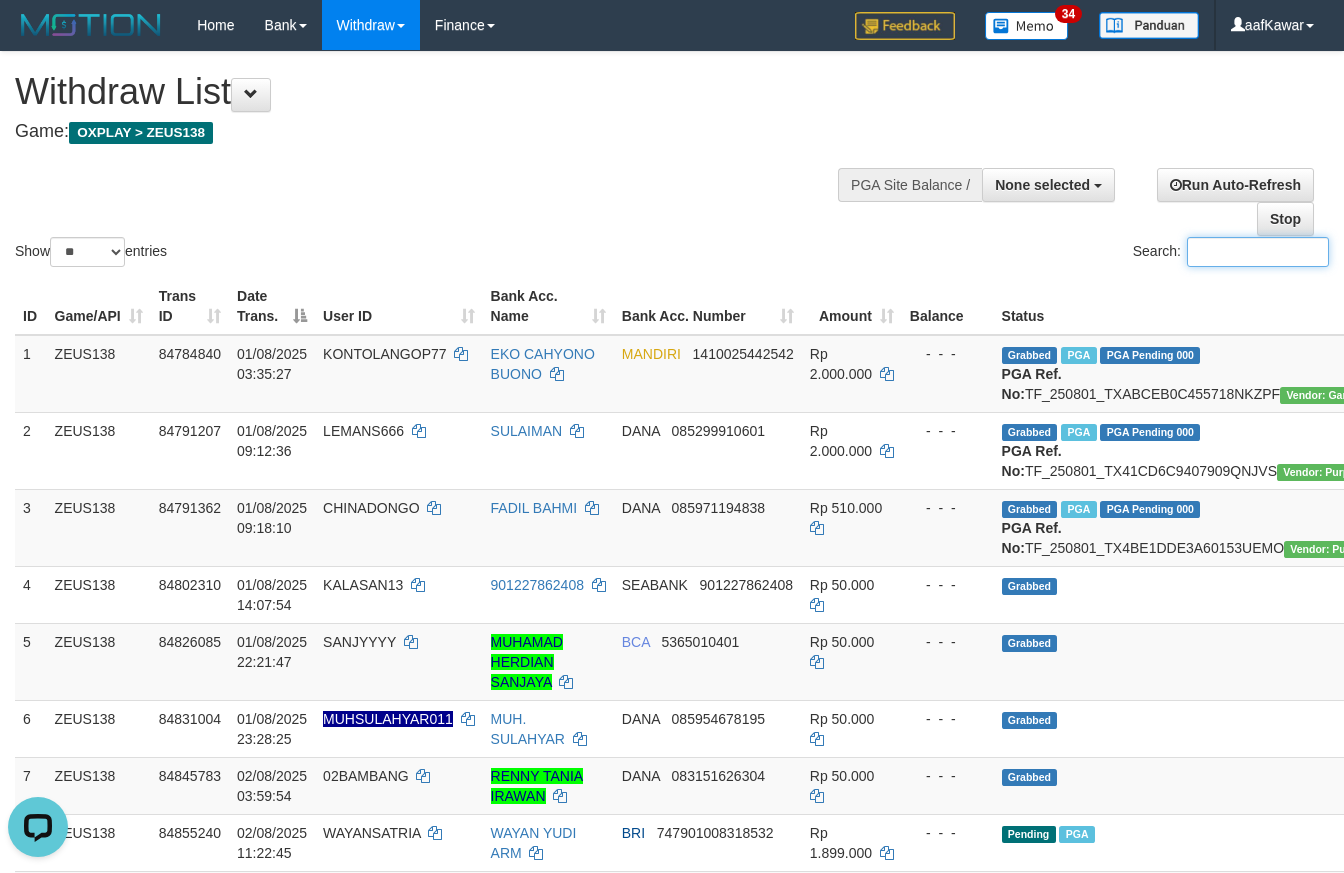 paste on "*******" 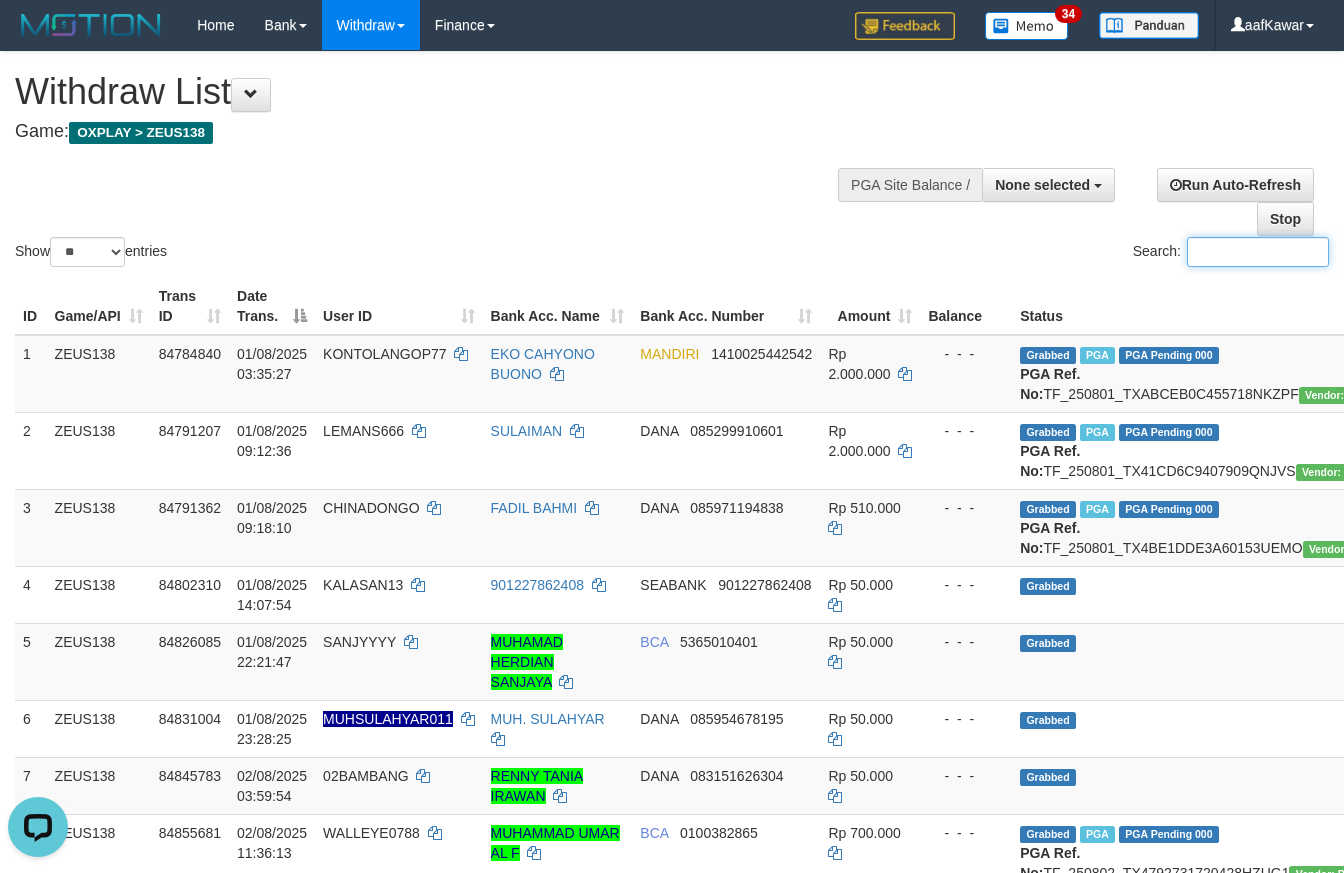 paste on "**********" 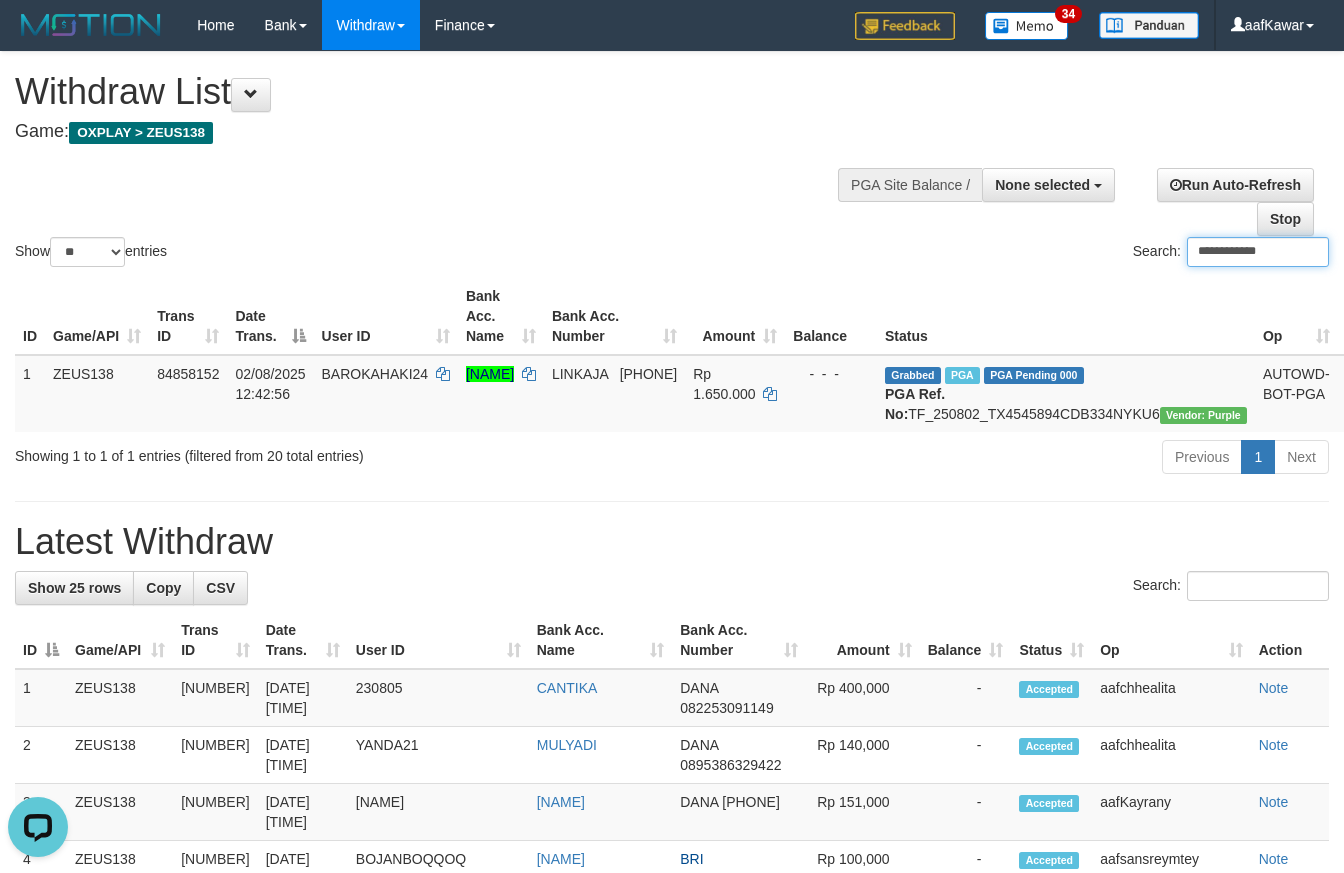 type on "**********" 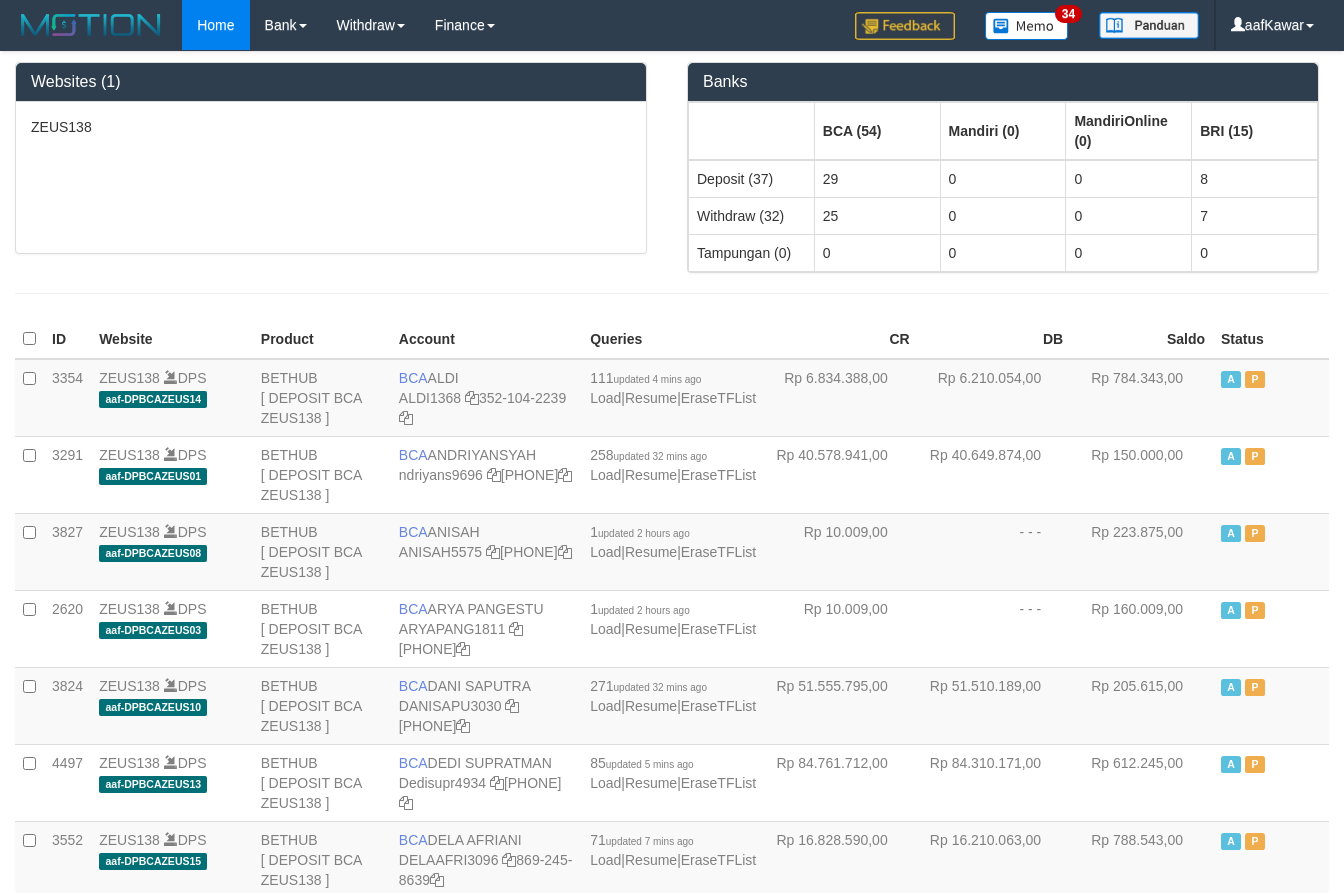 scroll, scrollTop: 0, scrollLeft: 0, axis: both 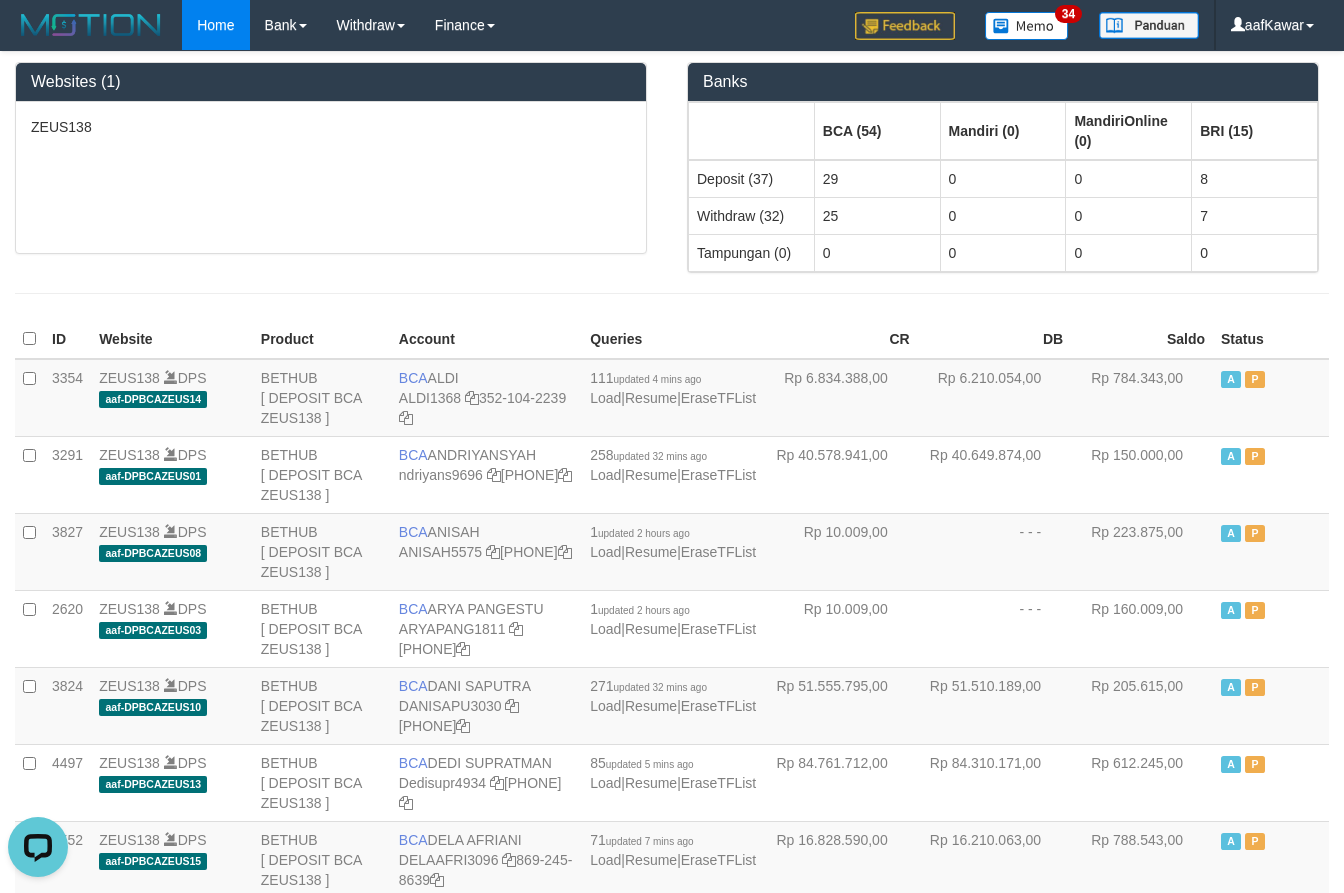 click on "ZEUS138" at bounding box center (331, 177) 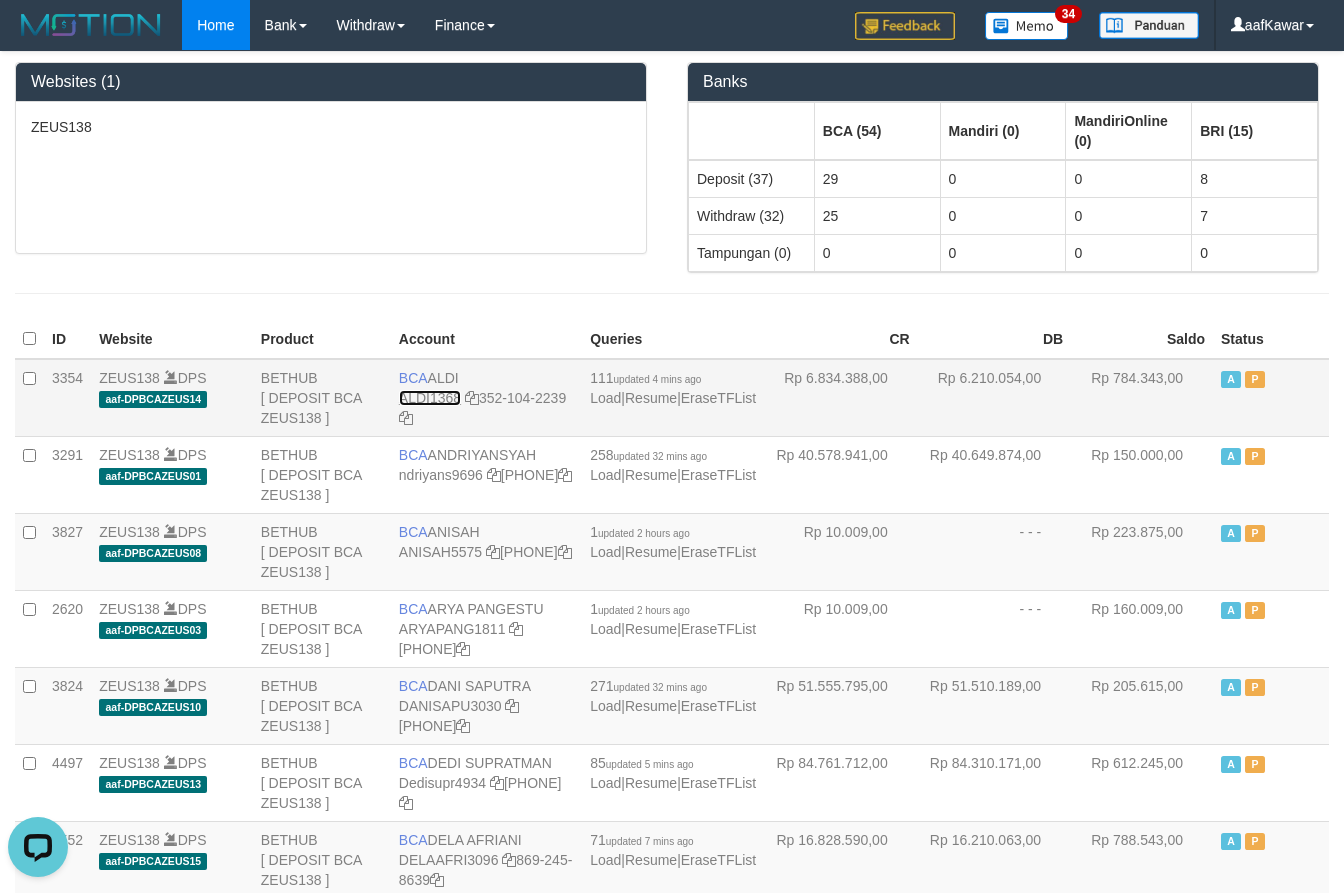 click on "ALDI1368" at bounding box center (430, 398) 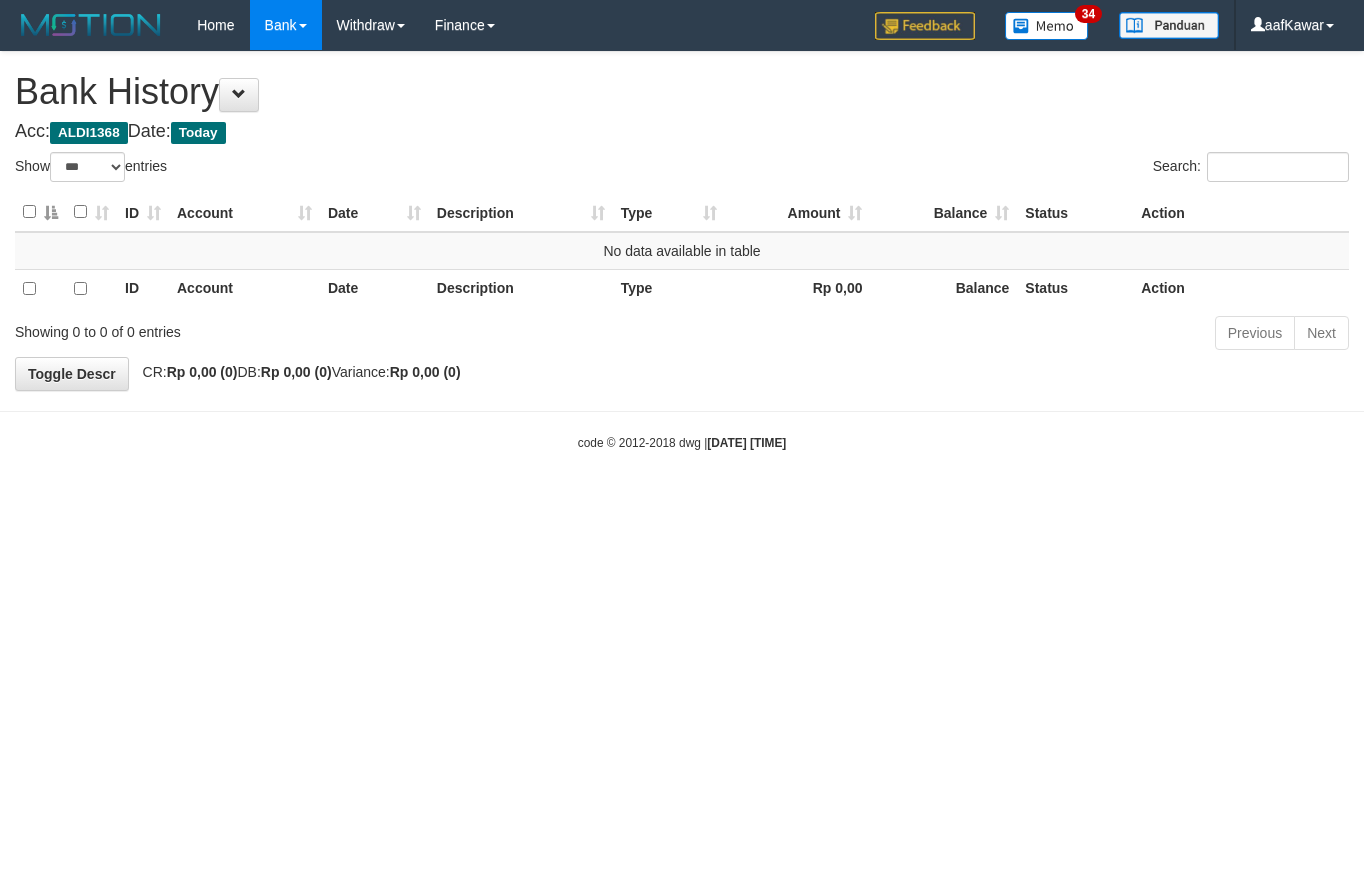 select on "***" 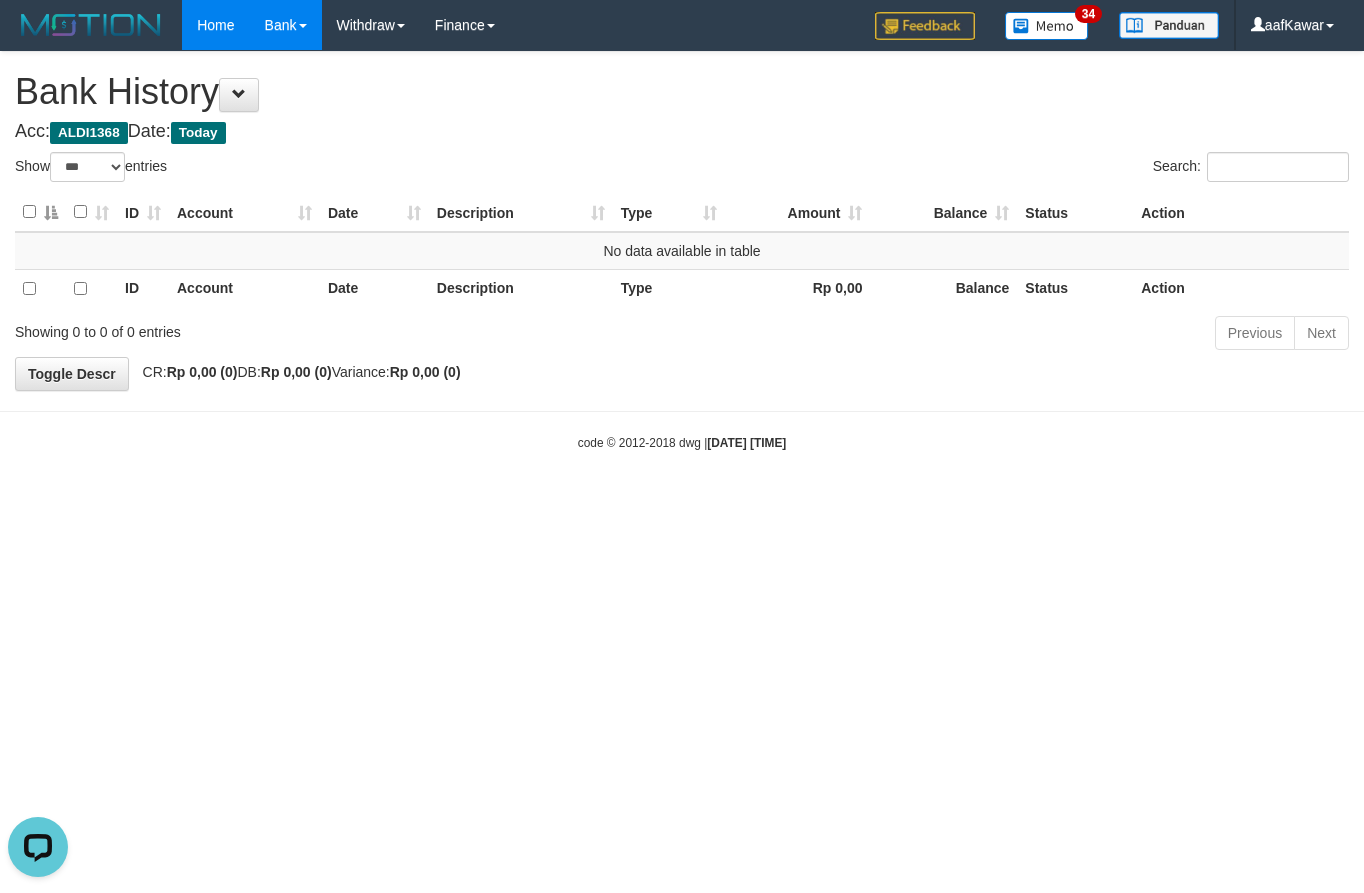 scroll, scrollTop: 0, scrollLeft: 0, axis: both 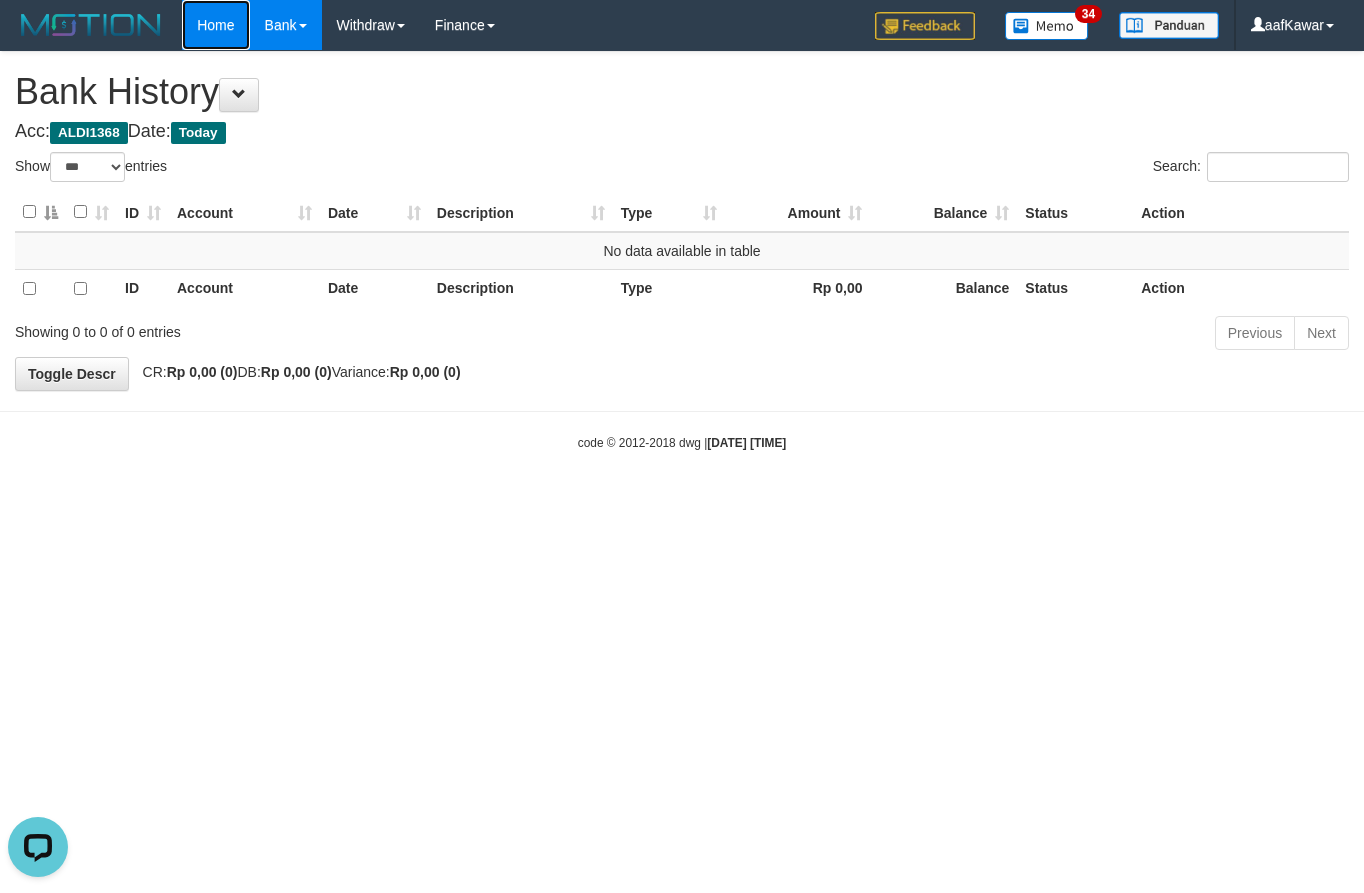 click on "Home" at bounding box center (215, 25) 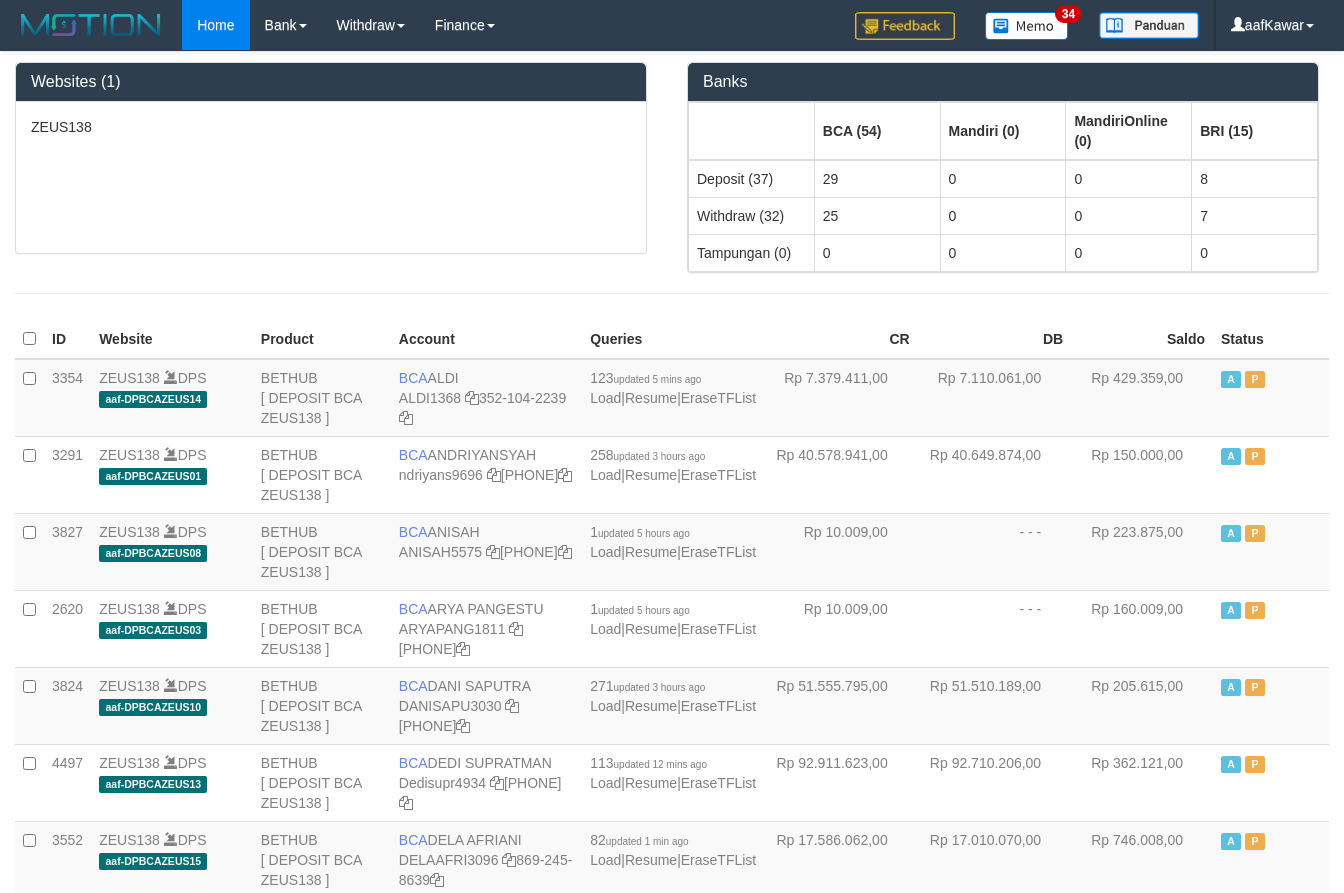 scroll, scrollTop: 0, scrollLeft: 0, axis: both 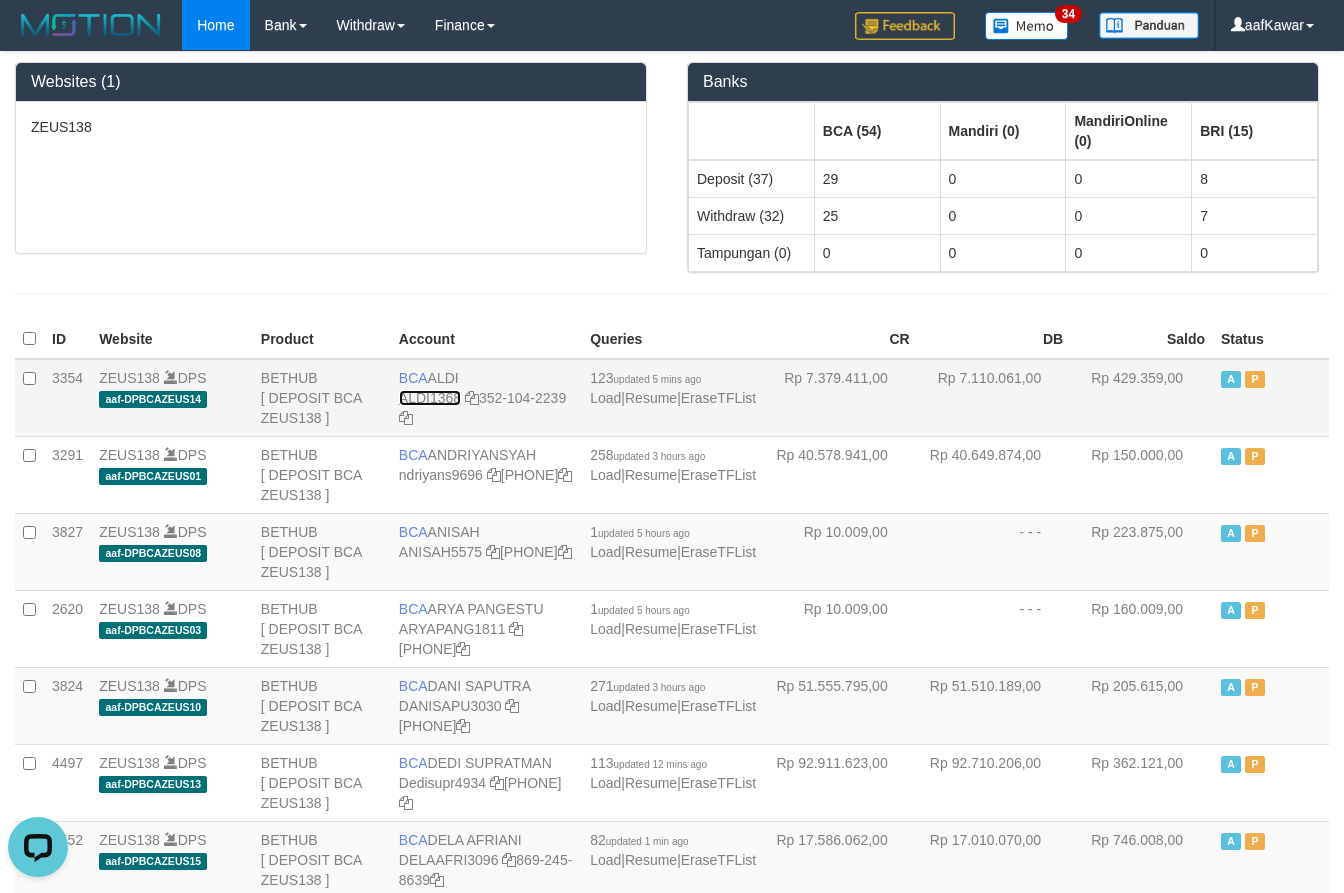 click on "ALDI1368" at bounding box center (430, 398) 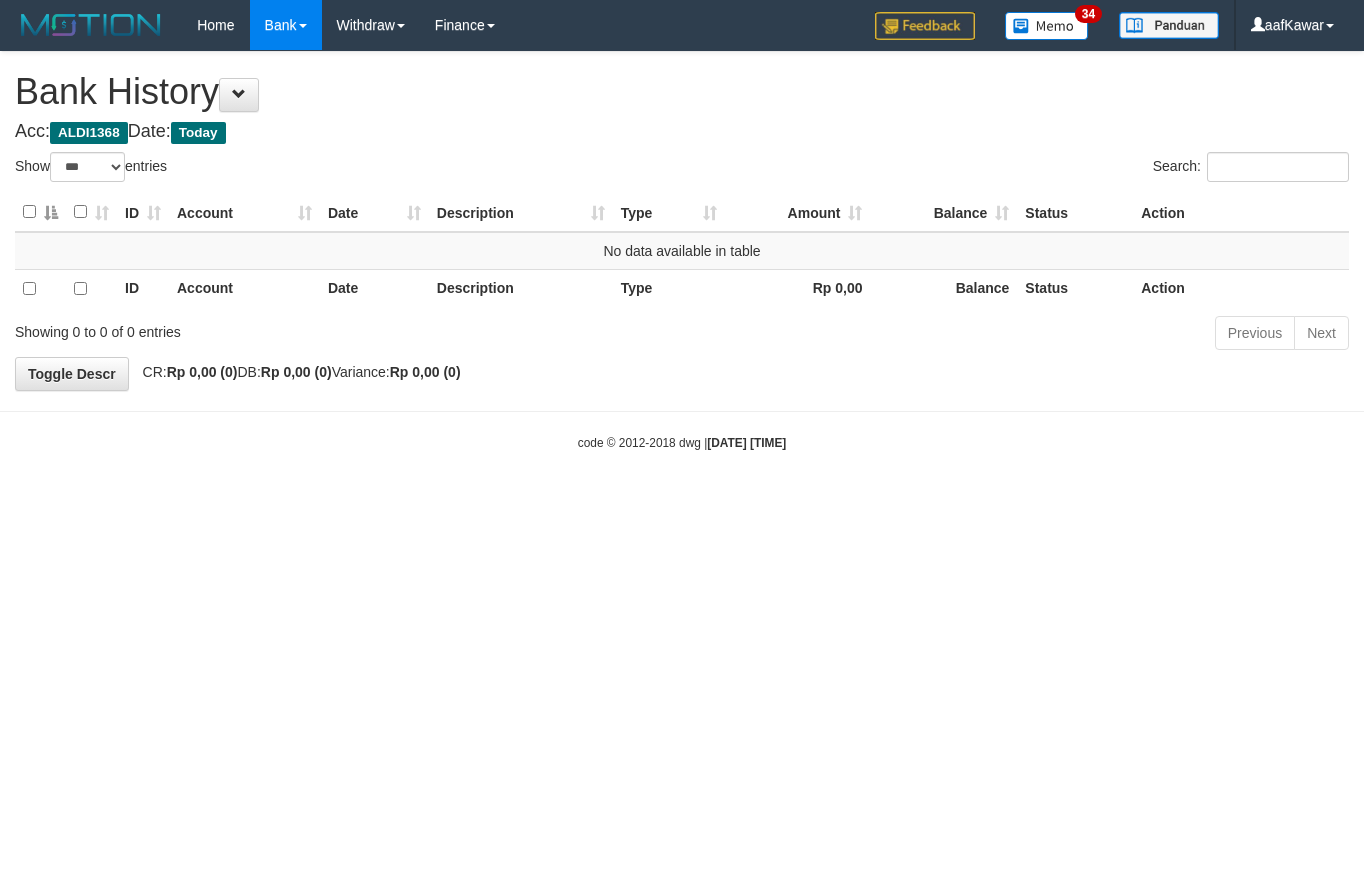 select on "***" 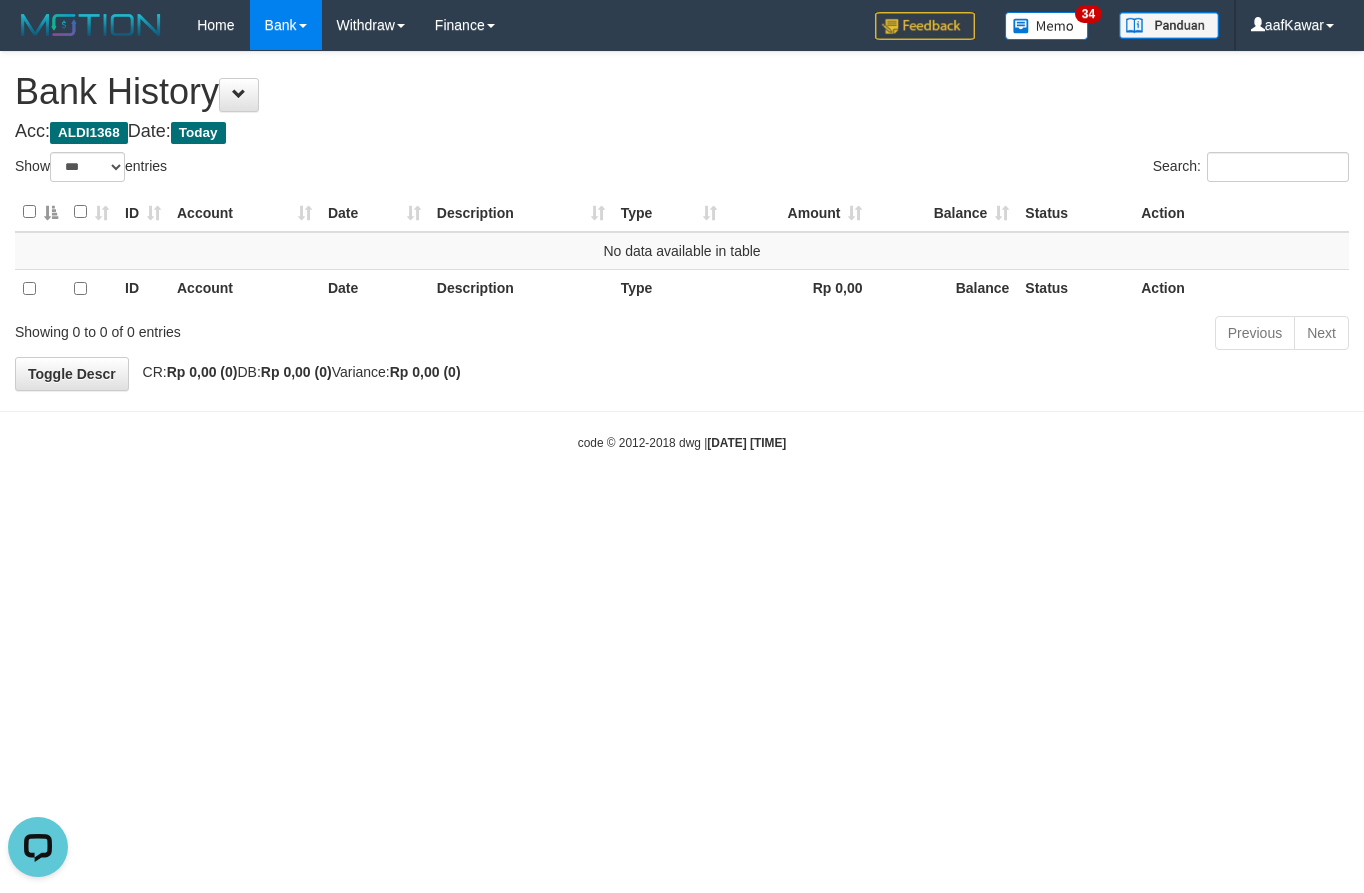 scroll, scrollTop: 0, scrollLeft: 0, axis: both 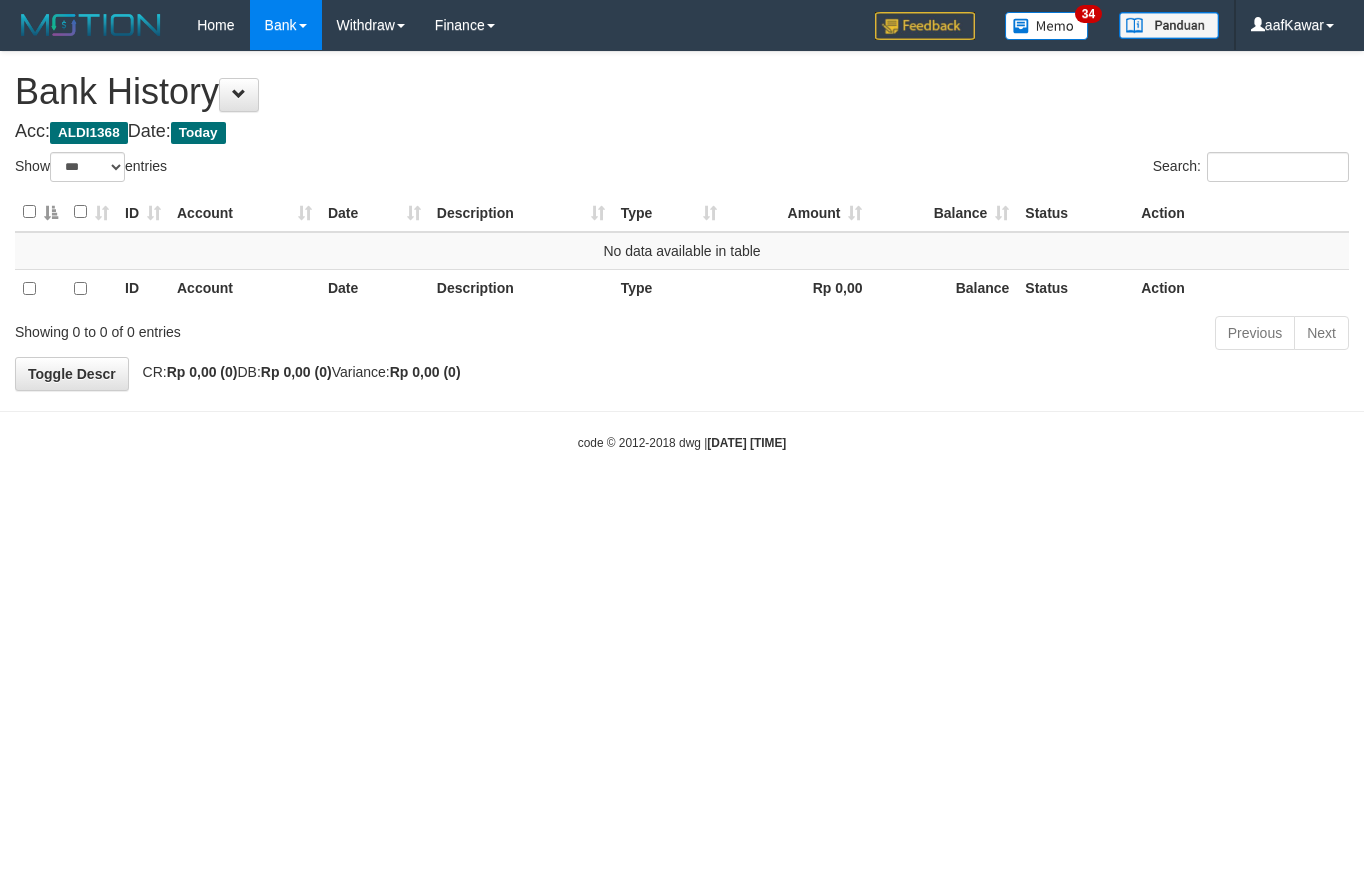 select on "***" 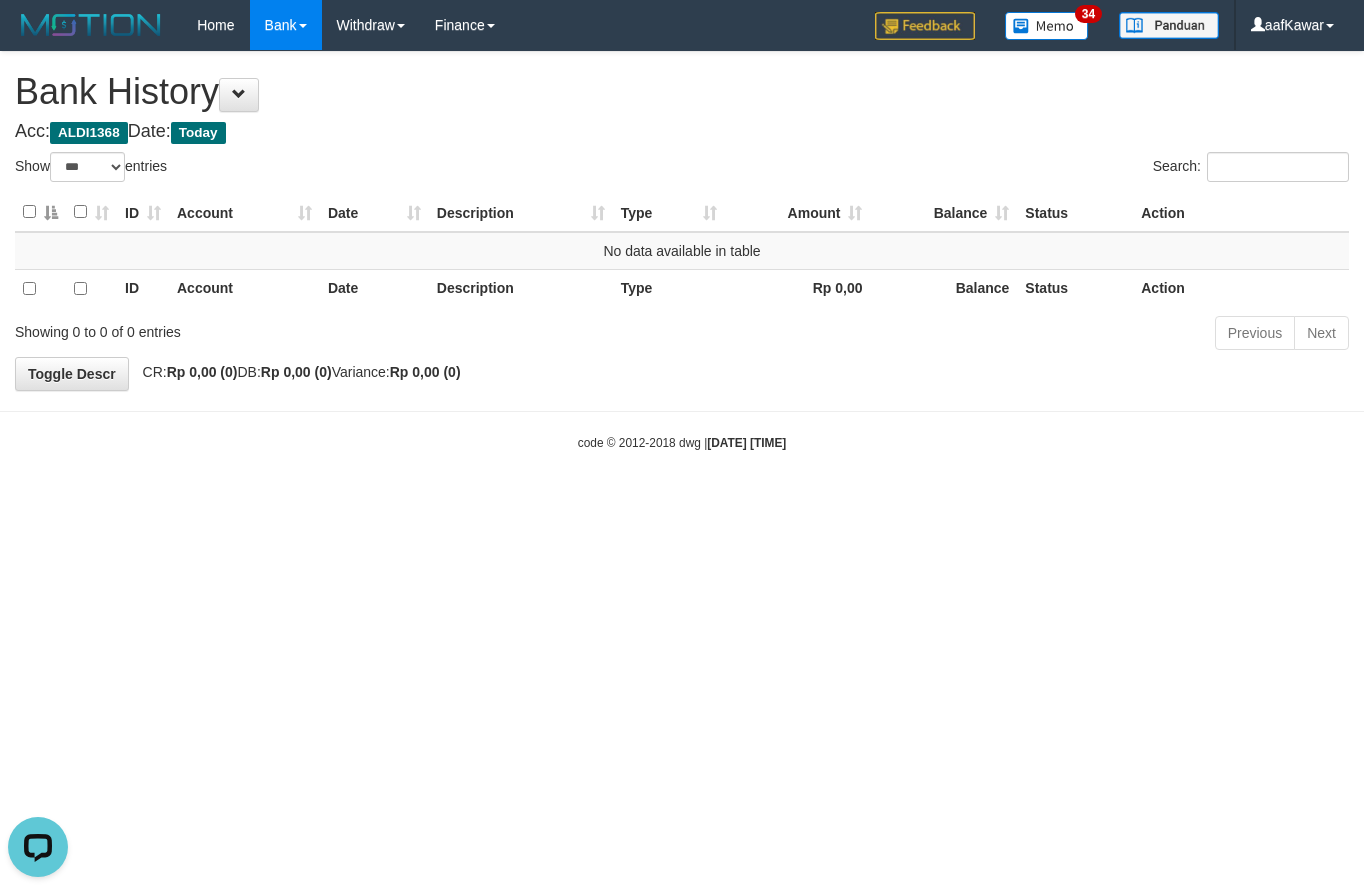 scroll, scrollTop: 0, scrollLeft: 0, axis: both 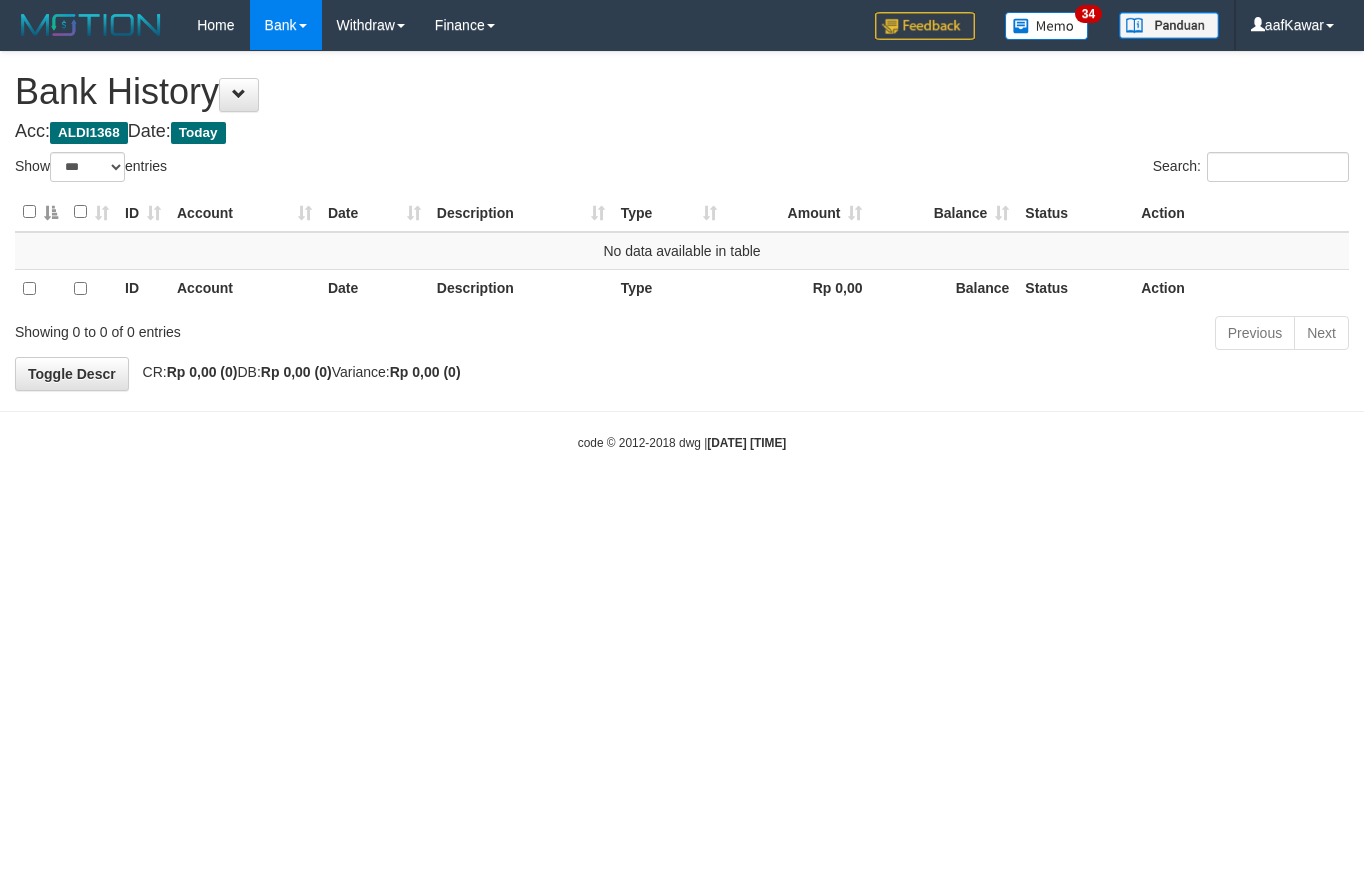 select on "***" 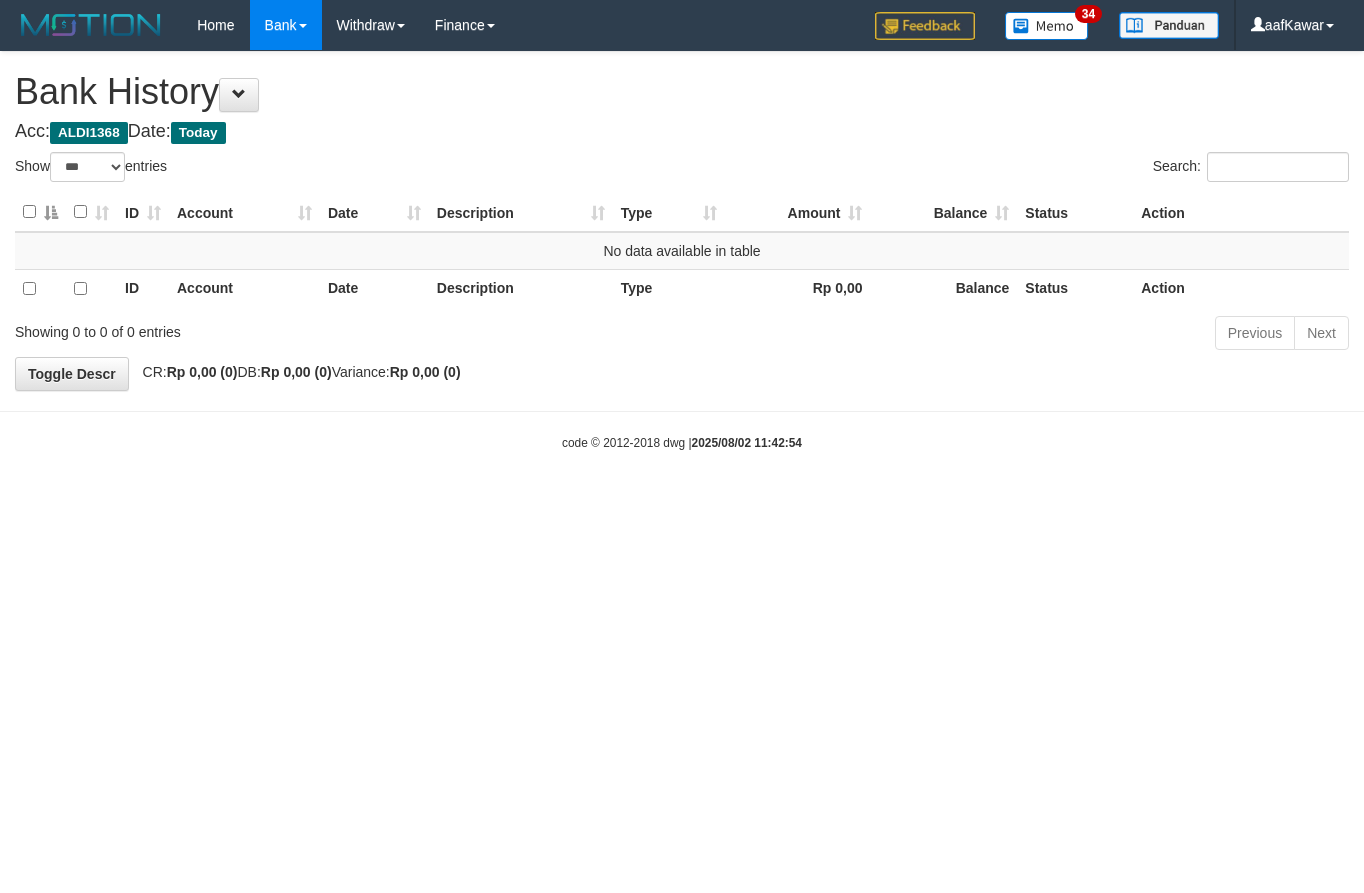 select on "***" 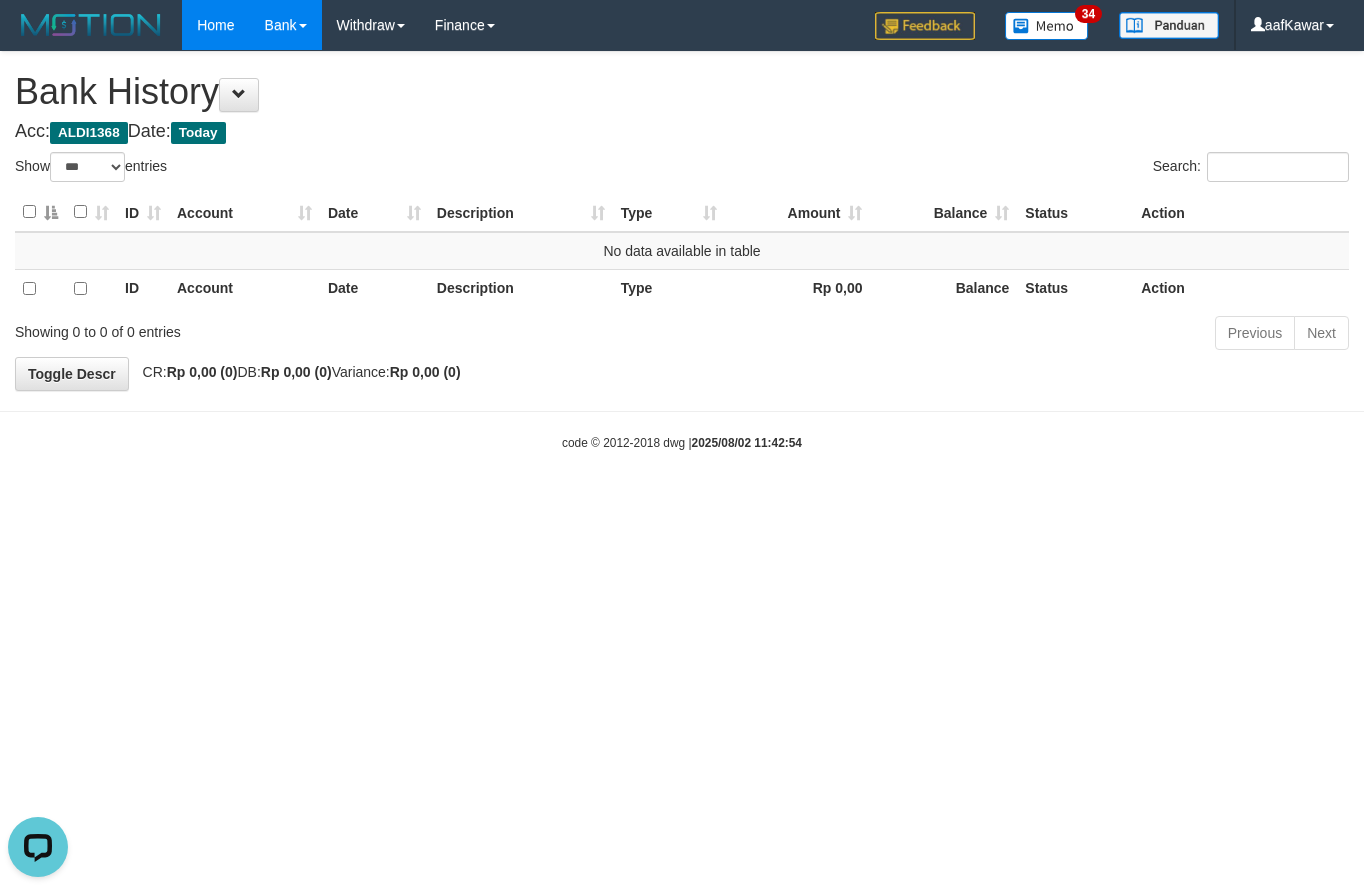 scroll, scrollTop: 0, scrollLeft: 0, axis: both 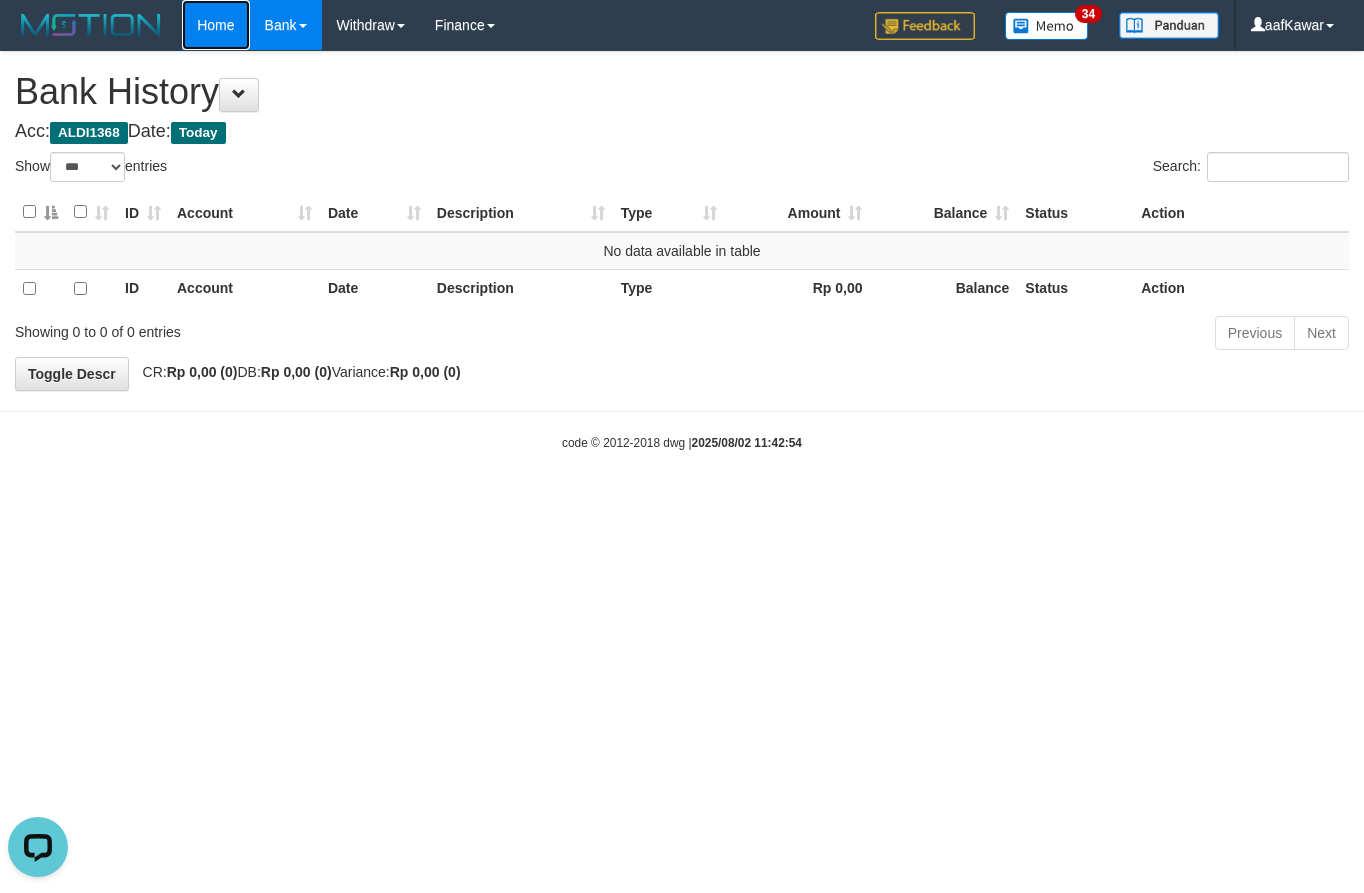 click on "Home" at bounding box center (215, 25) 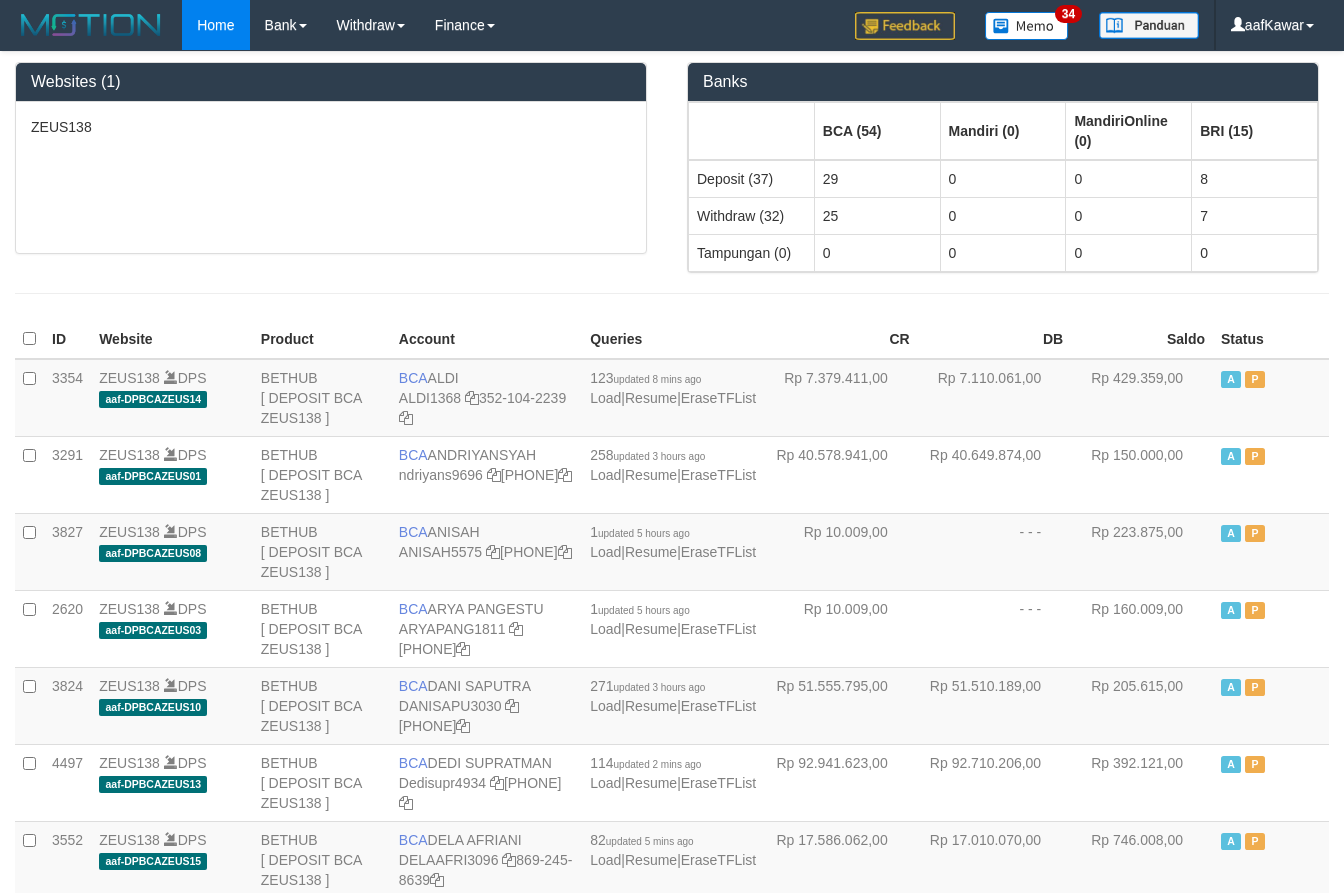 scroll, scrollTop: 0, scrollLeft: 0, axis: both 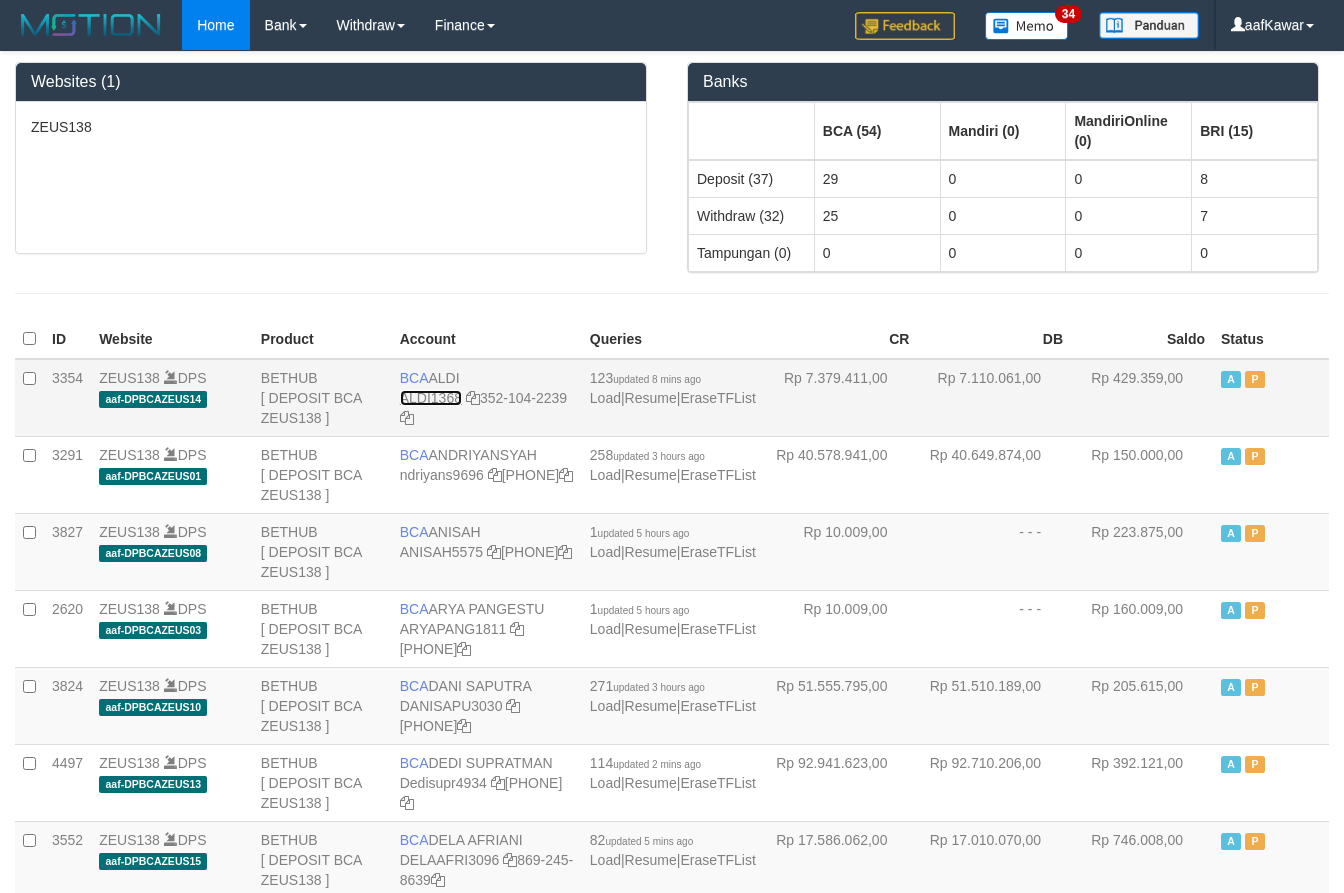click on "ALDI1368" at bounding box center (431, 398) 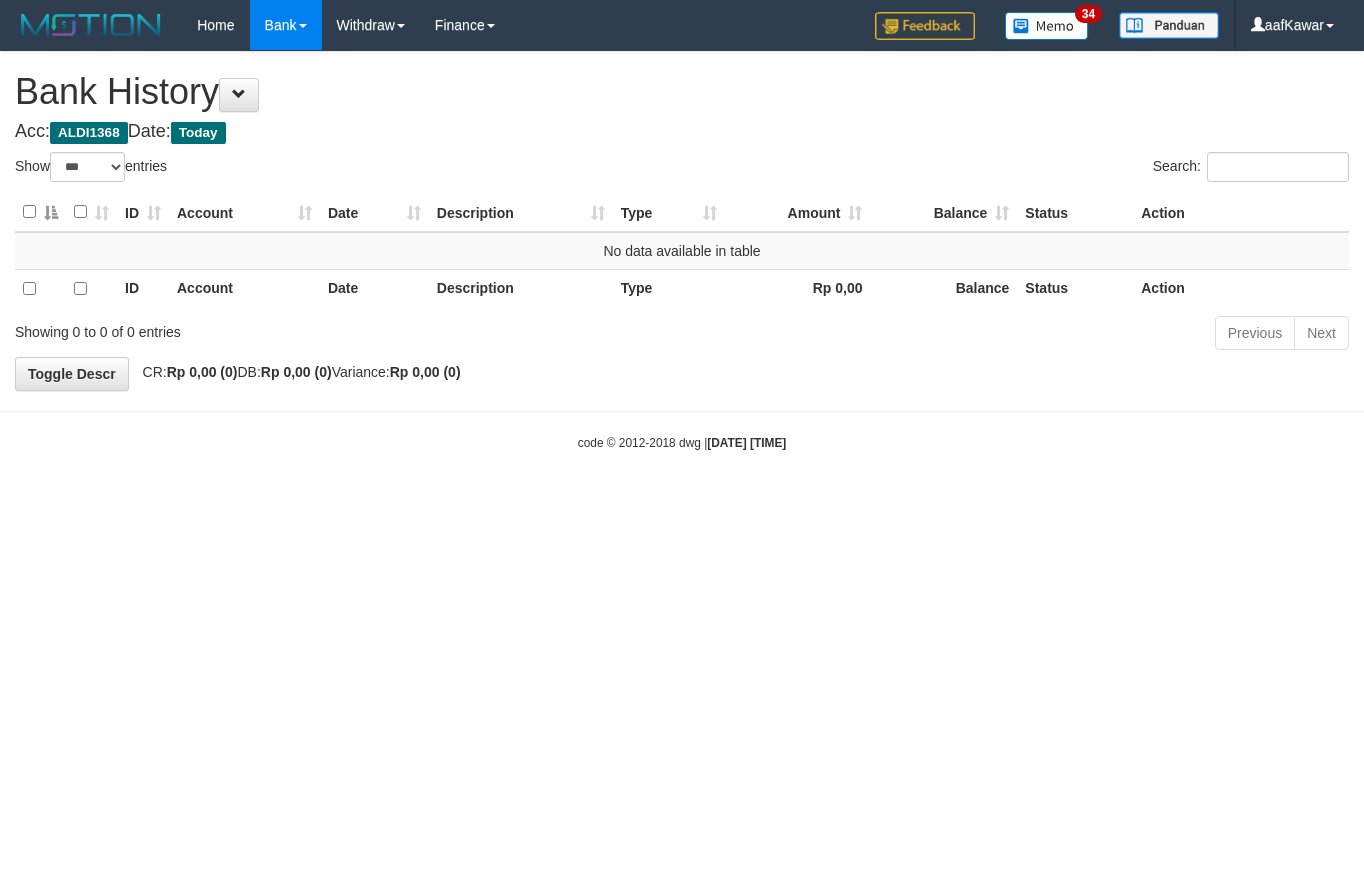 select on "***" 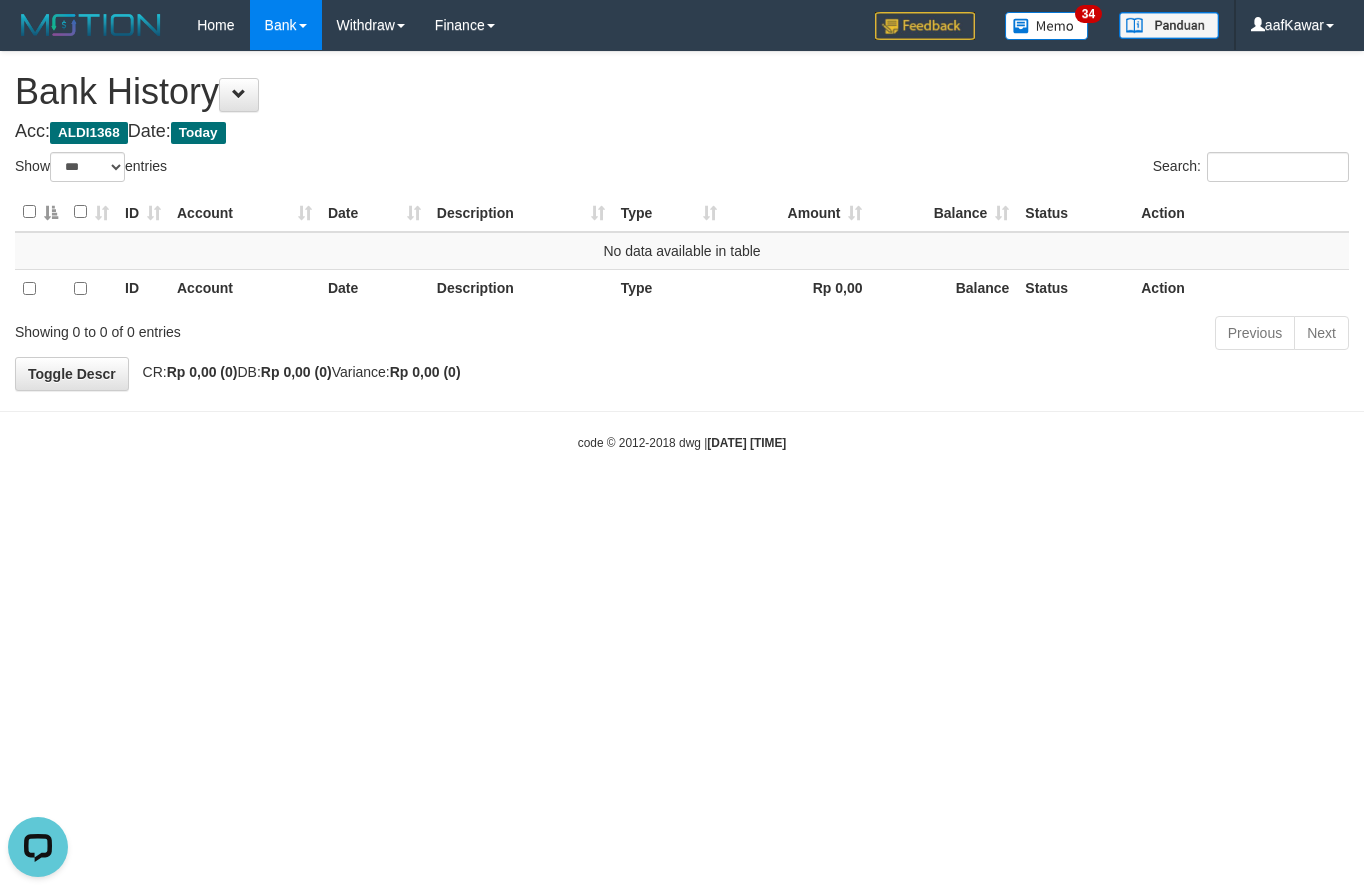scroll, scrollTop: 0, scrollLeft: 0, axis: both 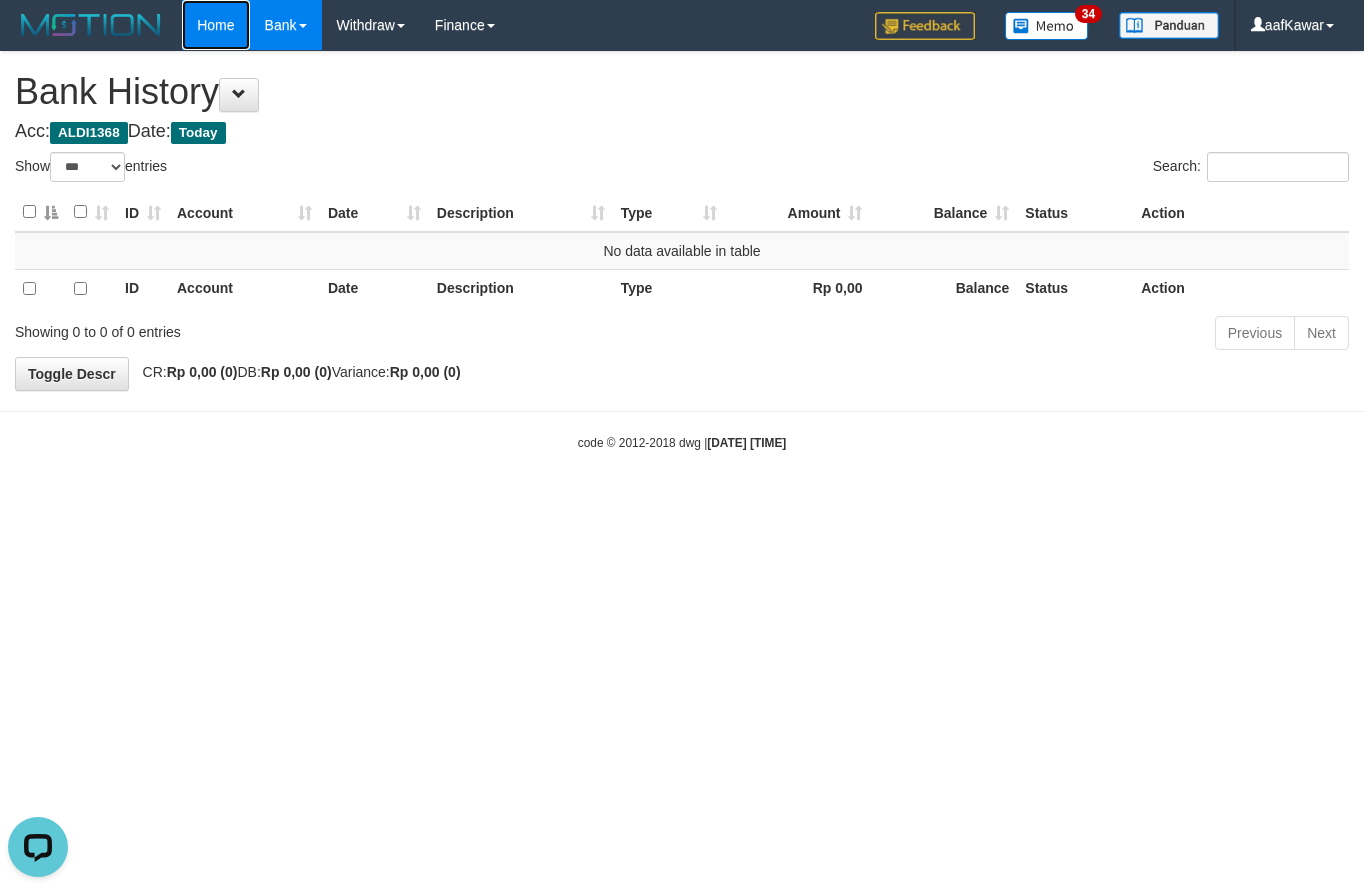 click on "Home" at bounding box center (215, 25) 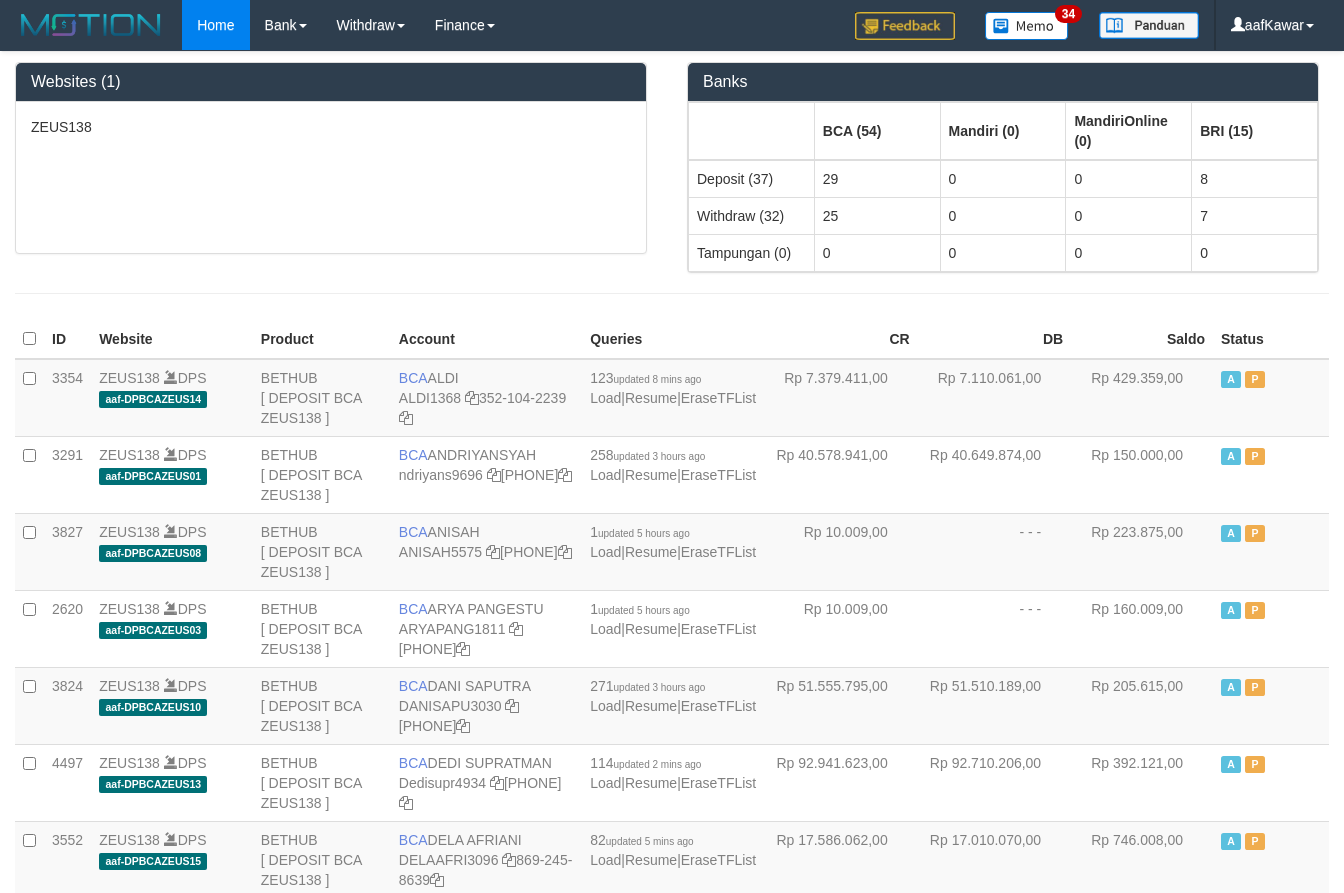 scroll, scrollTop: 0, scrollLeft: 0, axis: both 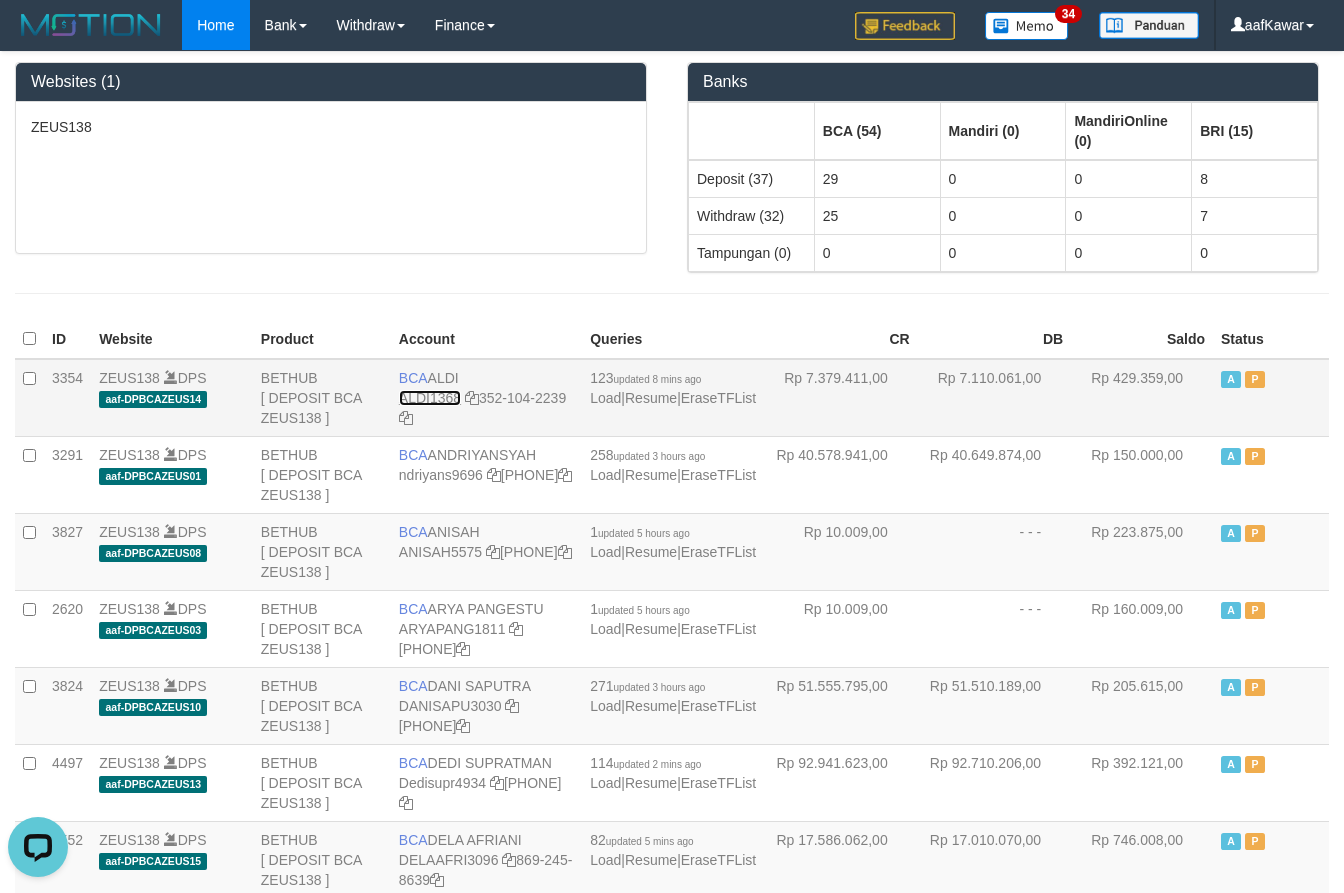 click on "ALDI1368" at bounding box center (430, 398) 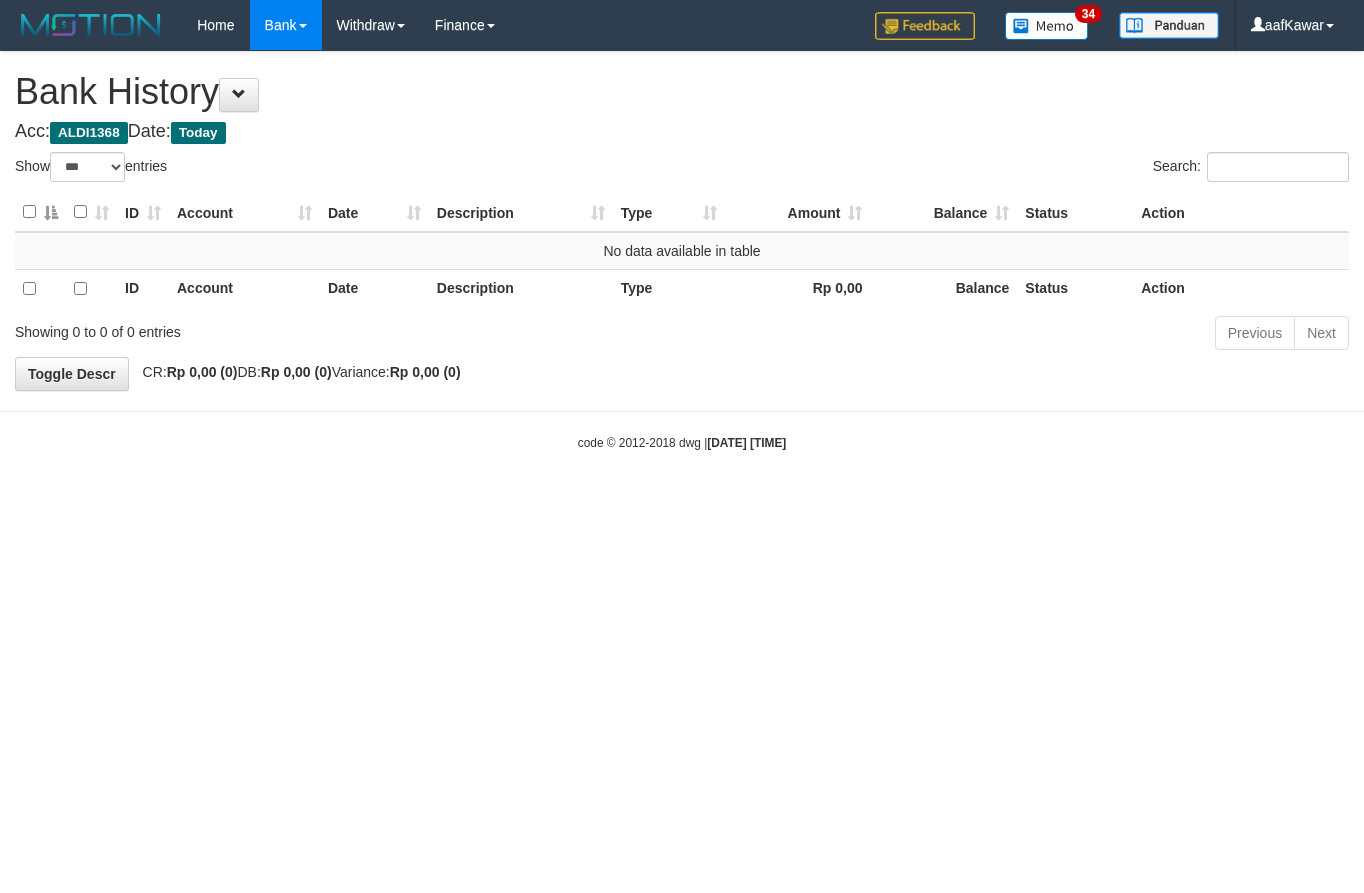 select on "***" 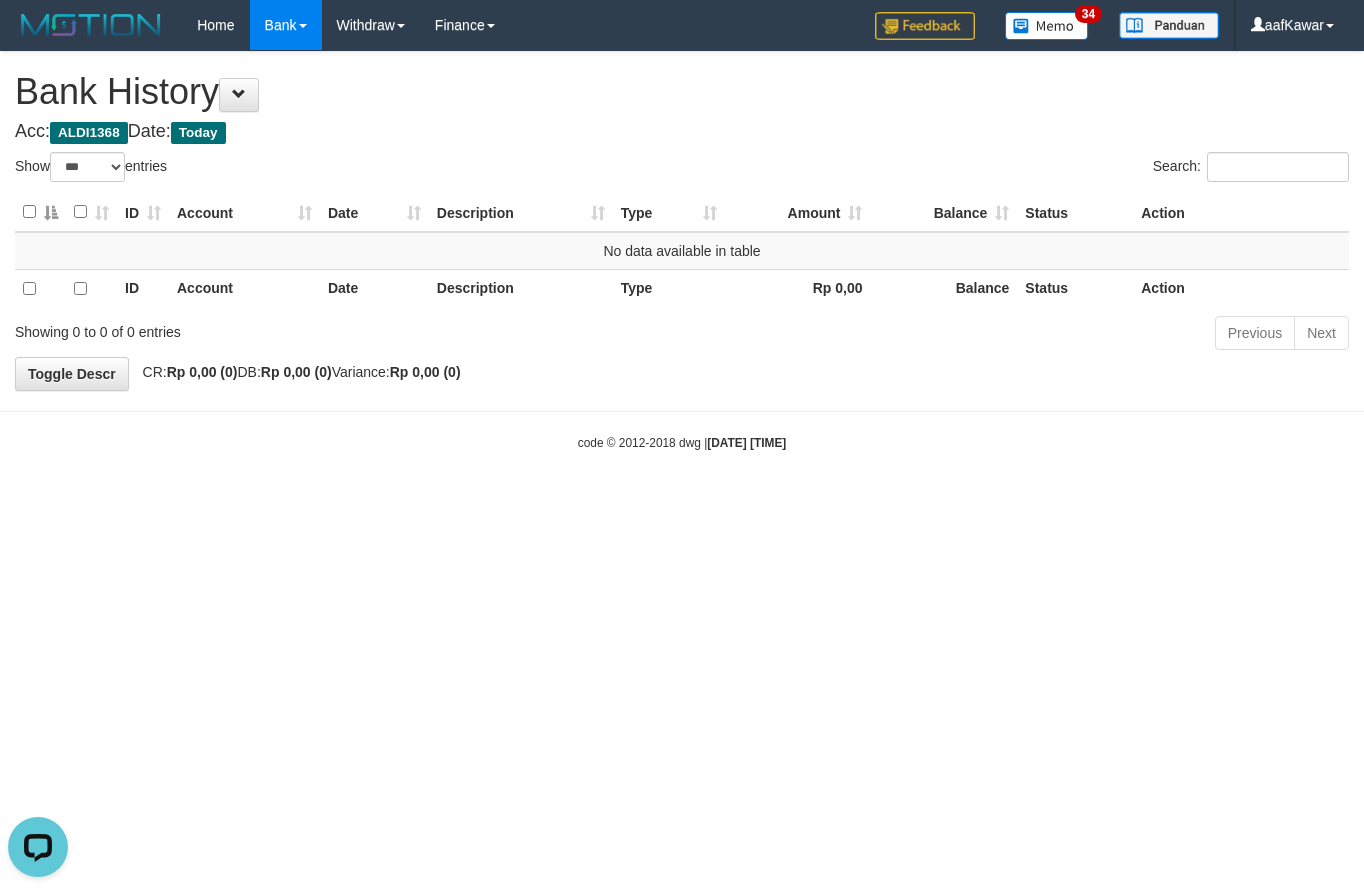 scroll, scrollTop: 0, scrollLeft: 0, axis: both 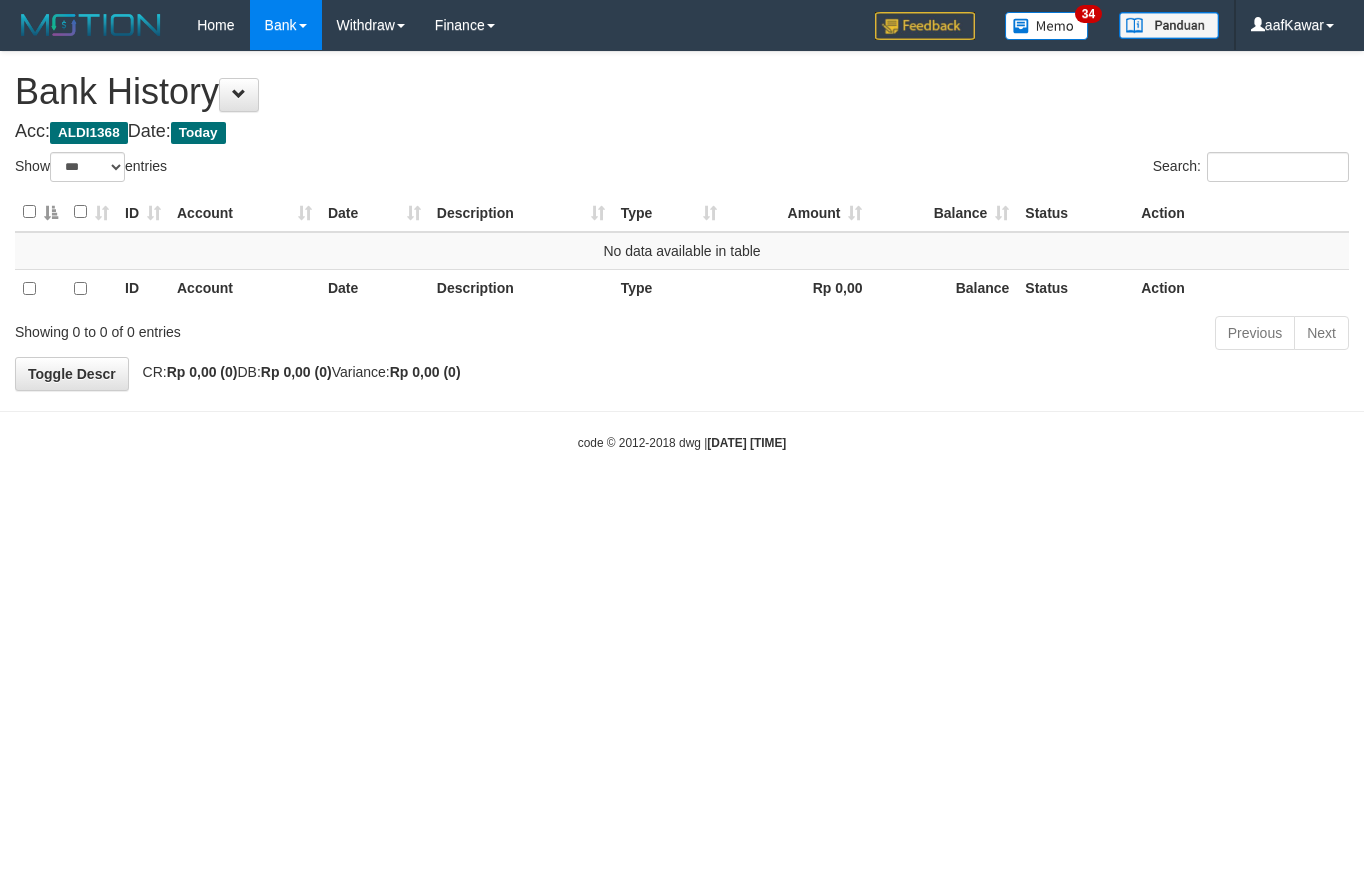 select on "***" 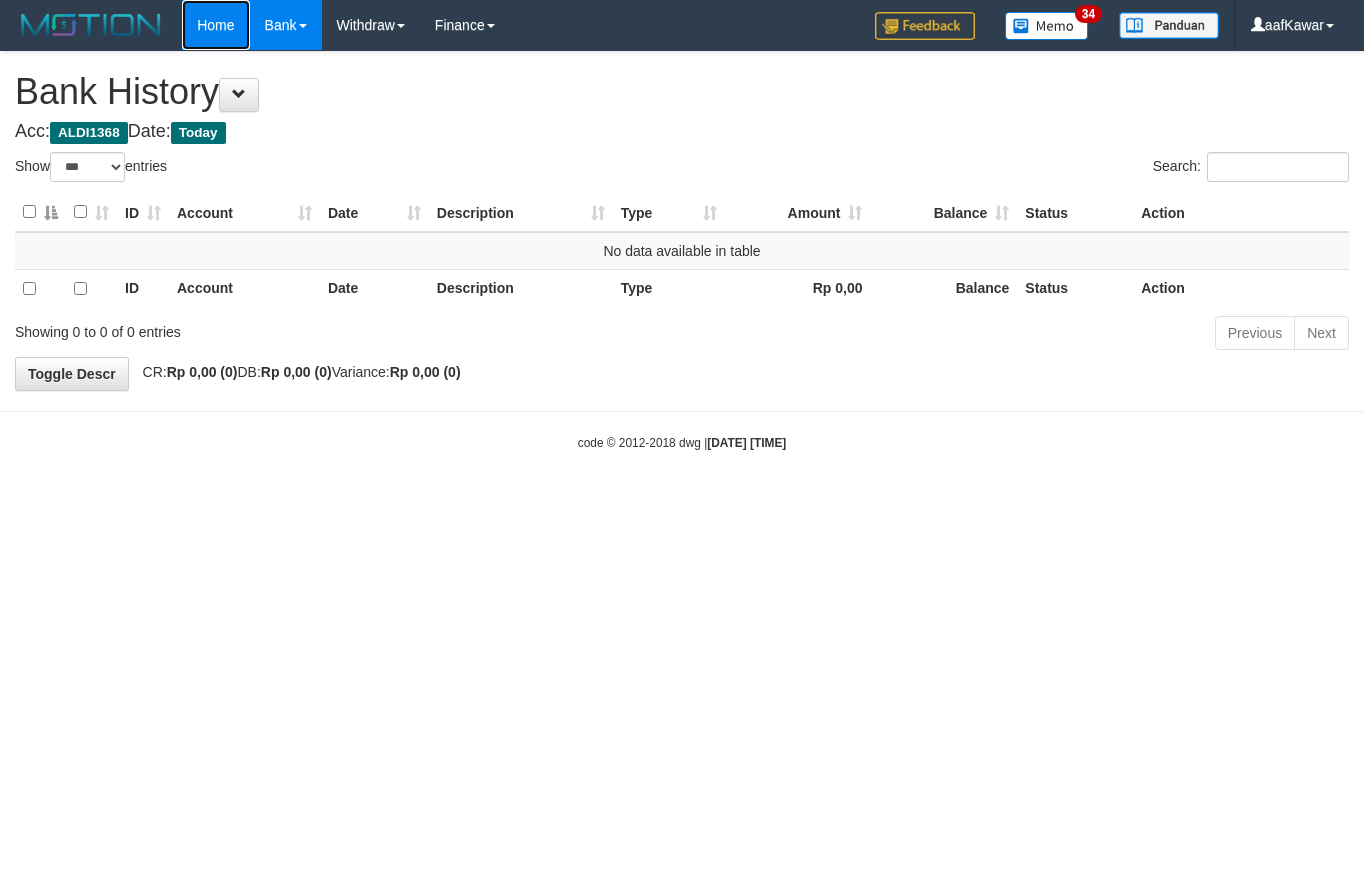 click on "Home" at bounding box center [215, 25] 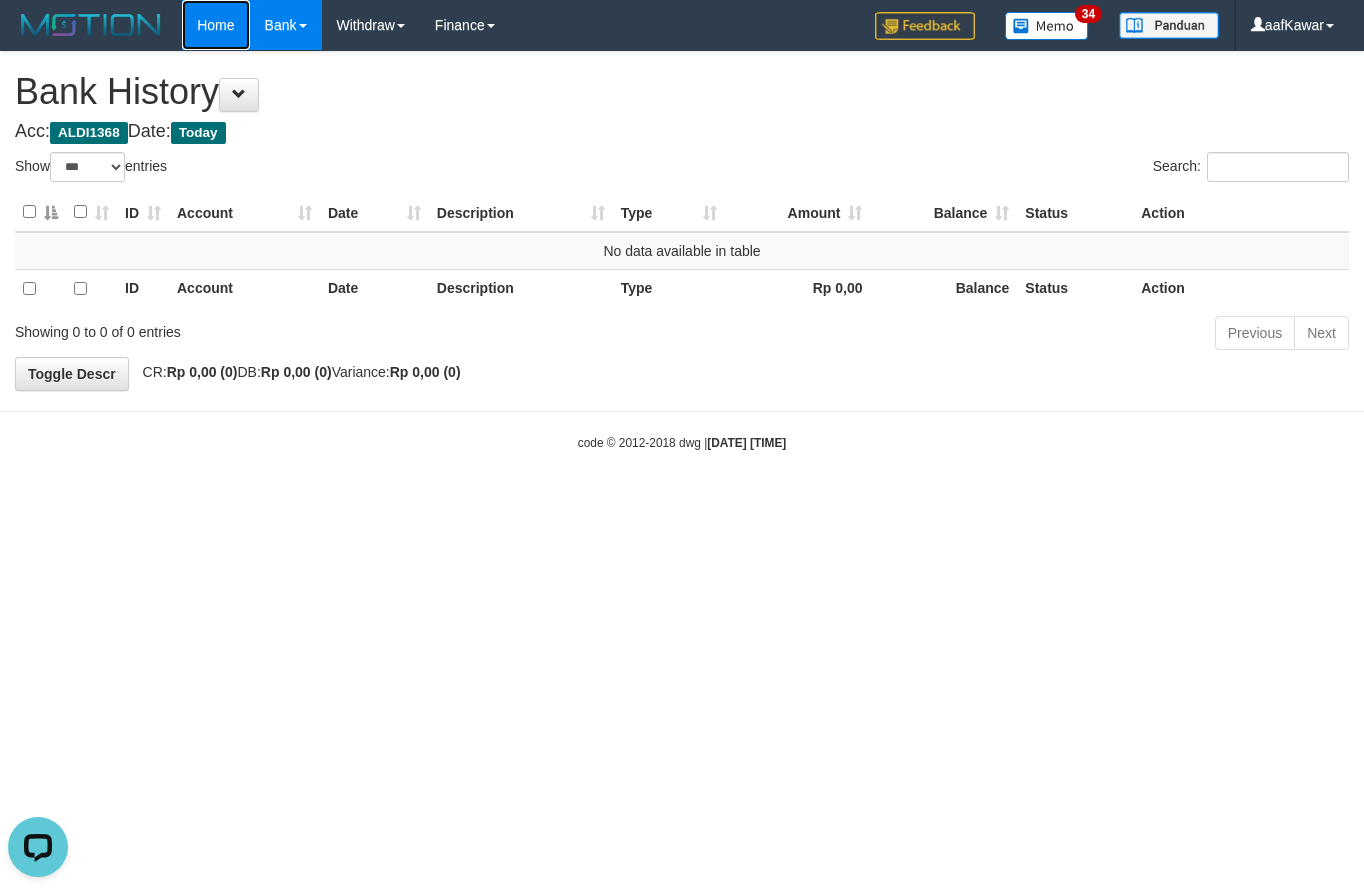 scroll, scrollTop: 0, scrollLeft: 0, axis: both 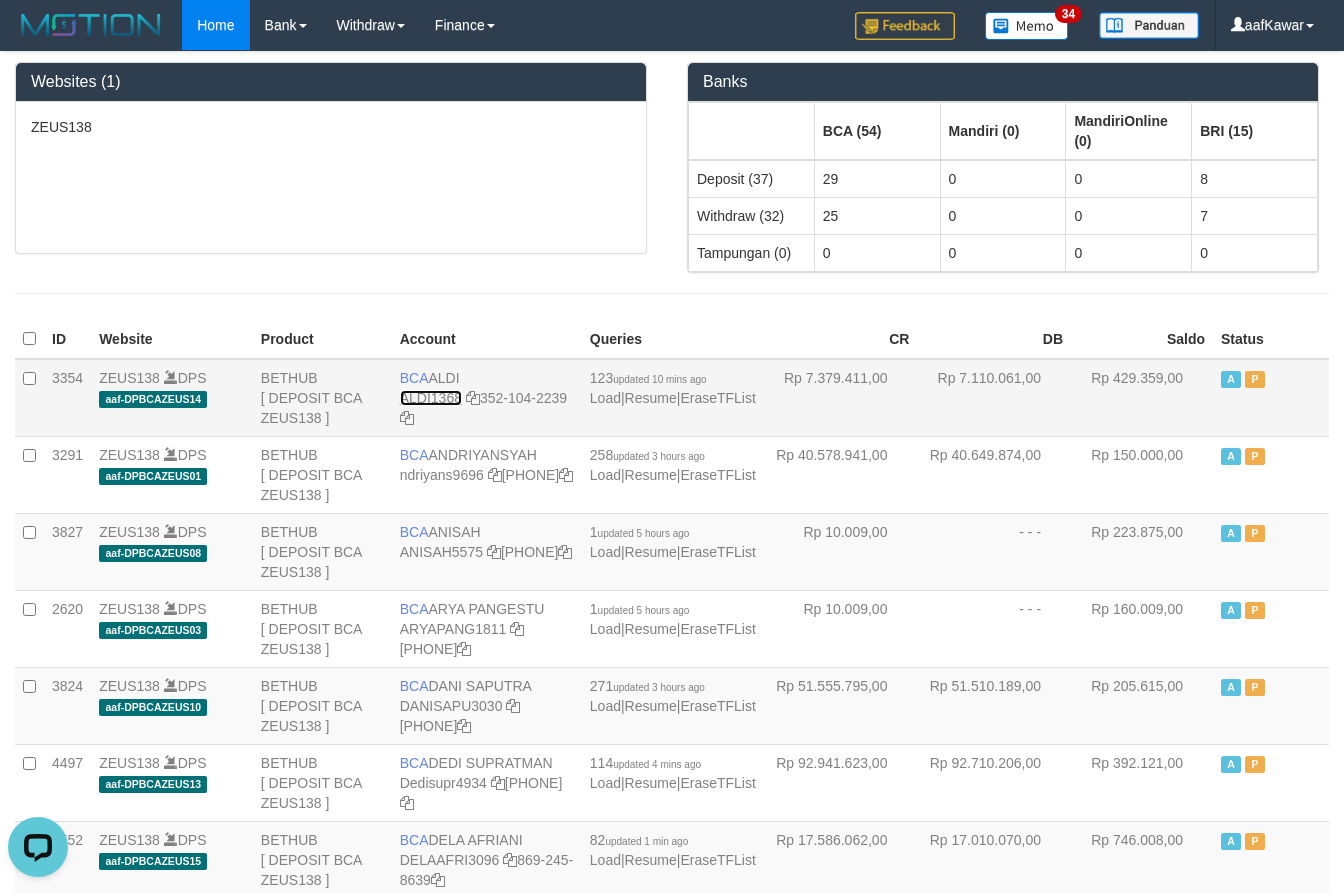 click on "ALDI1368" at bounding box center [431, 398] 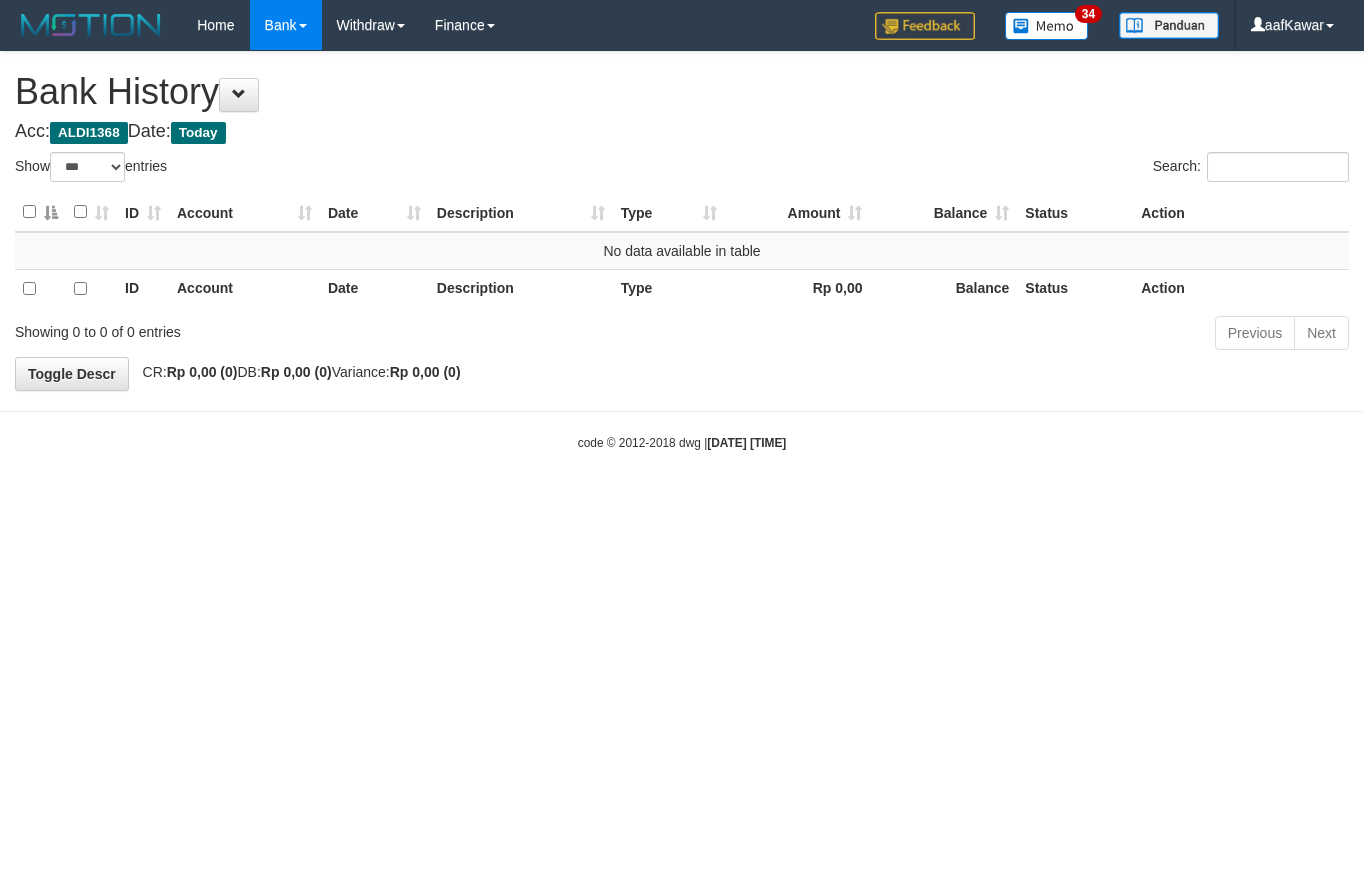 select on "***" 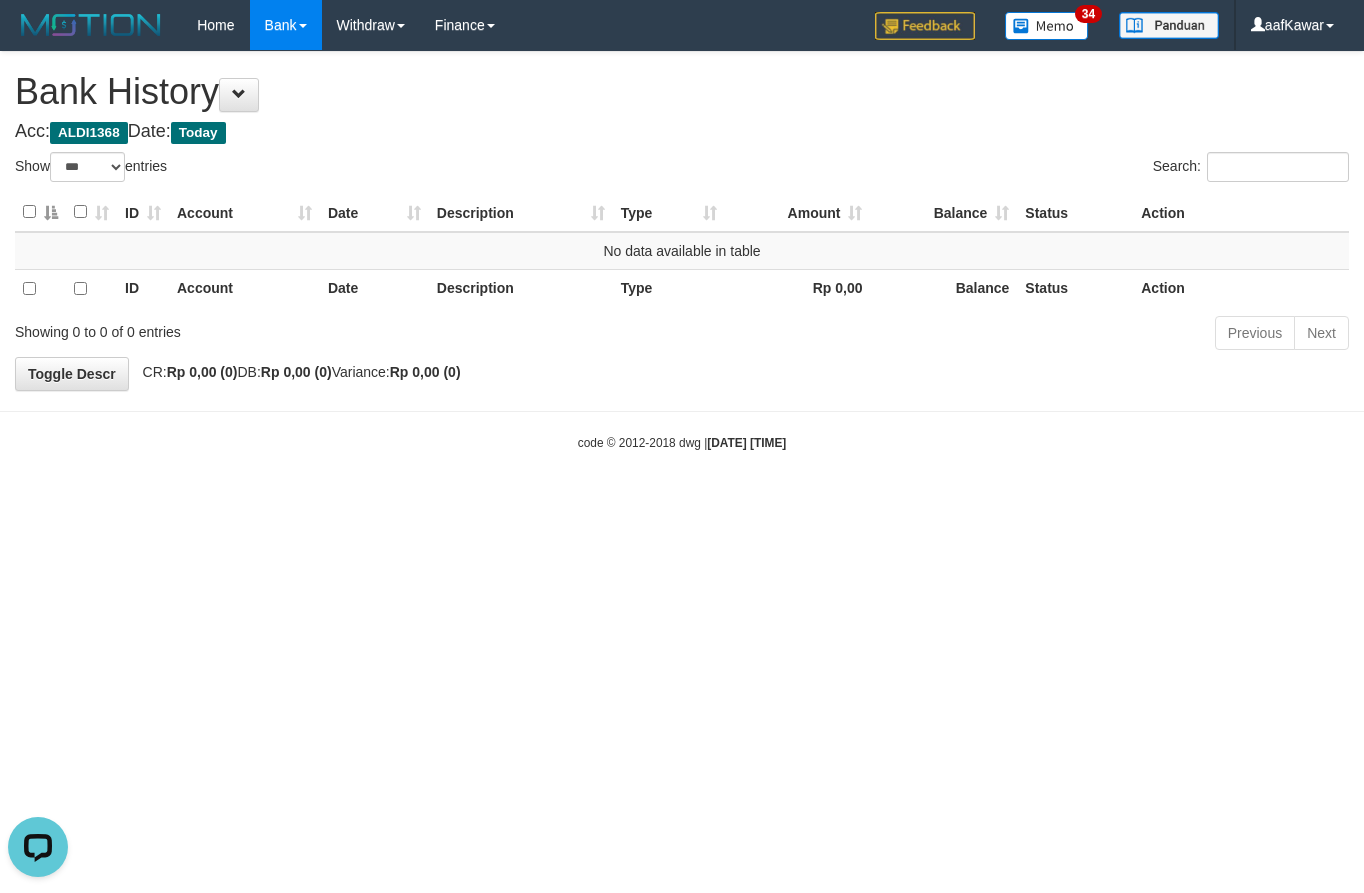 scroll, scrollTop: 0, scrollLeft: 0, axis: both 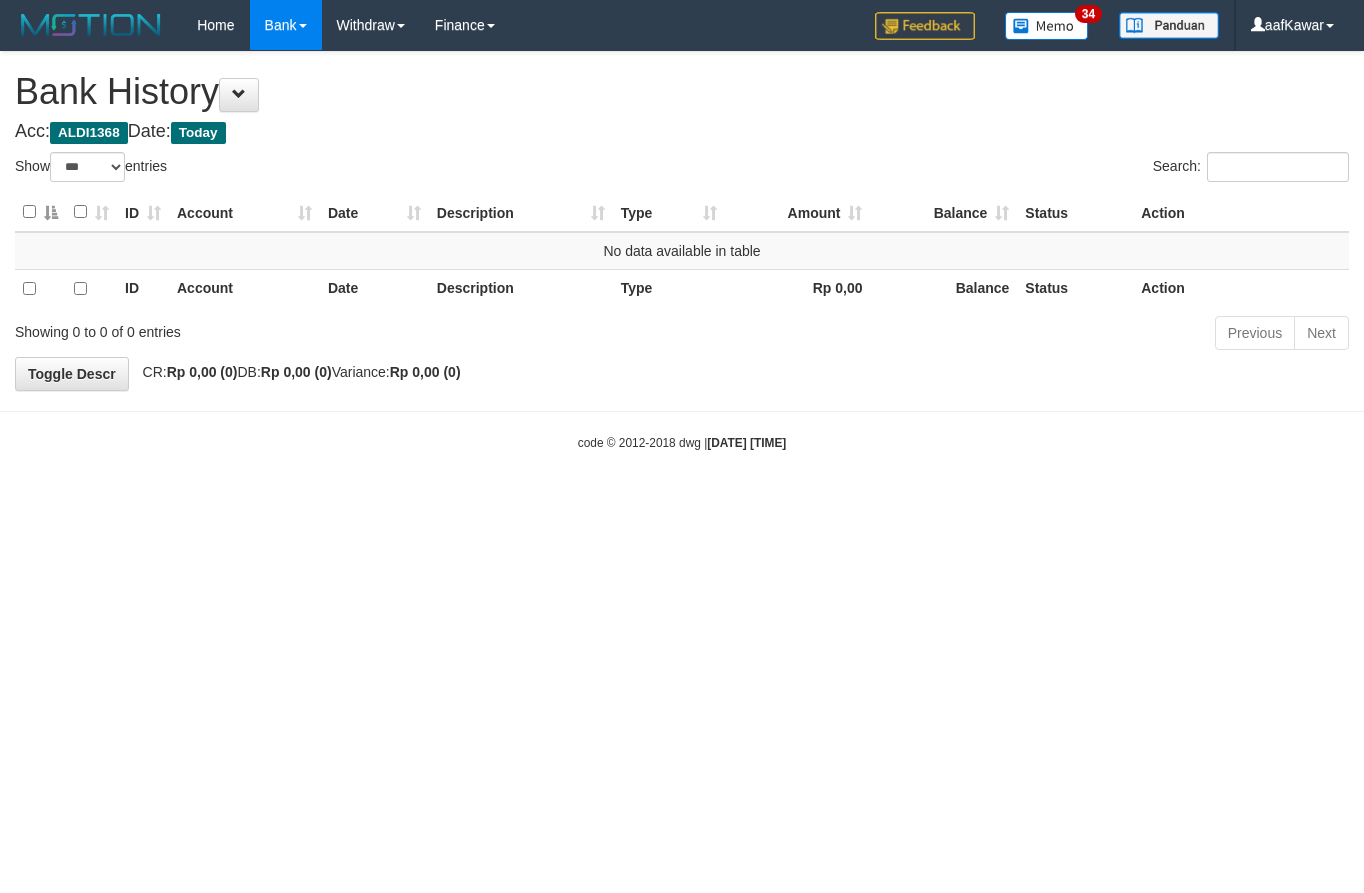 select on "***" 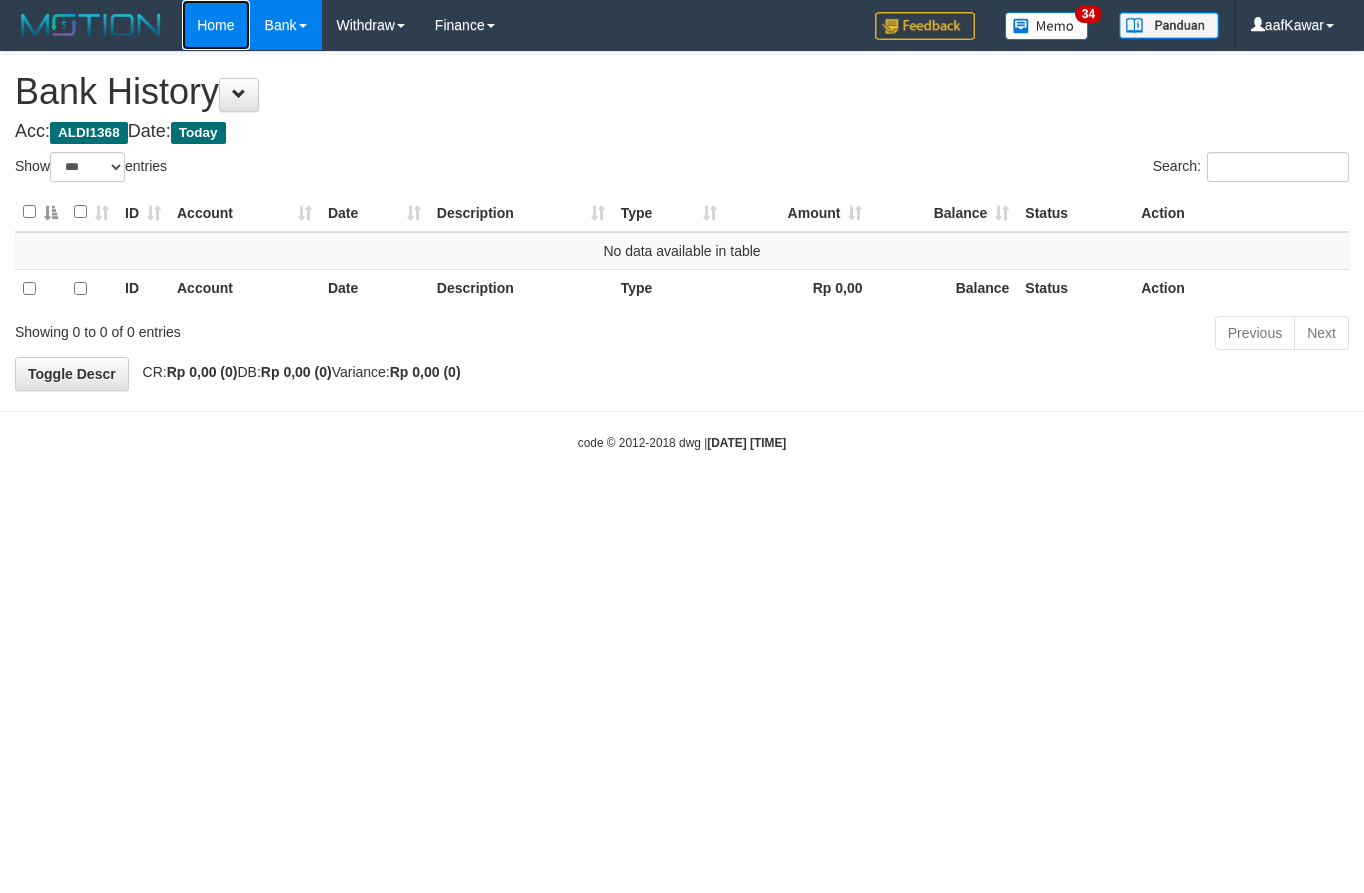 click on "Home" at bounding box center [215, 25] 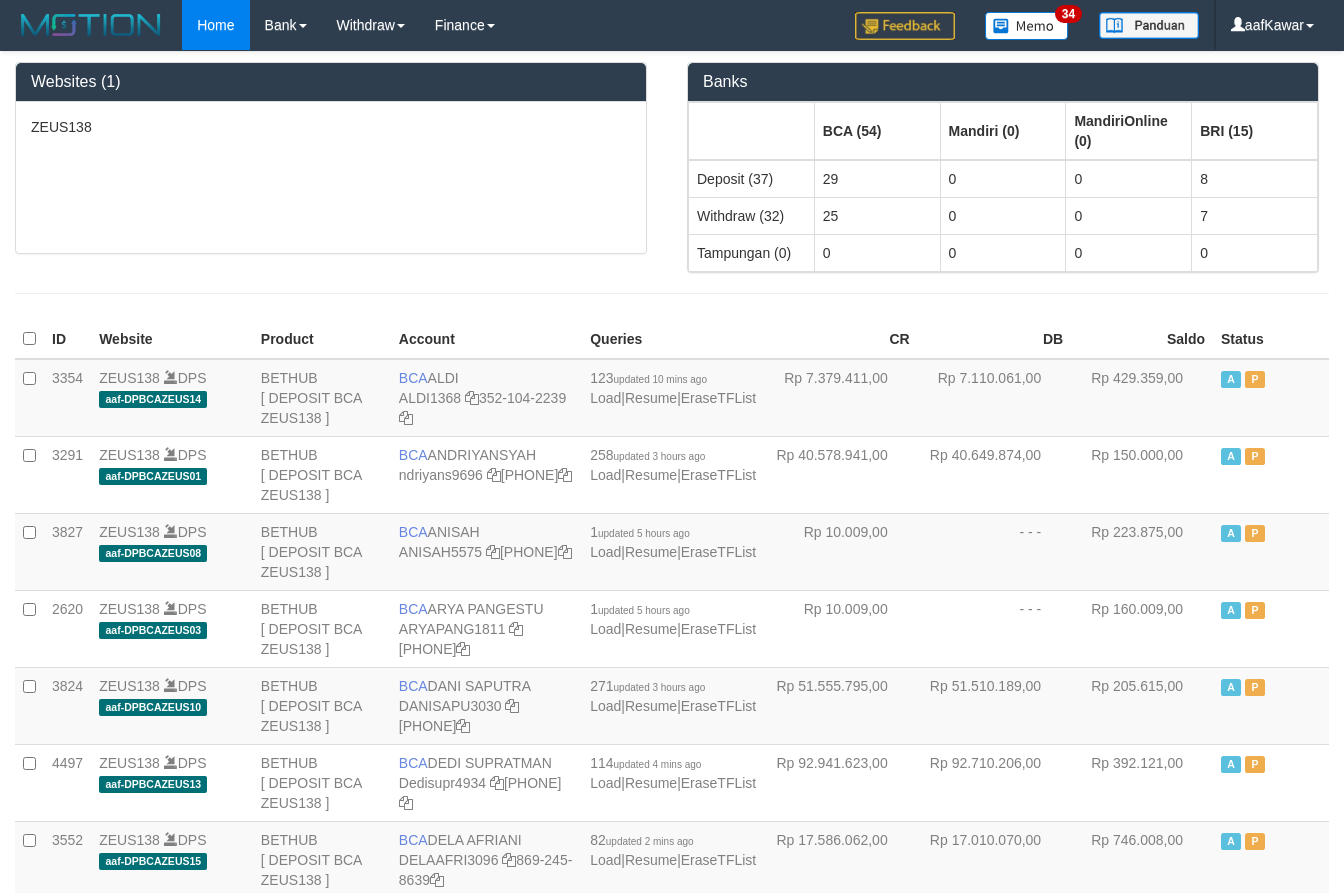 scroll, scrollTop: 0, scrollLeft: 0, axis: both 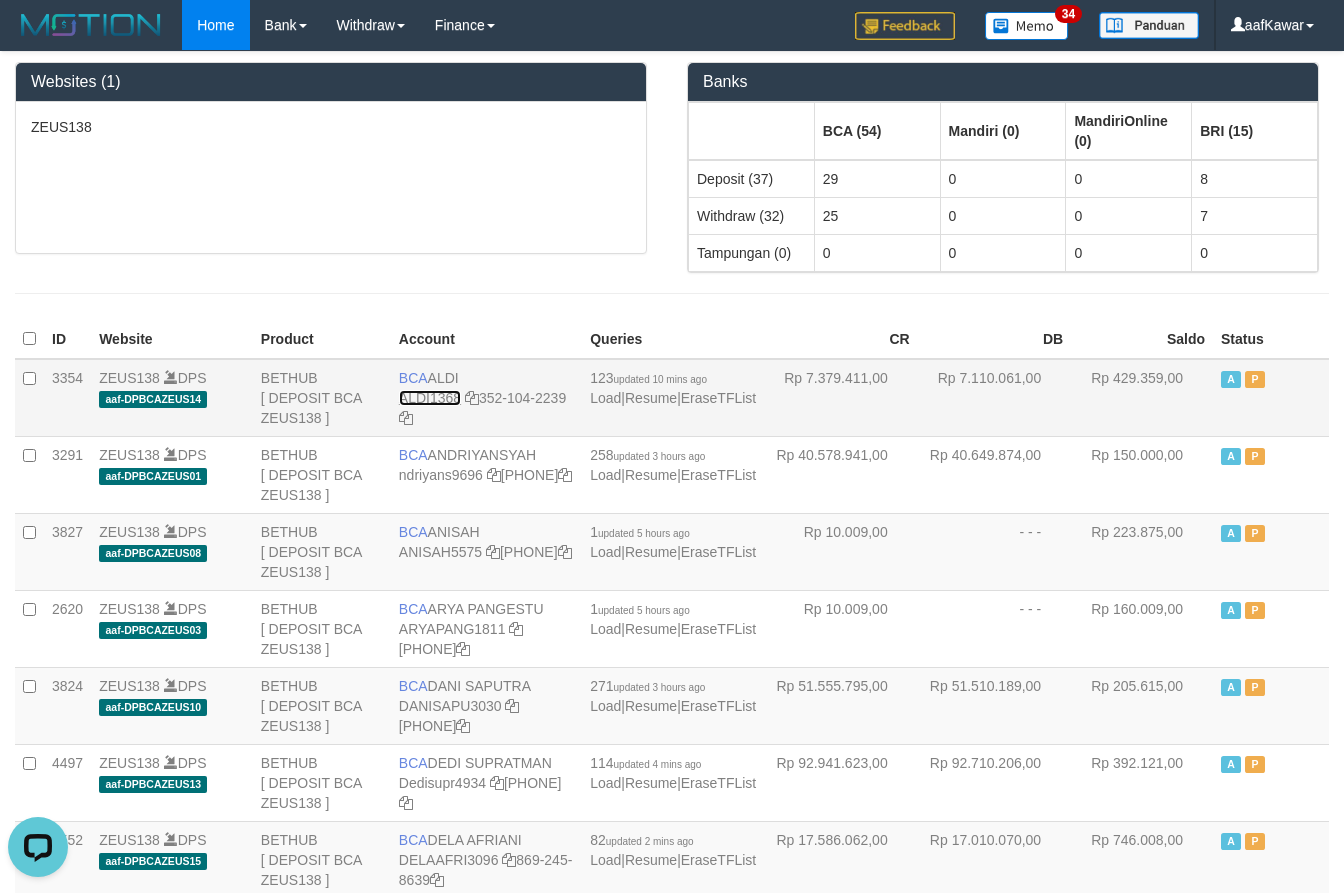 click on "ALDI1368" at bounding box center [430, 398] 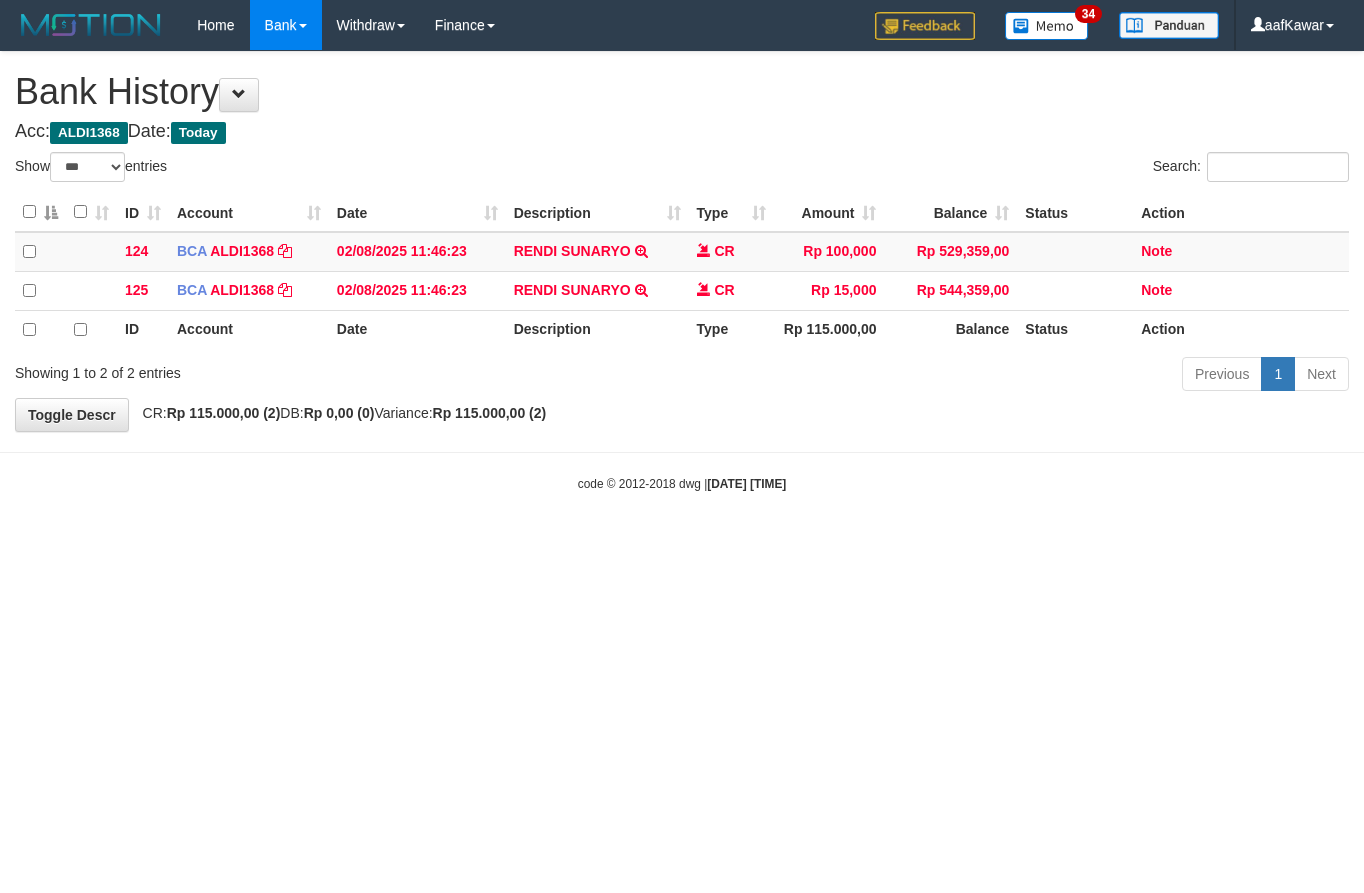 select on "***" 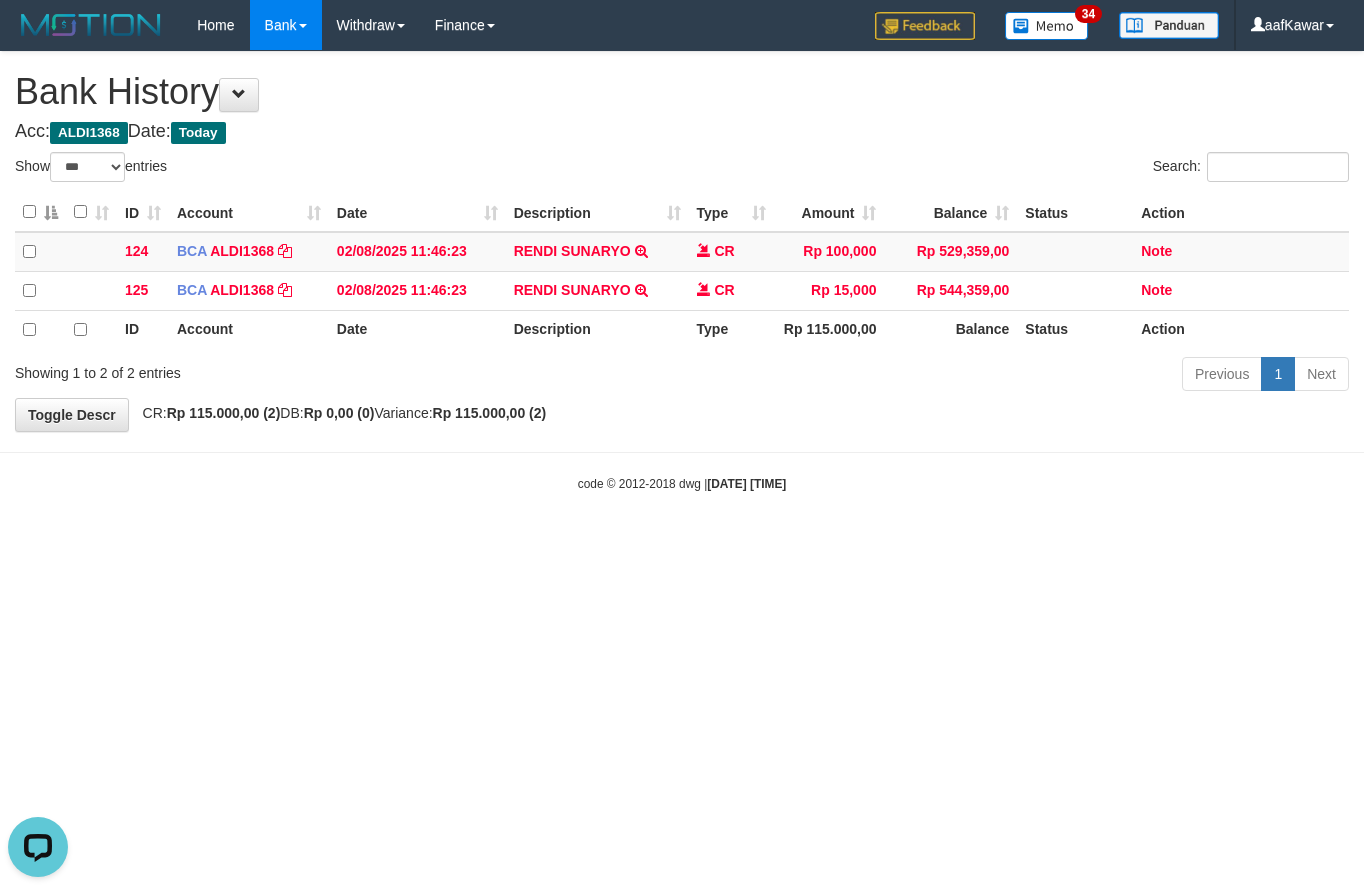 scroll, scrollTop: 0, scrollLeft: 0, axis: both 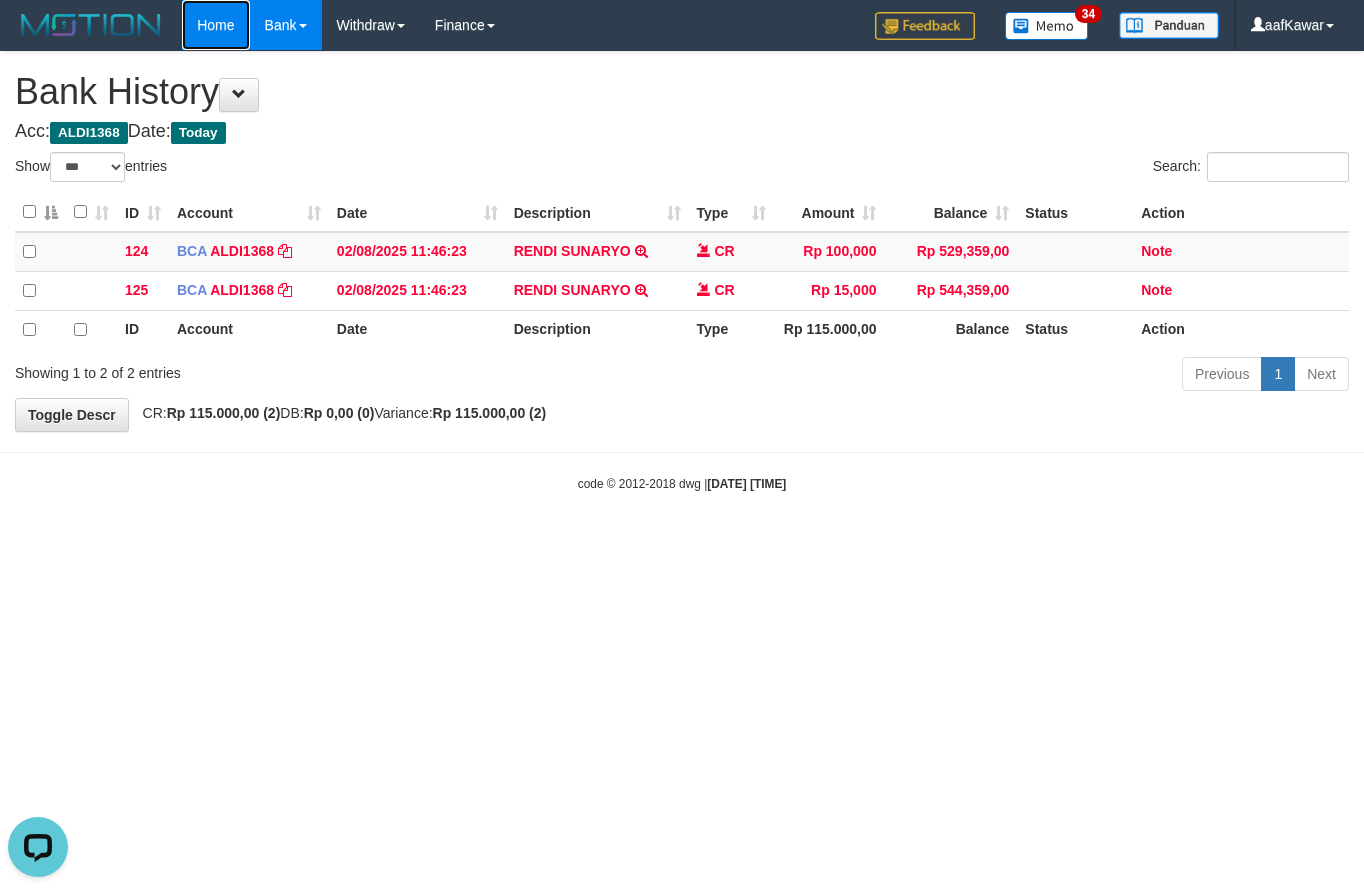 click on "Home" at bounding box center [215, 25] 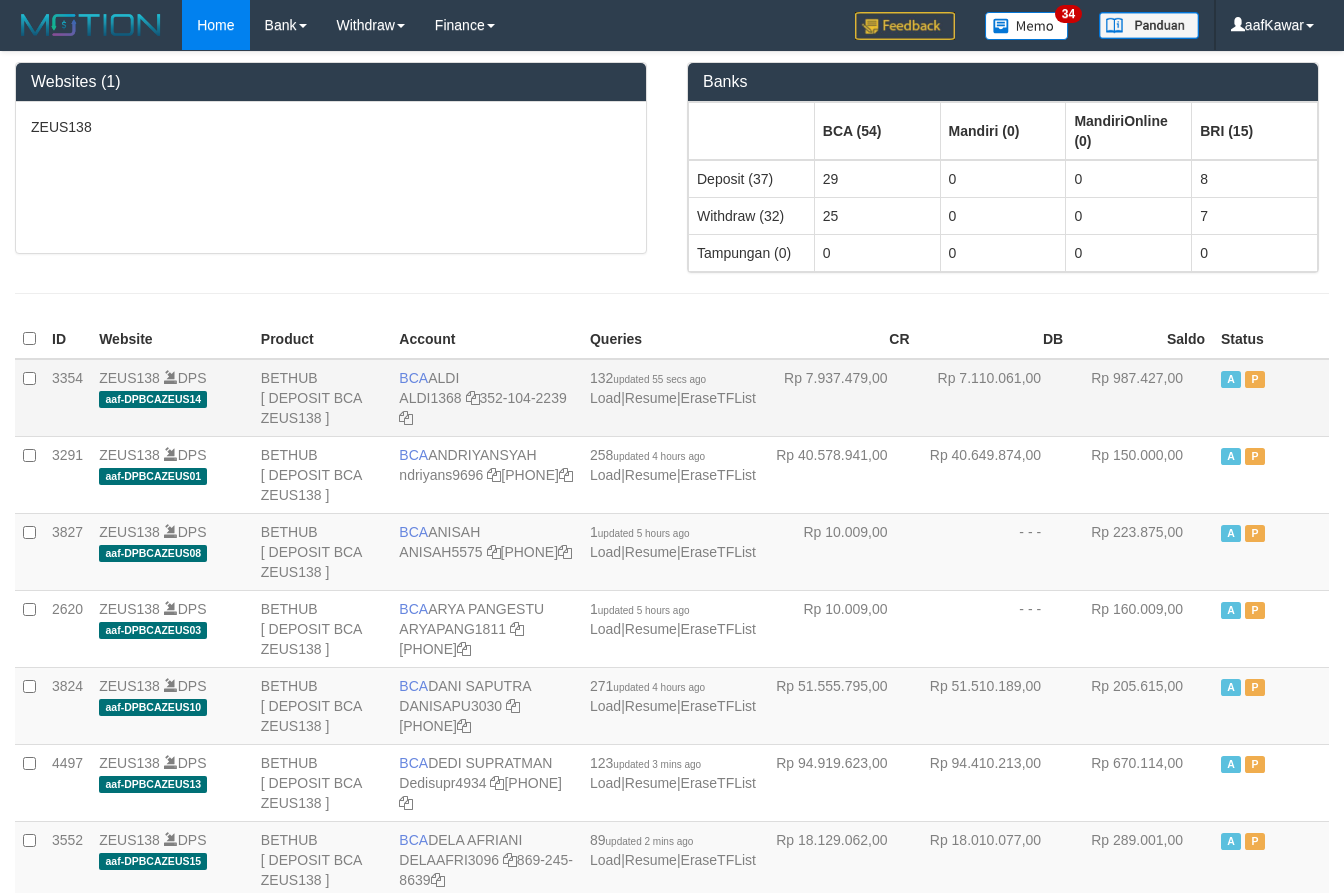 scroll, scrollTop: 0, scrollLeft: 0, axis: both 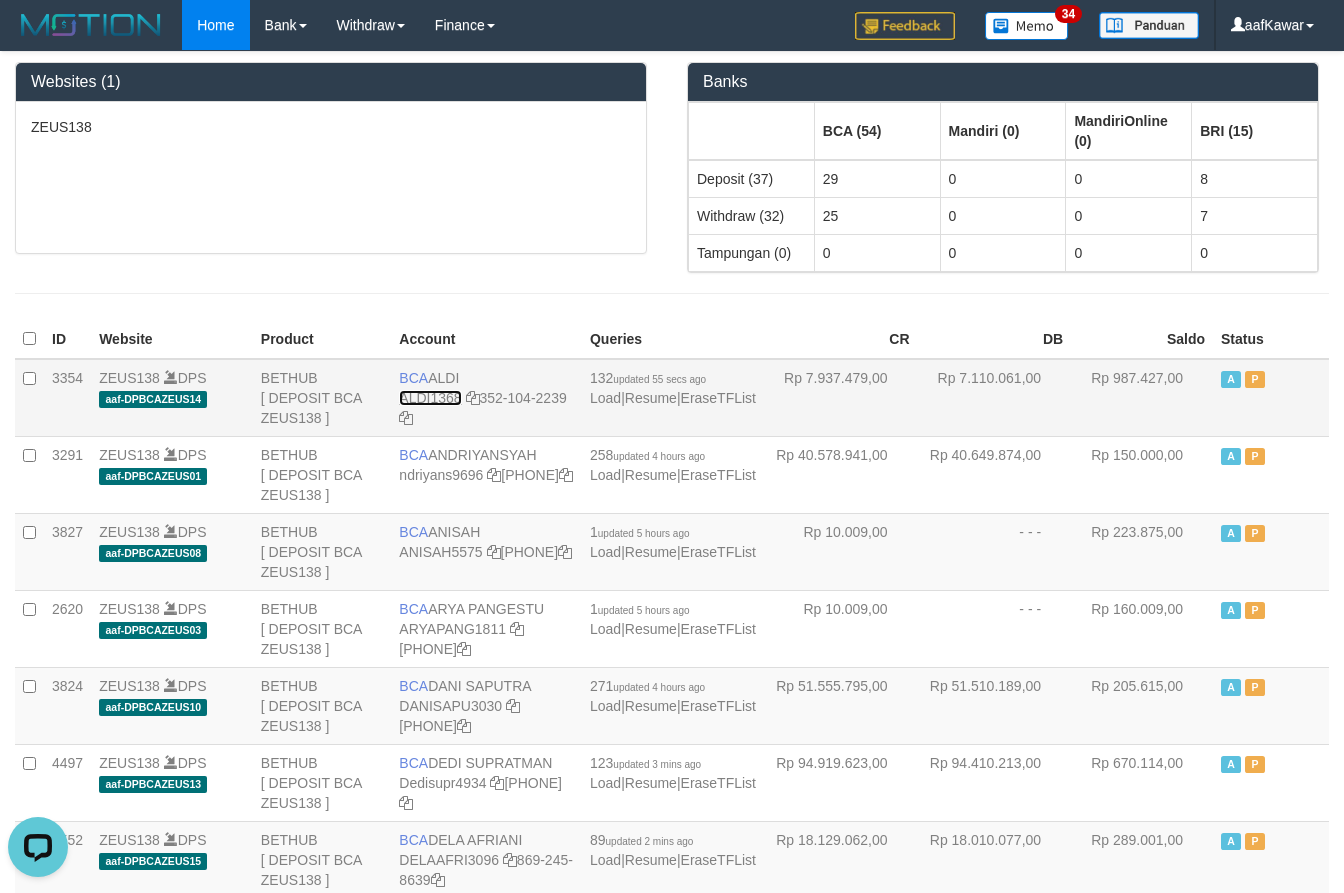 click on "ALDI1368" at bounding box center [430, 398] 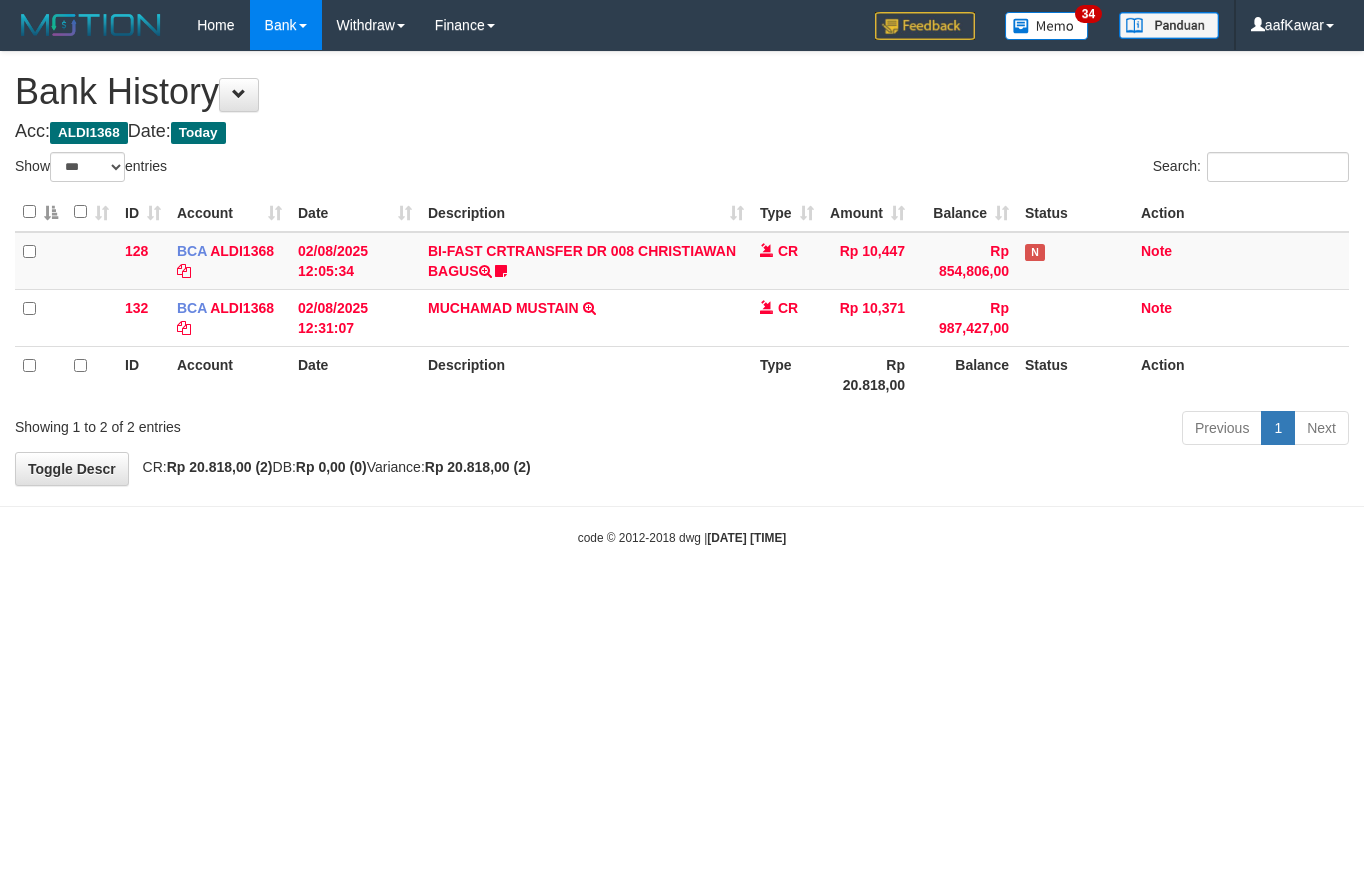 select on "***" 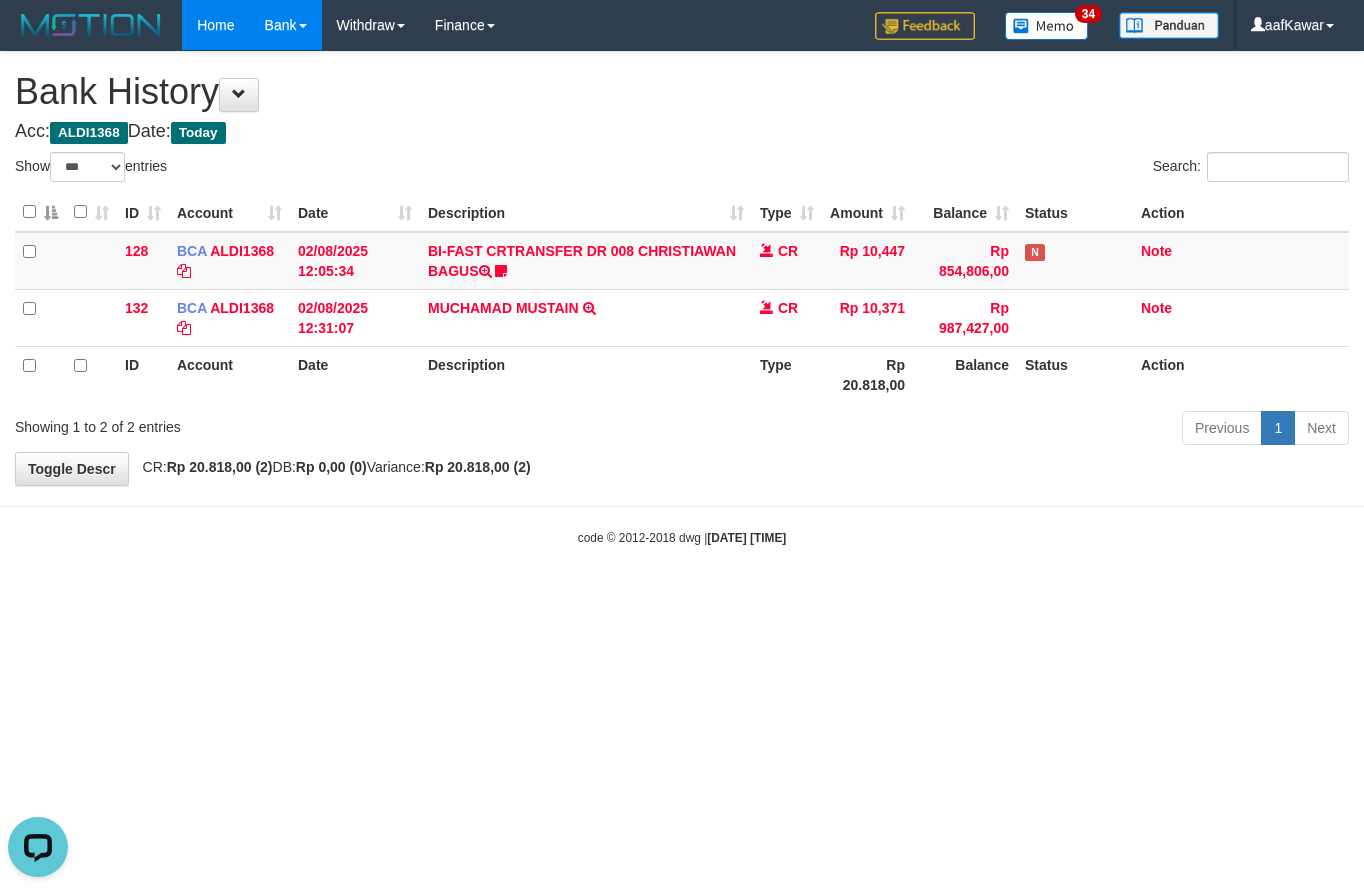 scroll, scrollTop: 0, scrollLeft: 0, axis: both 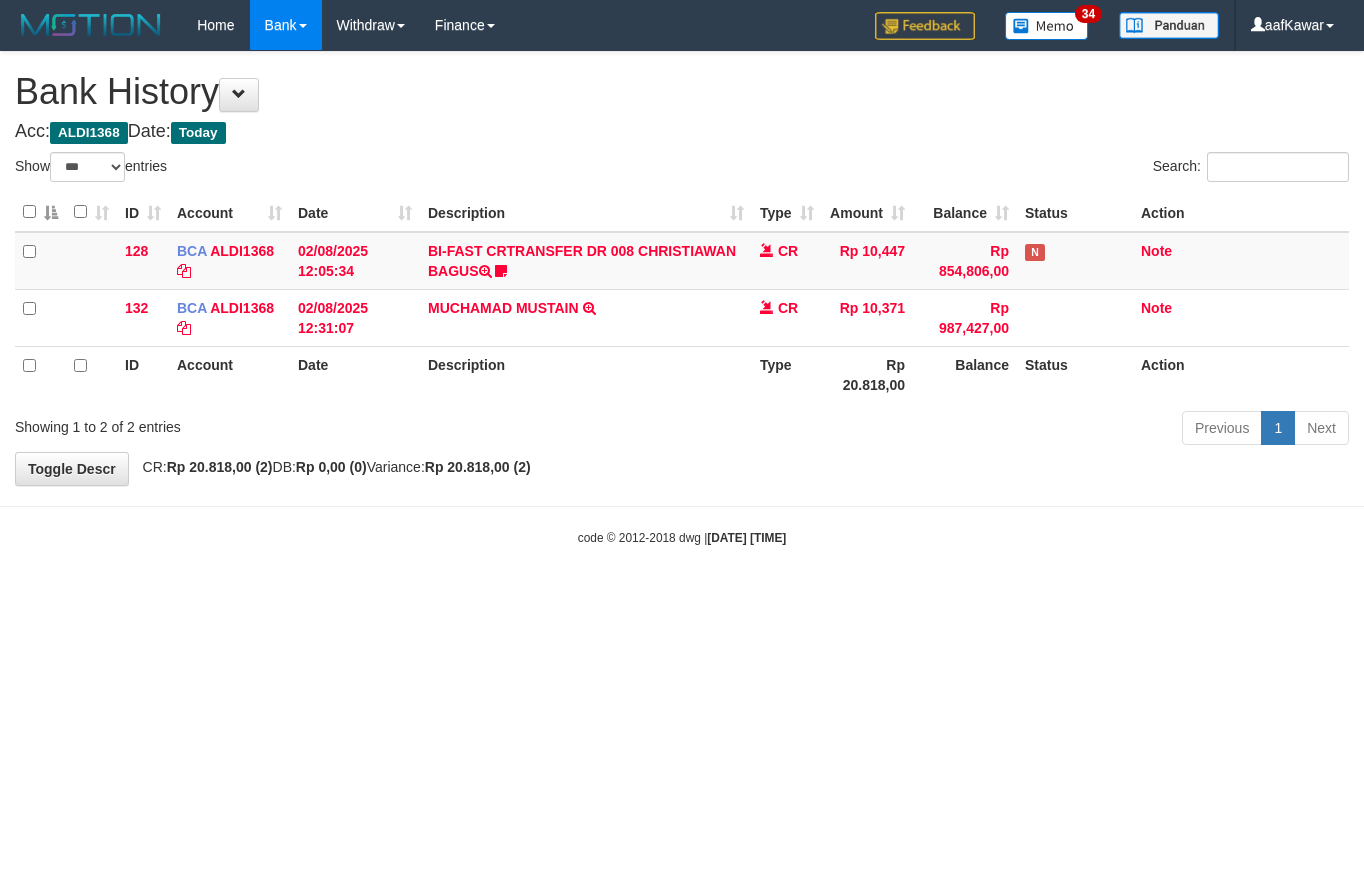 select on "***" 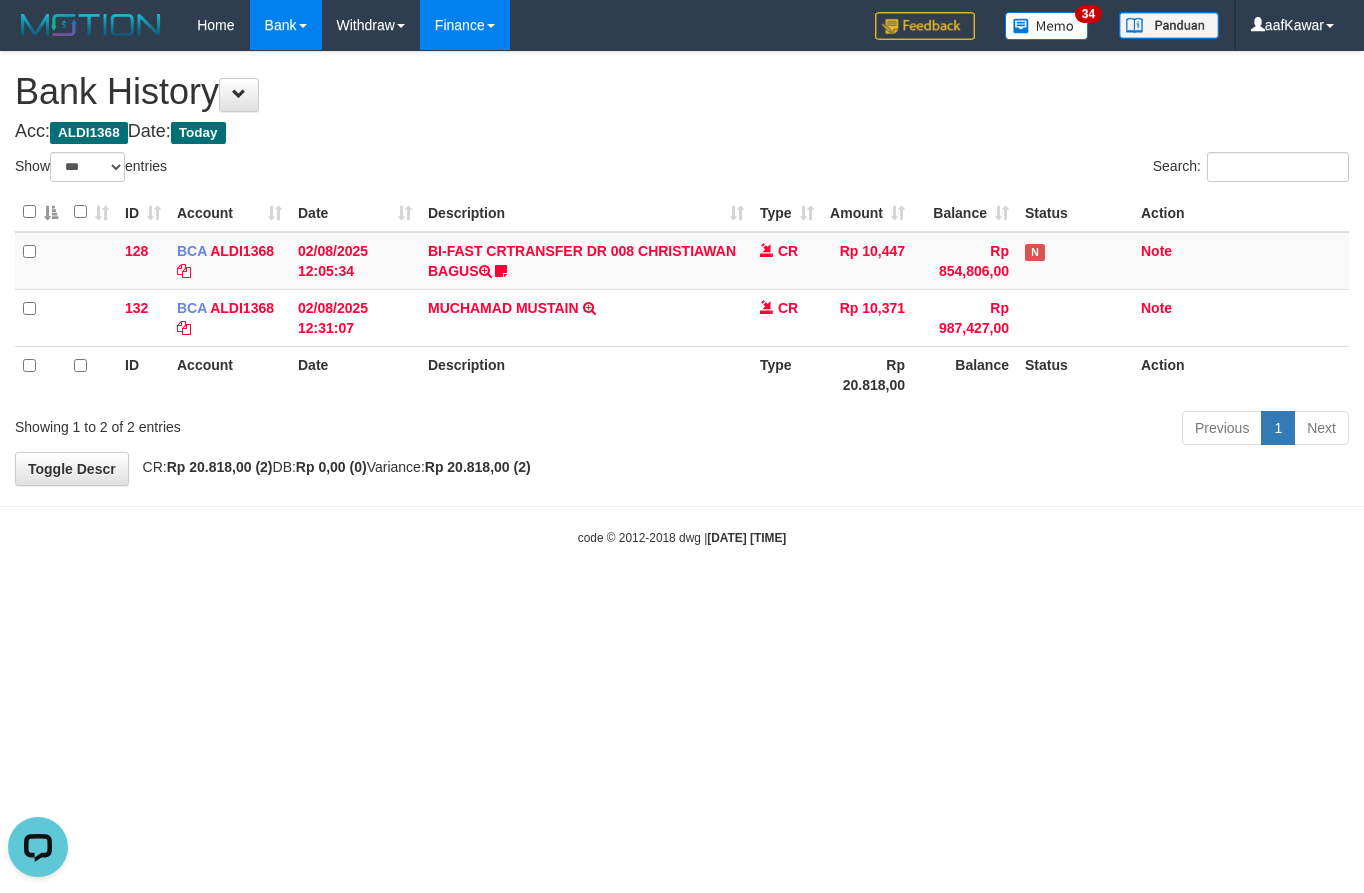 scroll, scrollTop: 0, scrollLeft: 0, axis: both 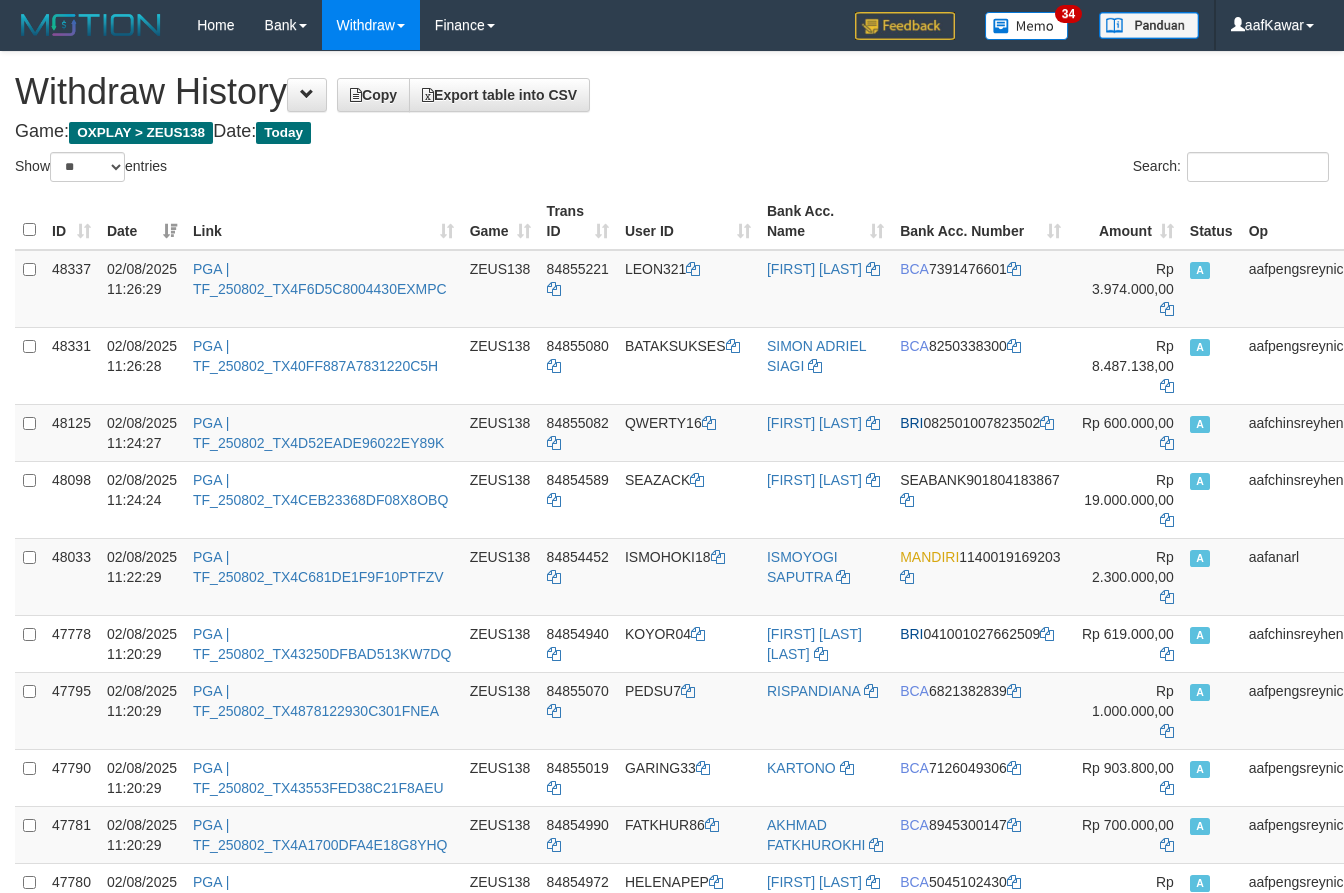 select on "**" 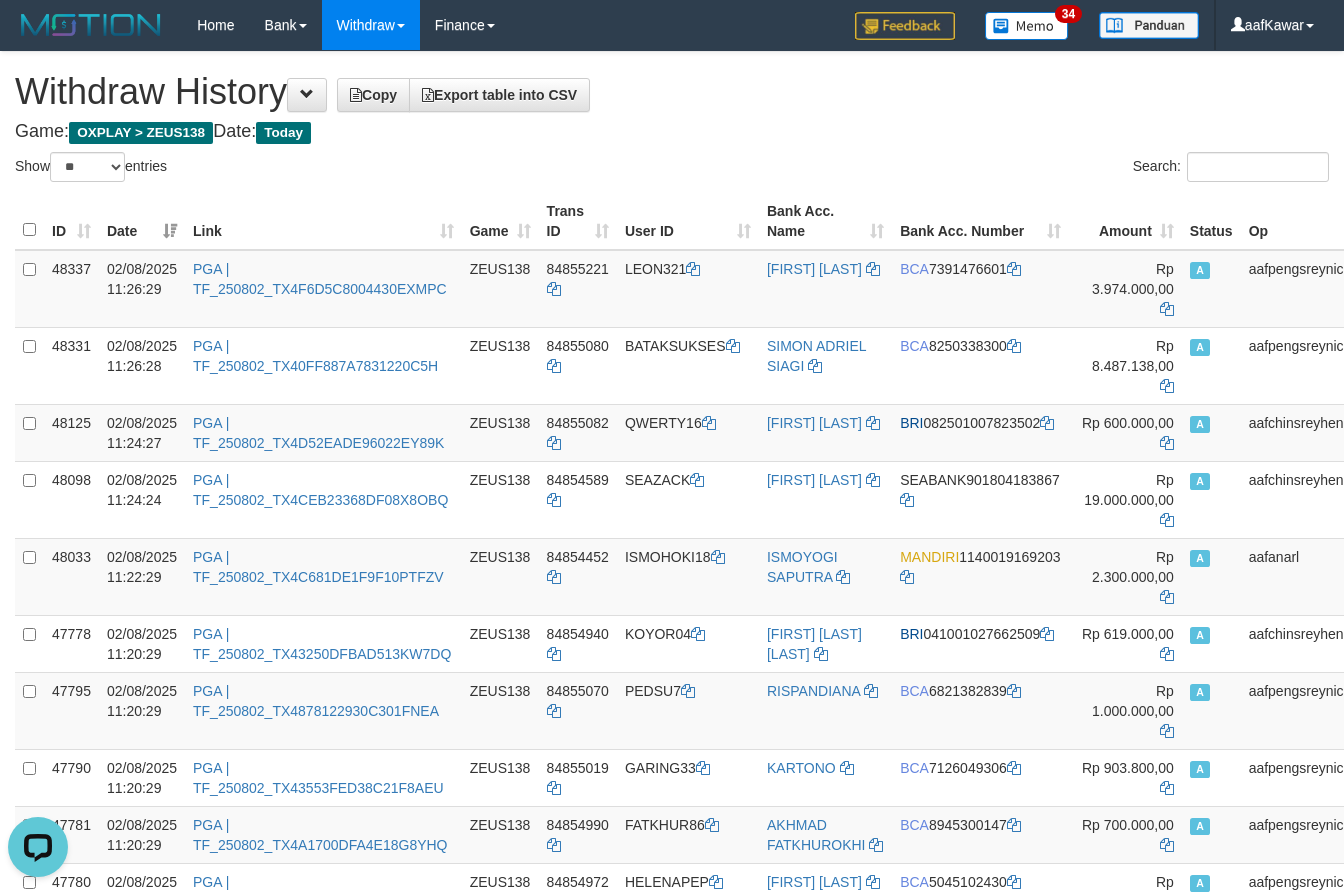 scroll, scrollTop: 0, scrollLeft: 0, axis: both 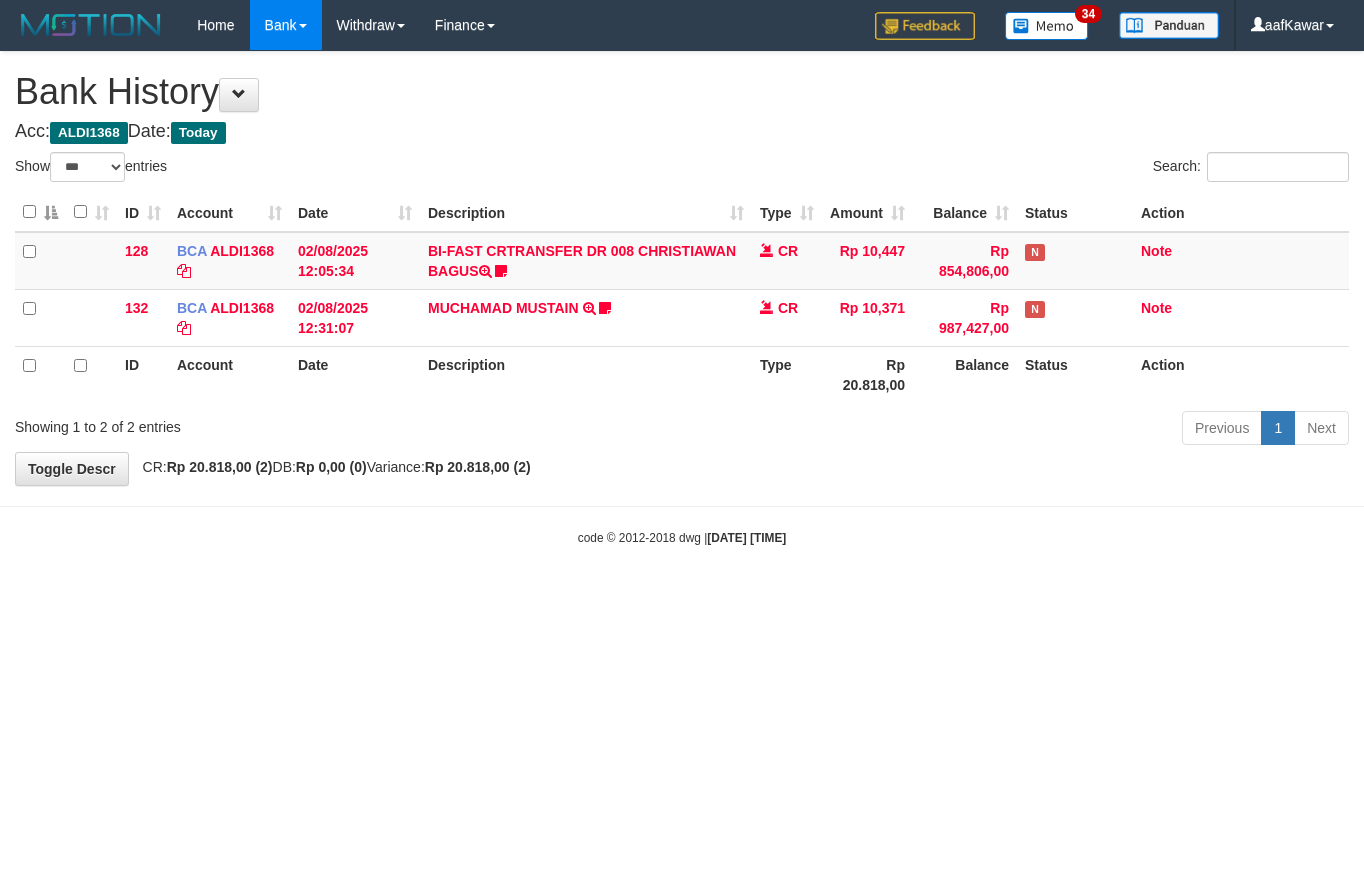 select on "***" 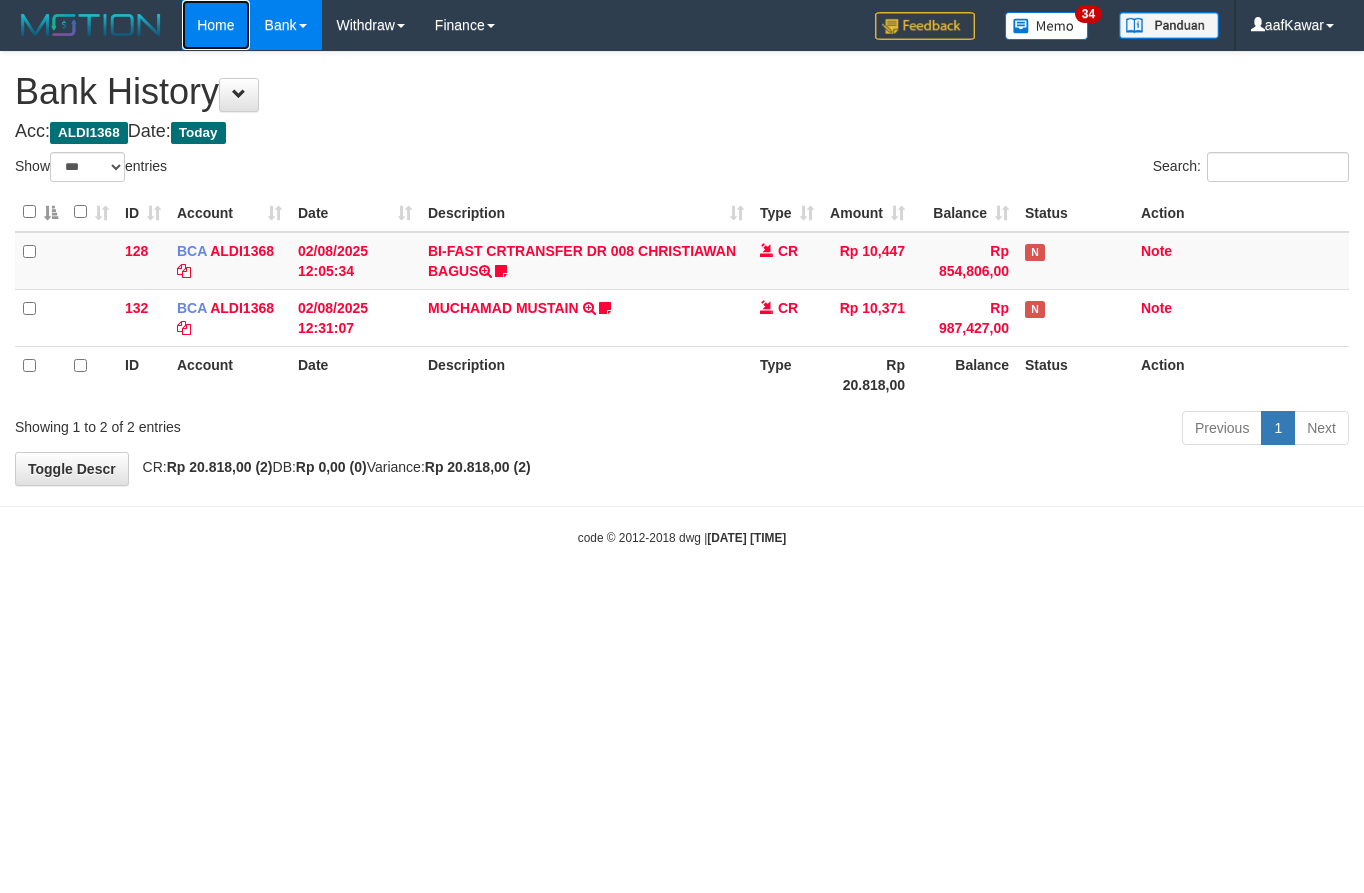 click on "Home" at bounding box center [215, 25] 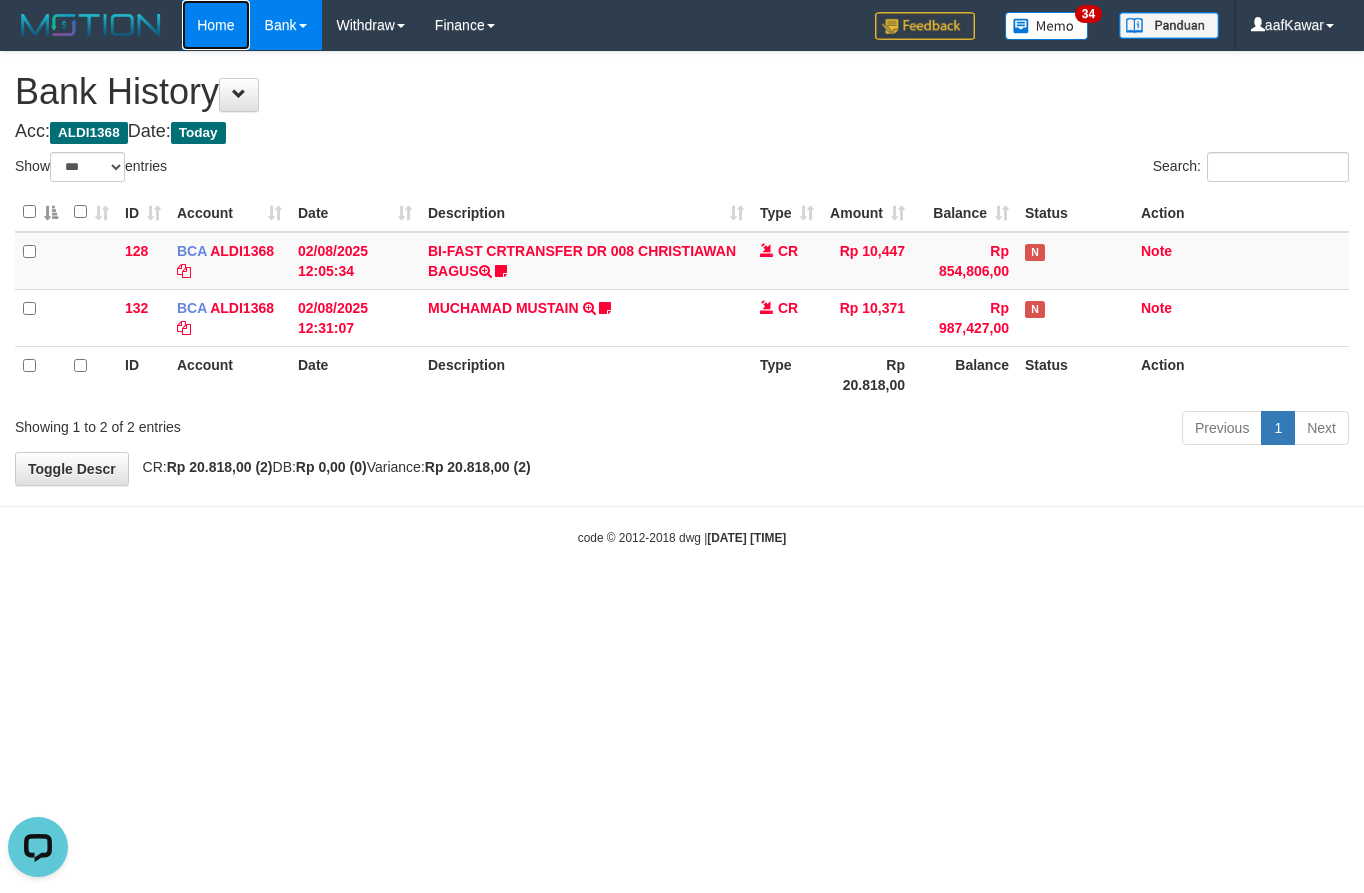 scroll, scrollTop: 0, scrollLeft: 0, axis: both 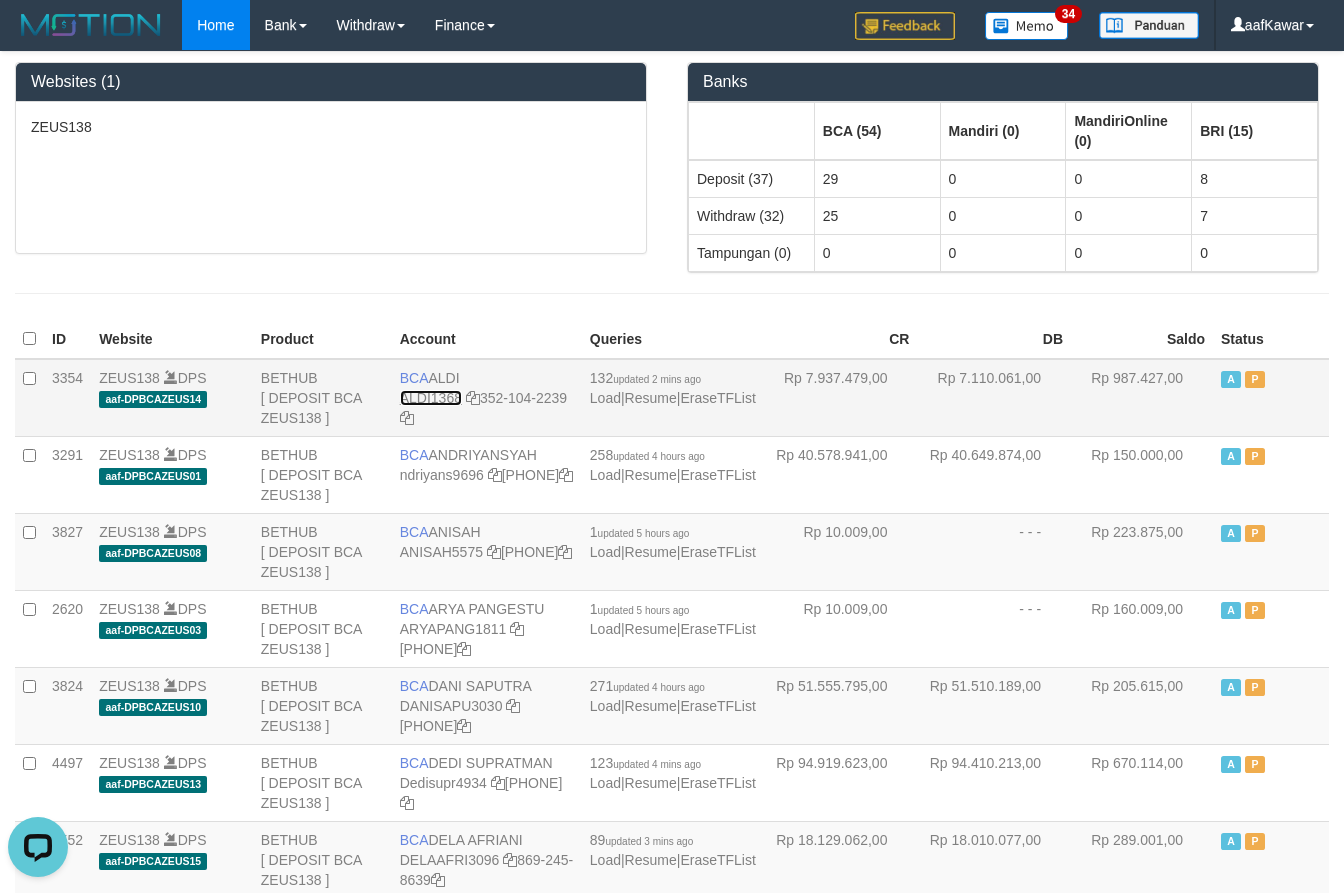 click on "ALDI1368" at bounding box center (431, 398) 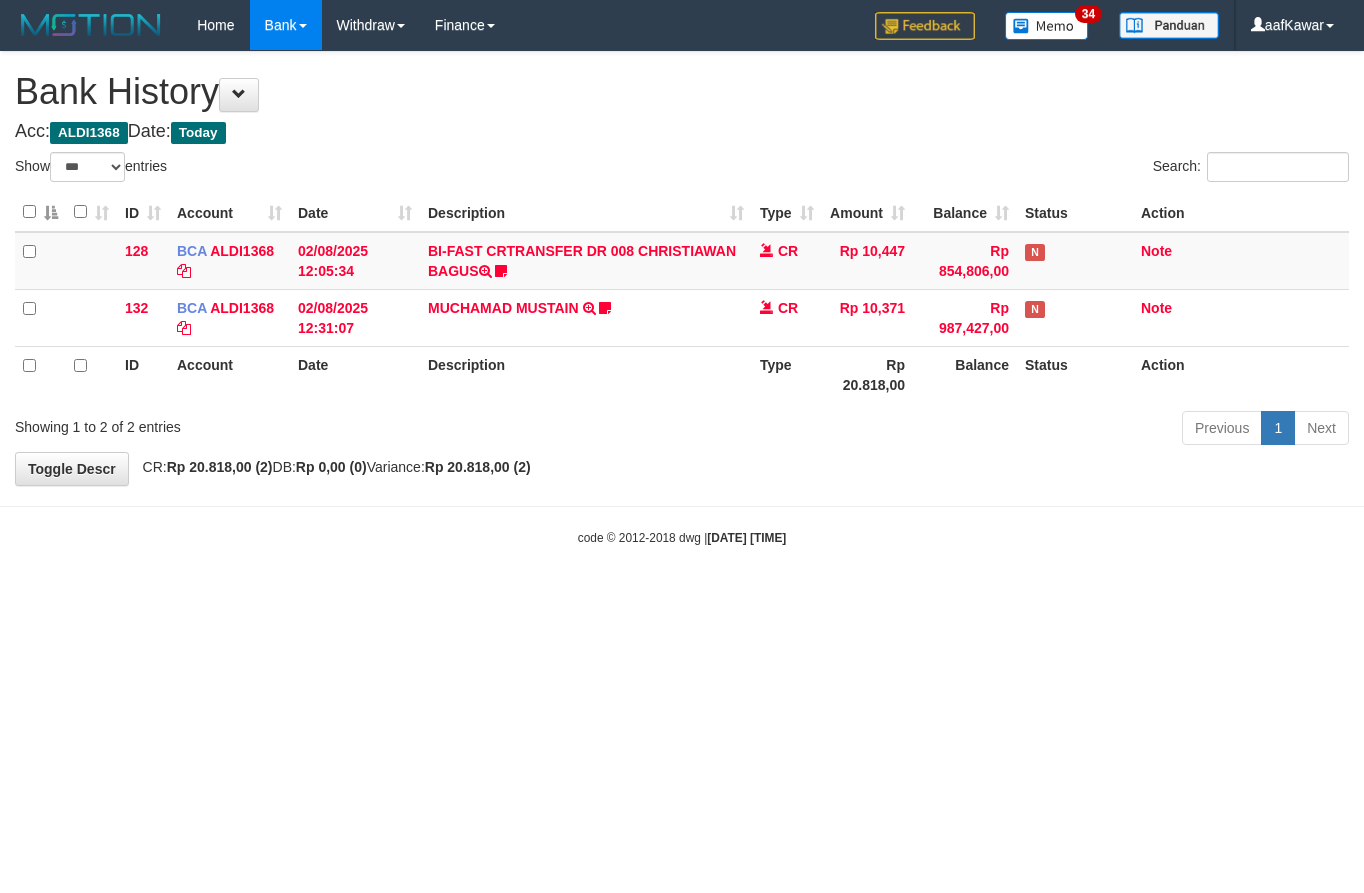 select on "***" 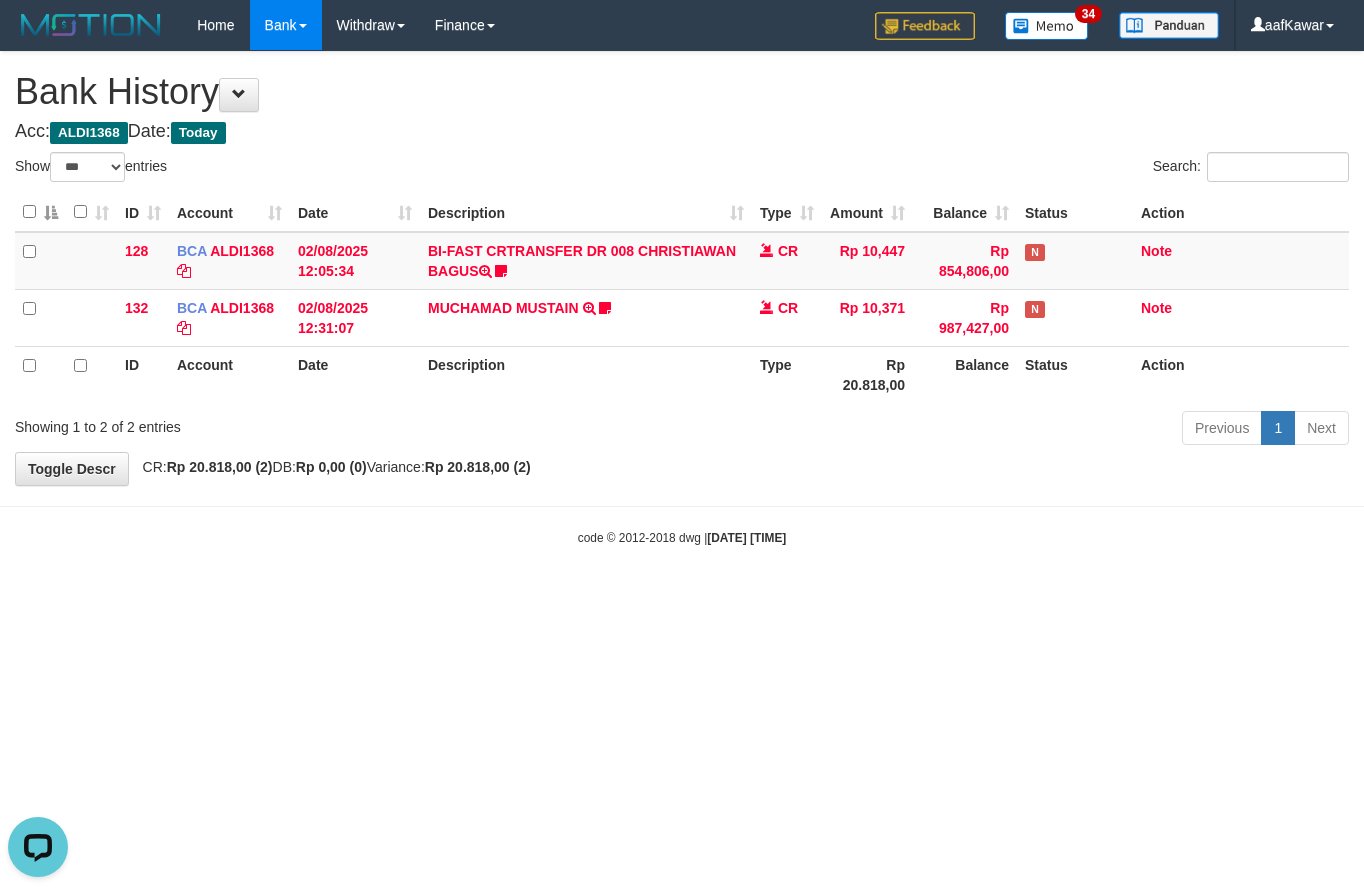 scroll, scrollTop: 0, scrollLeft: 0, axis: both 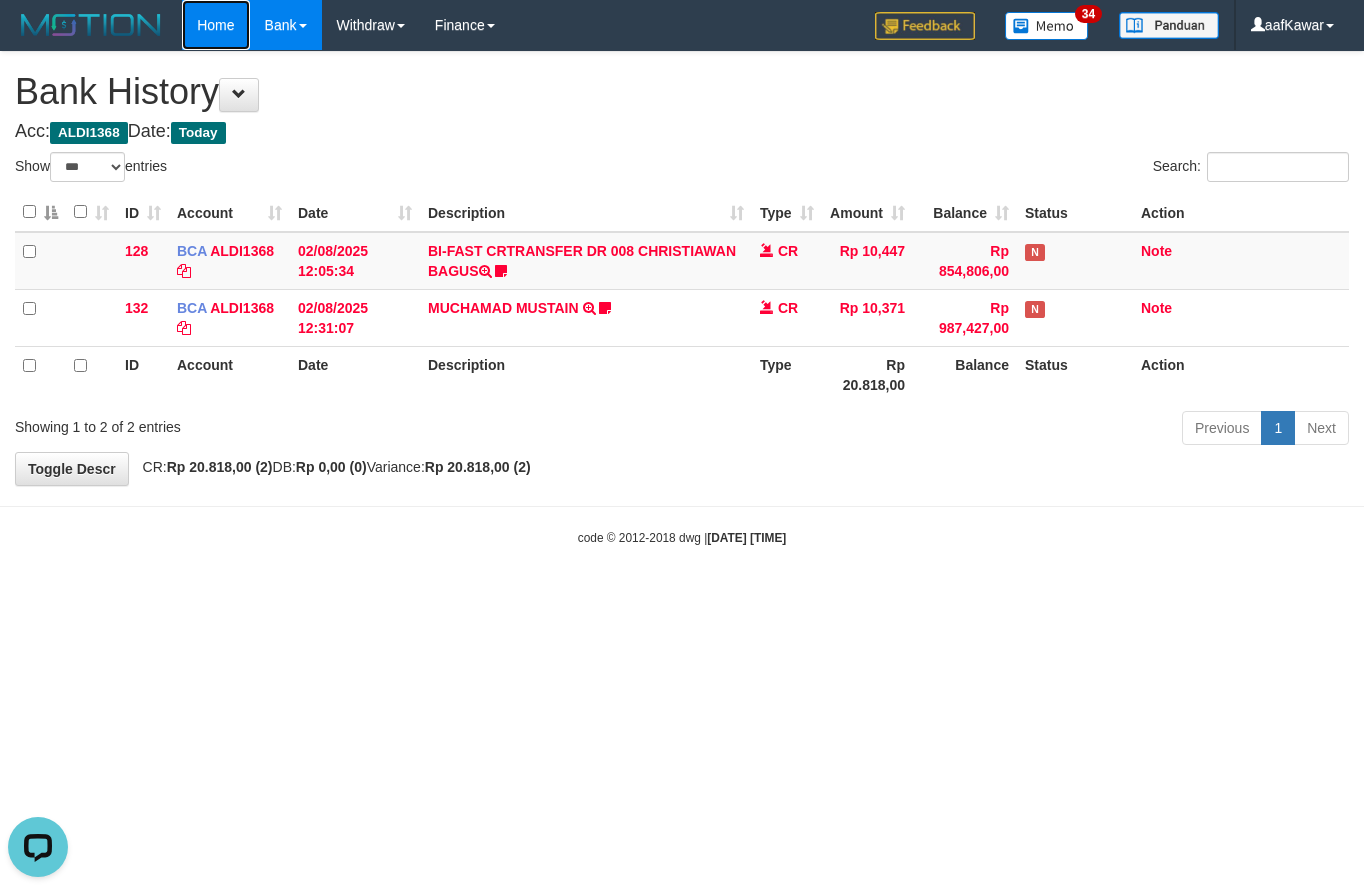 click on "Home" at bounding box center [215, 25] 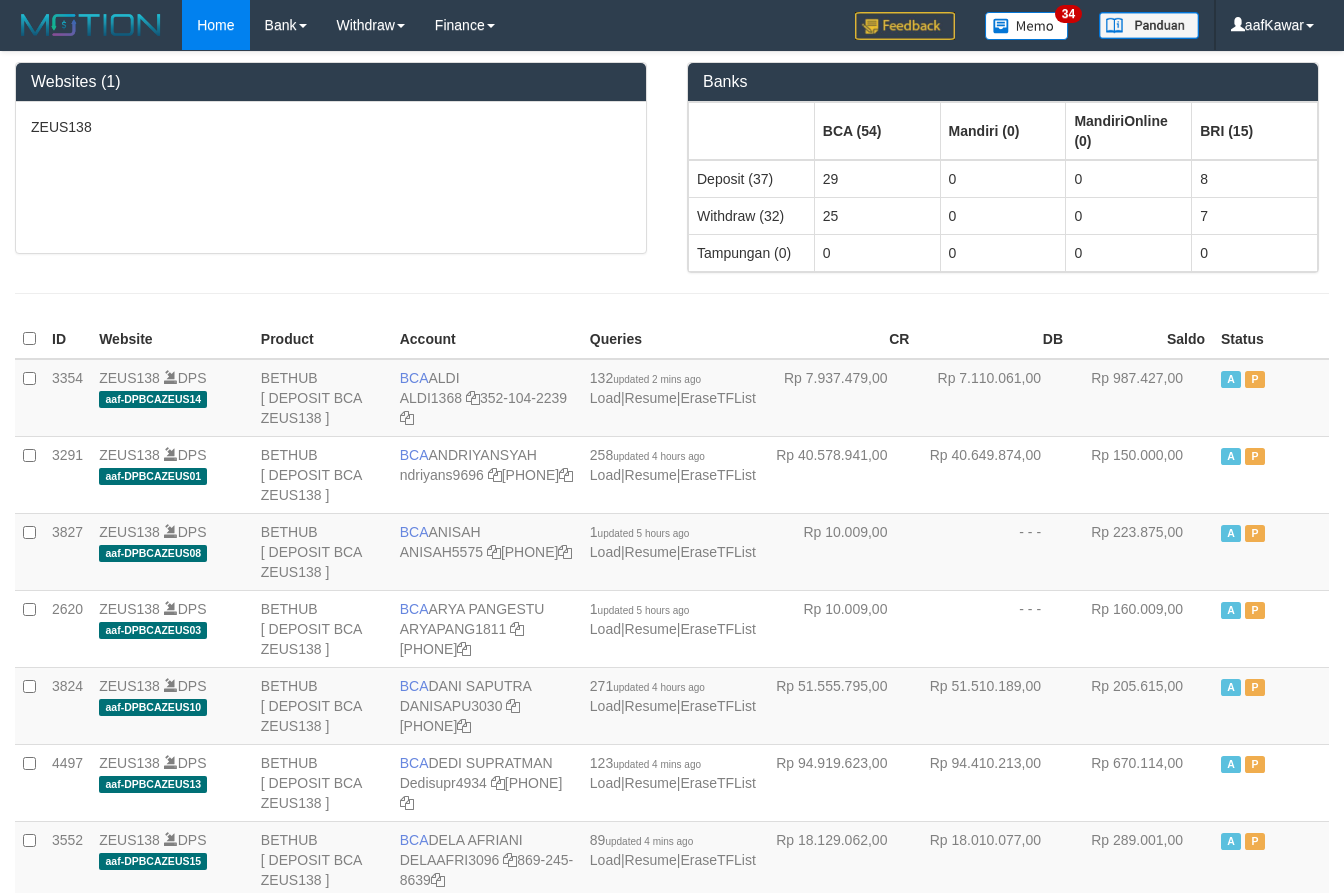 scroll, scrollTop: 0, scrollLeft: 0, axis: both 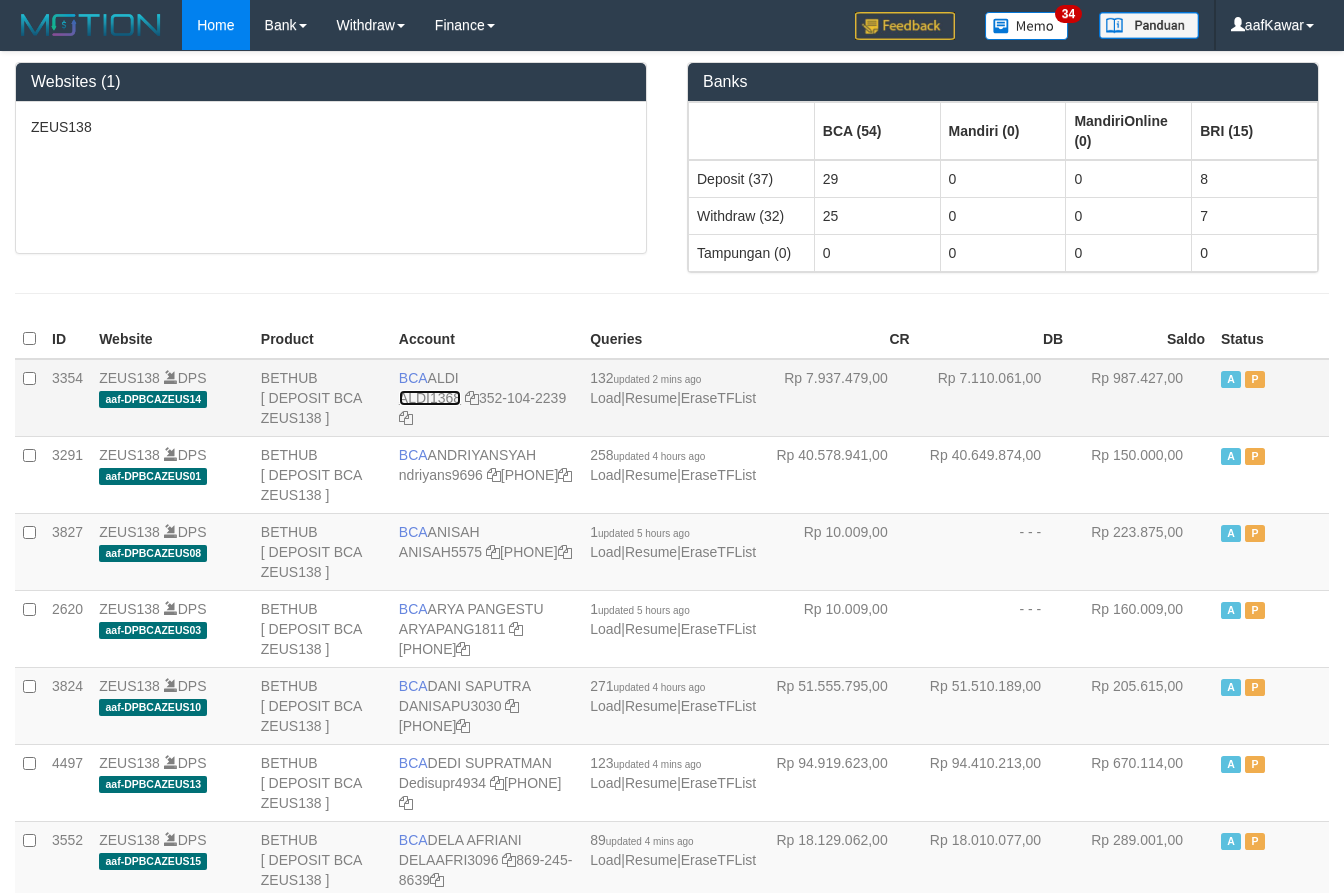 click on "ALDI1368" at bounding box center [430, 398] 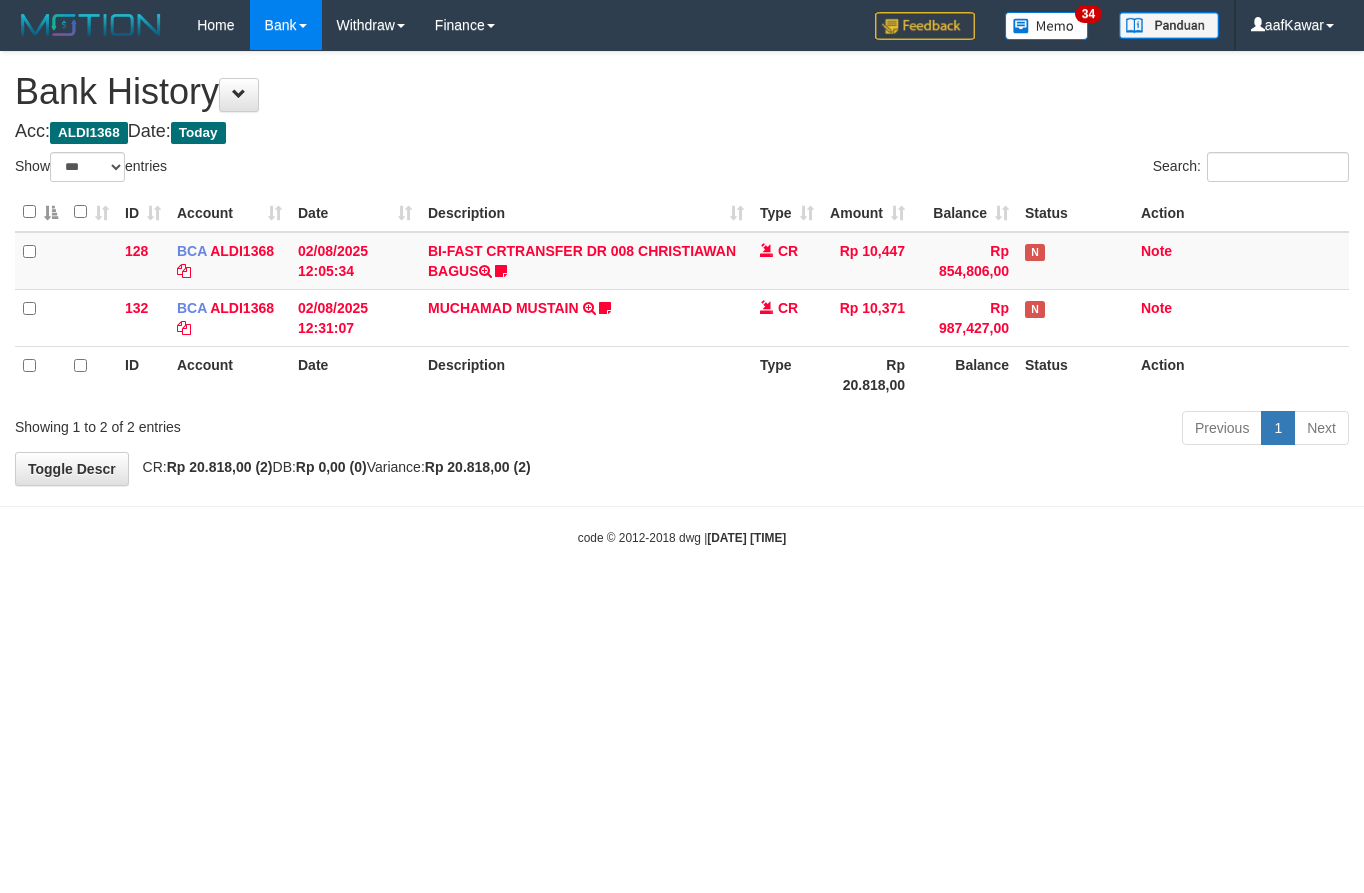 select on "***" 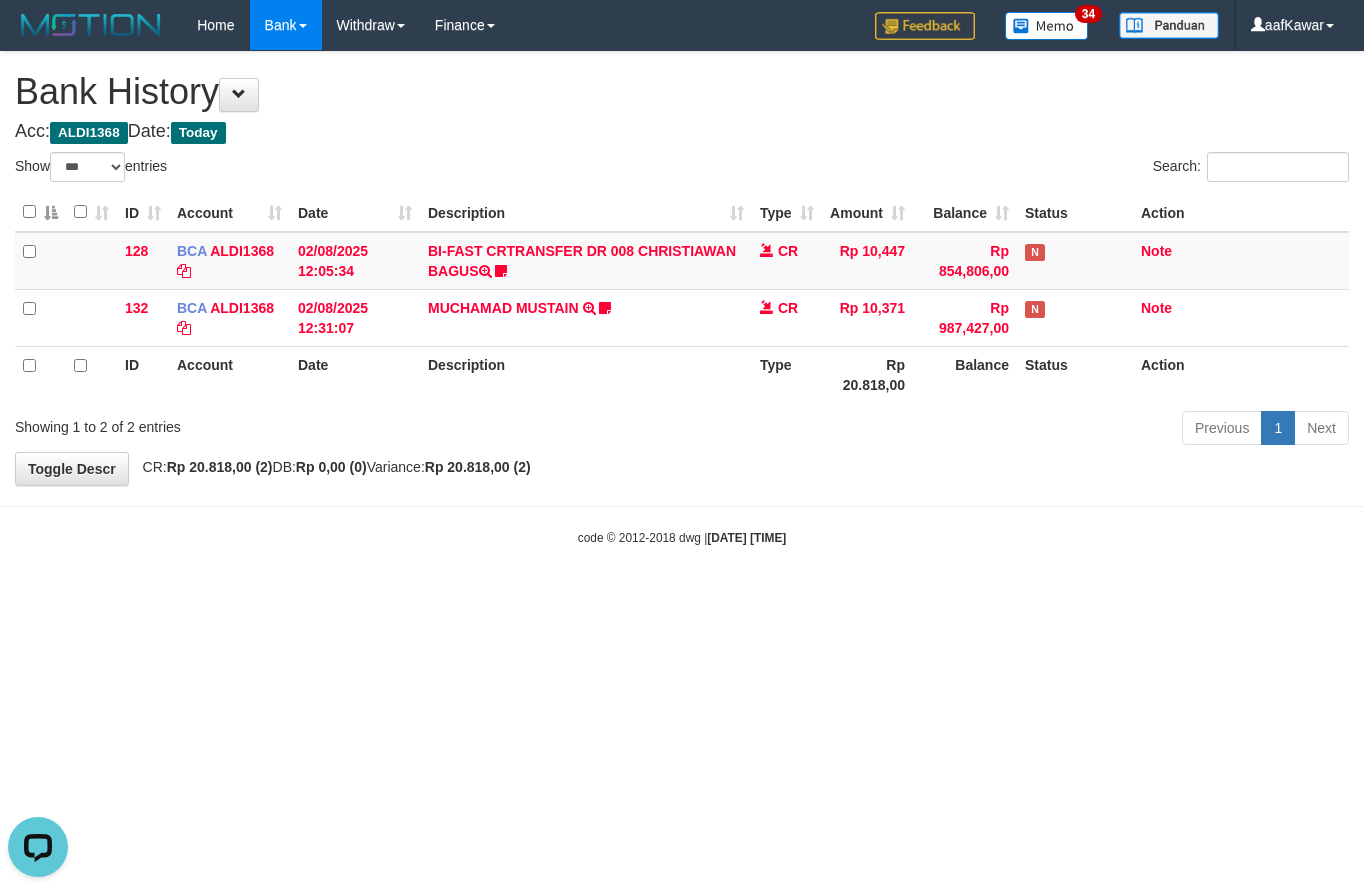 scroll, scrollTop: 0, scrollLeft: 0, axis: both 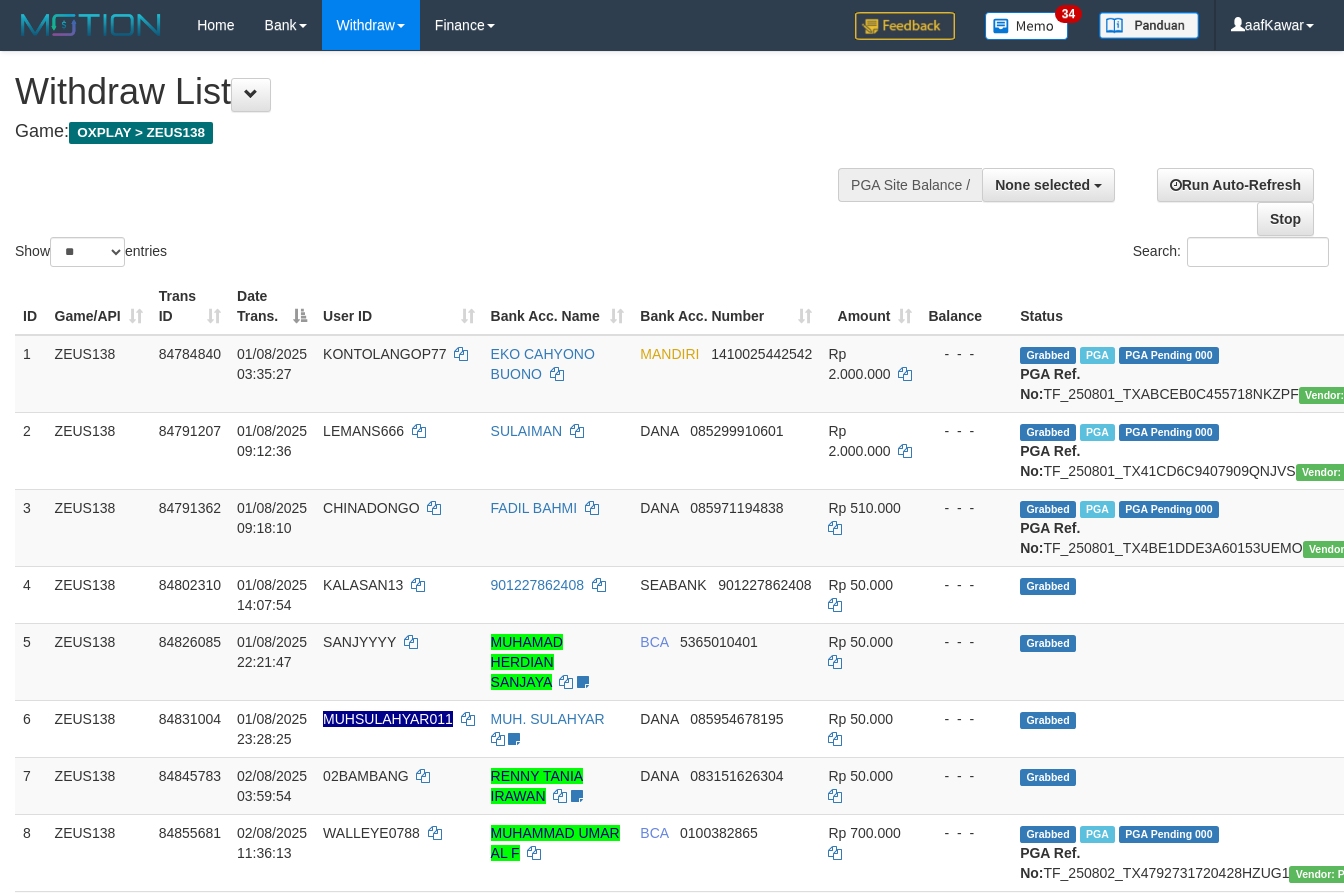 select 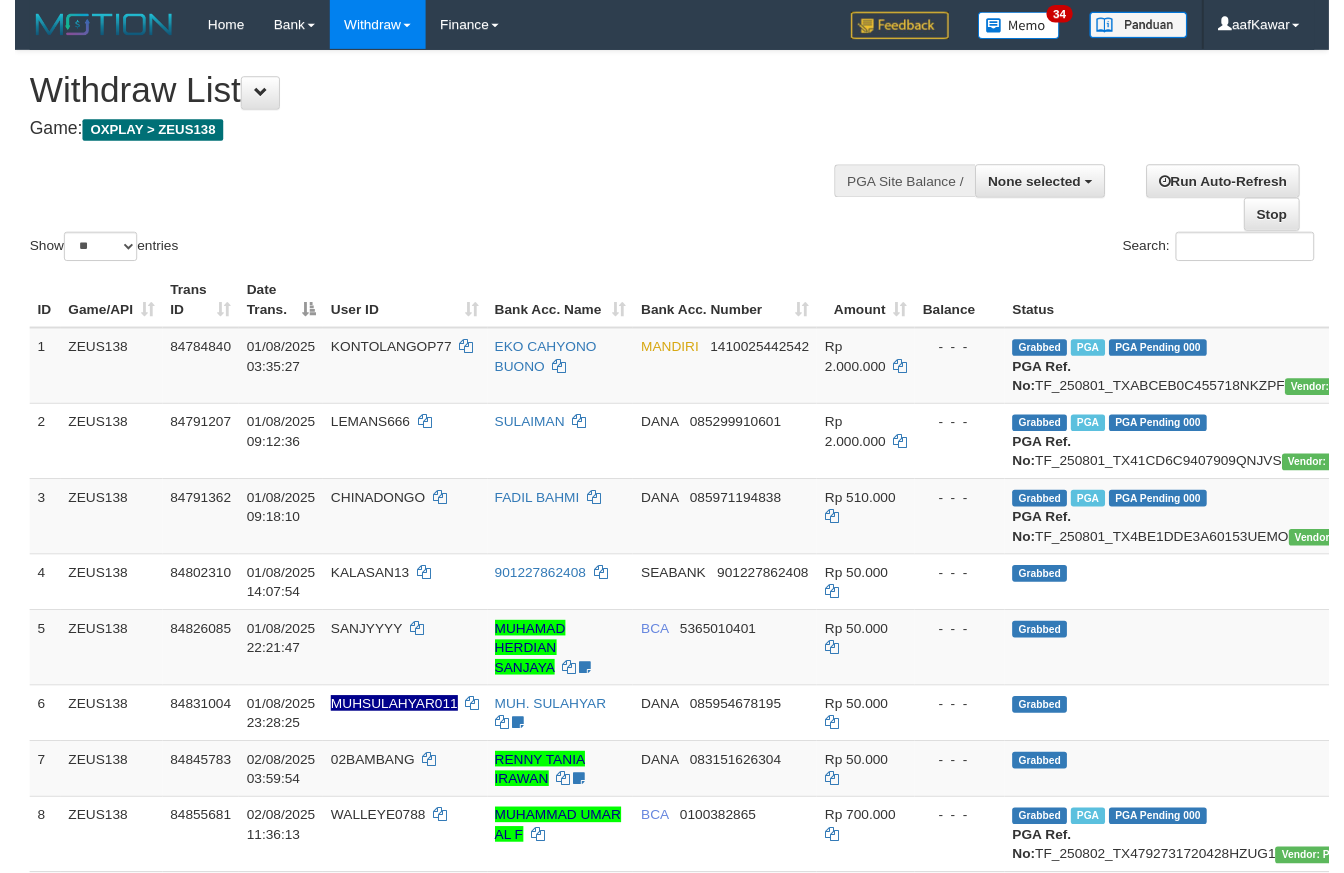 scroll, scrollTop: 0, scrollLeft: 0, axis: both 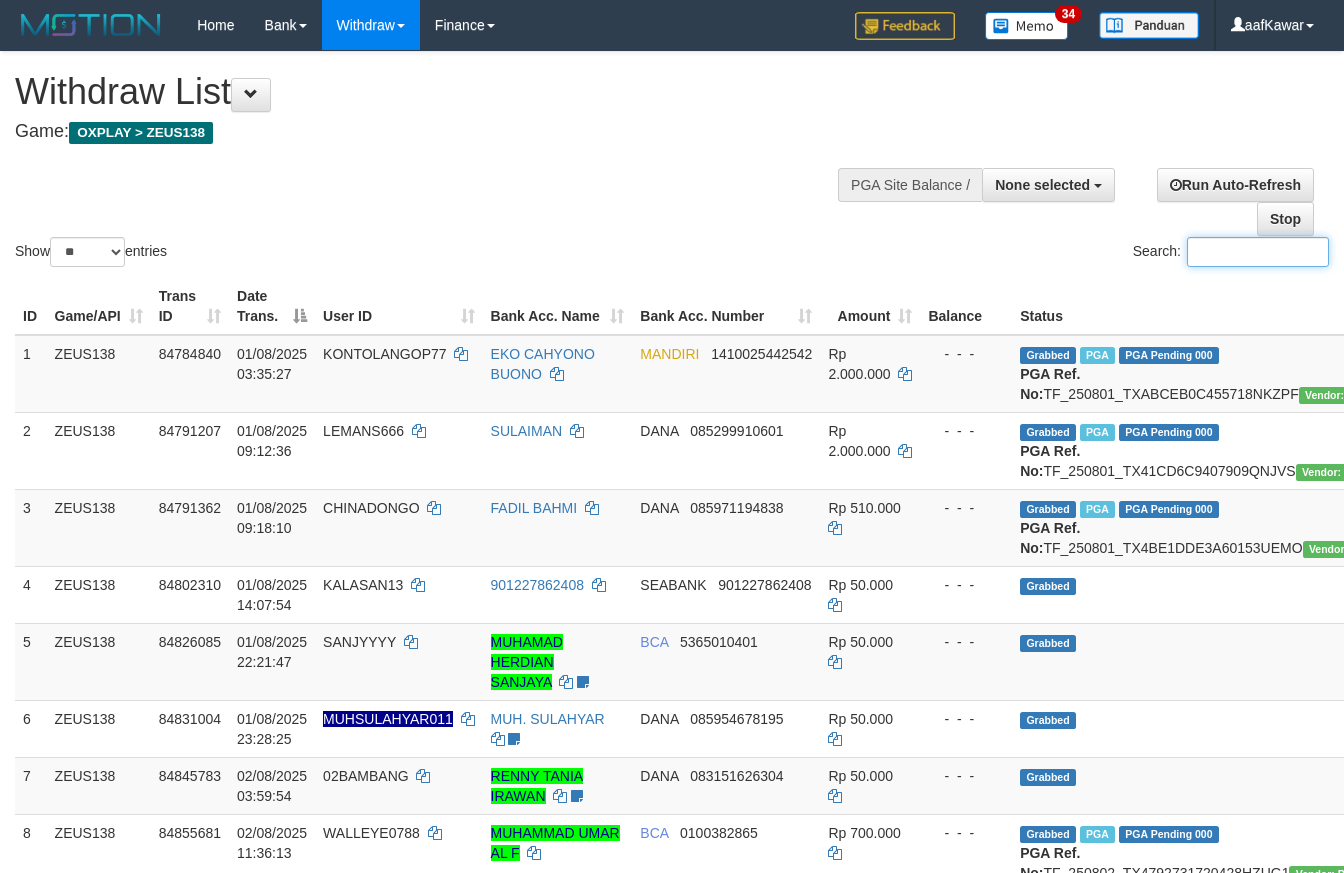 click on "Search:" at bounding box center (1258, 252) 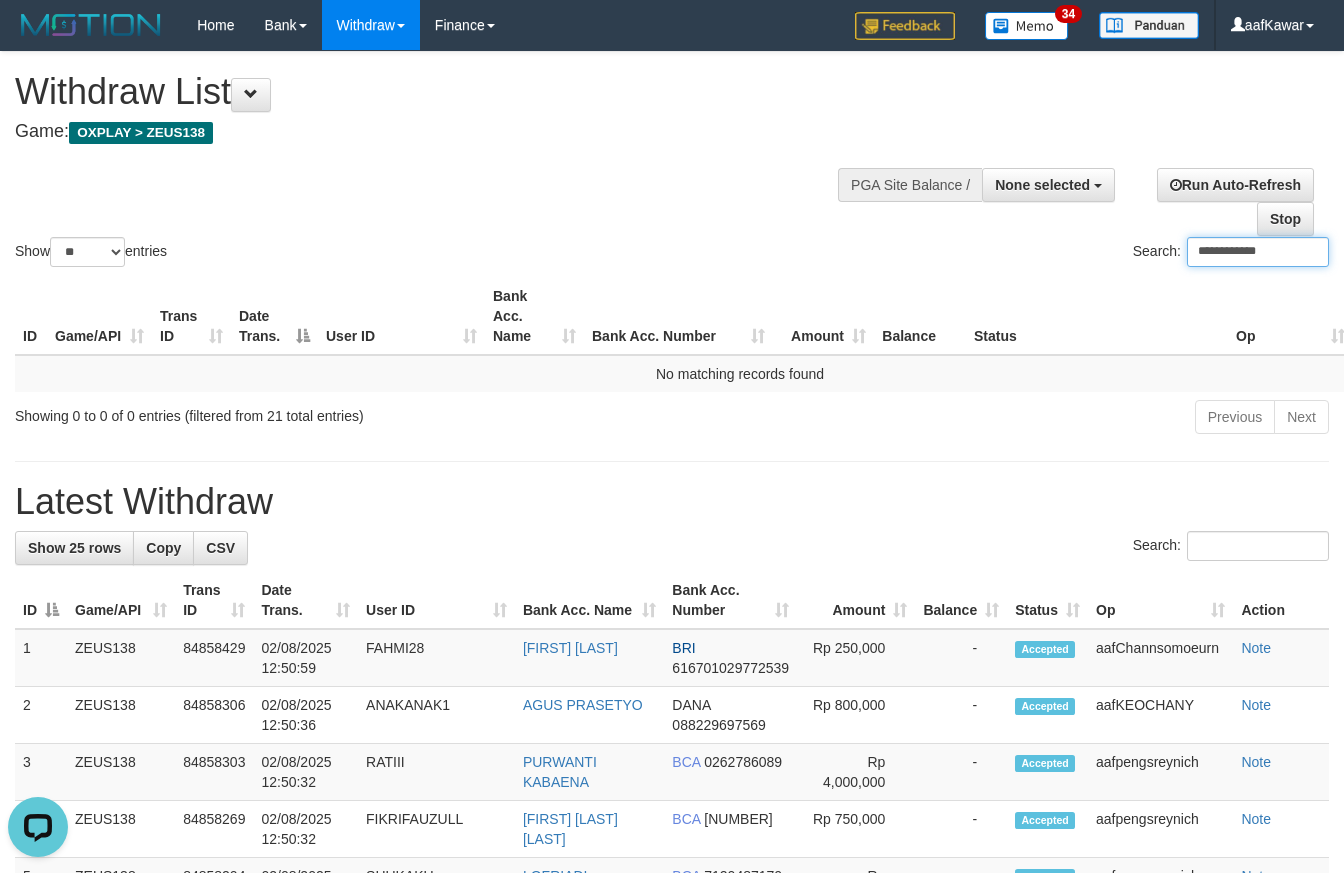 scroll, scrollTop: 0, scrollLeft: 0, axis: both 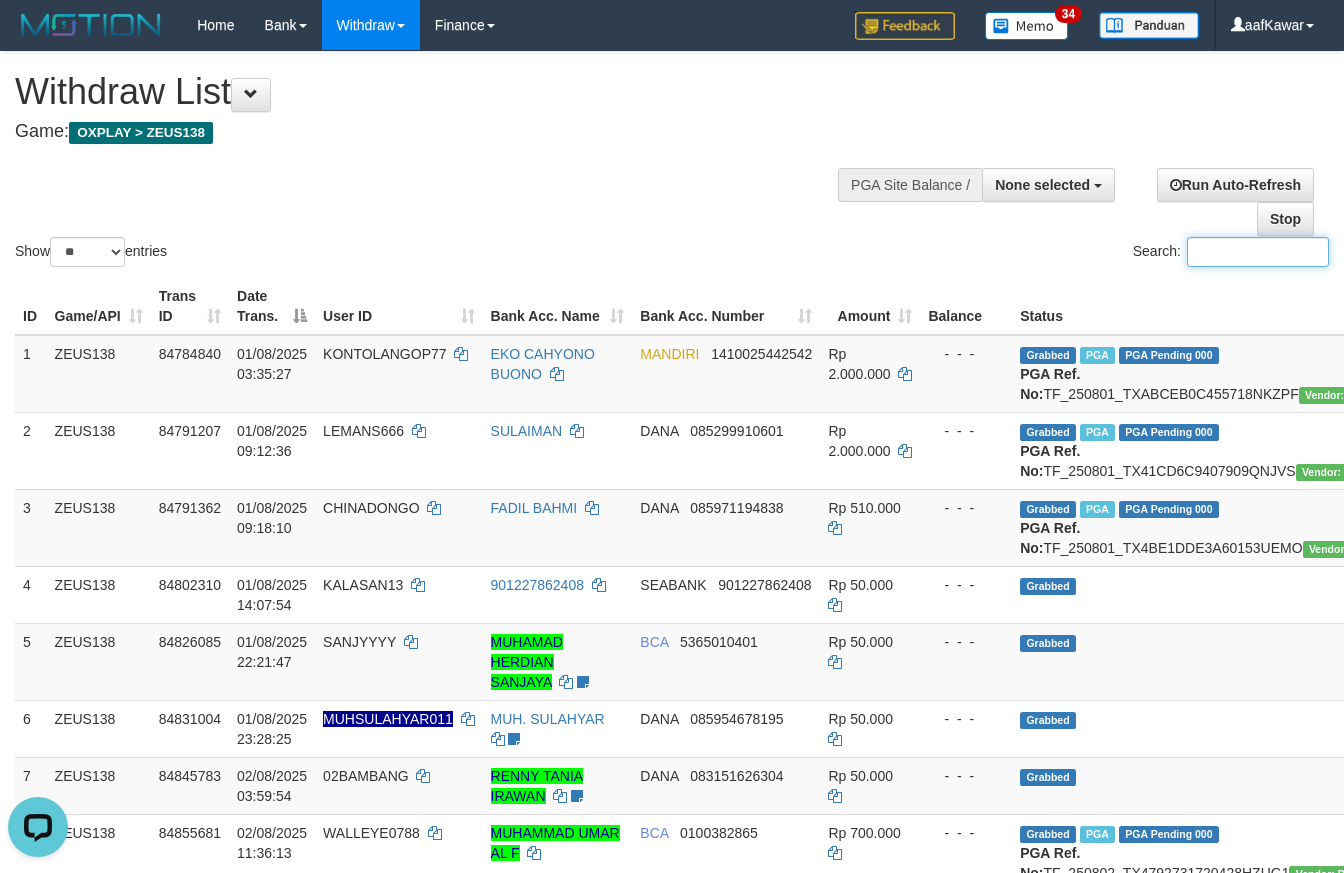 paste on "**********" 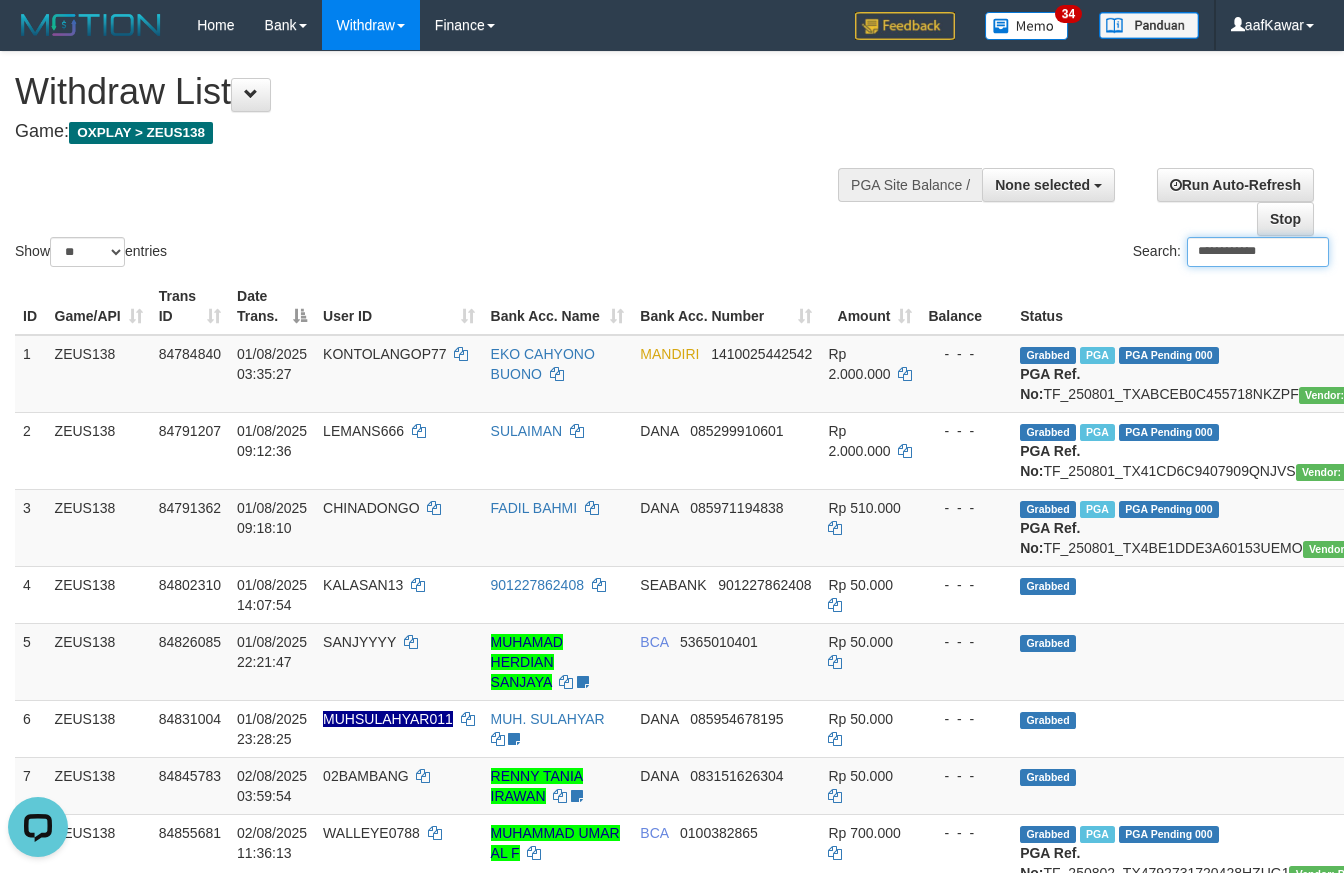 type 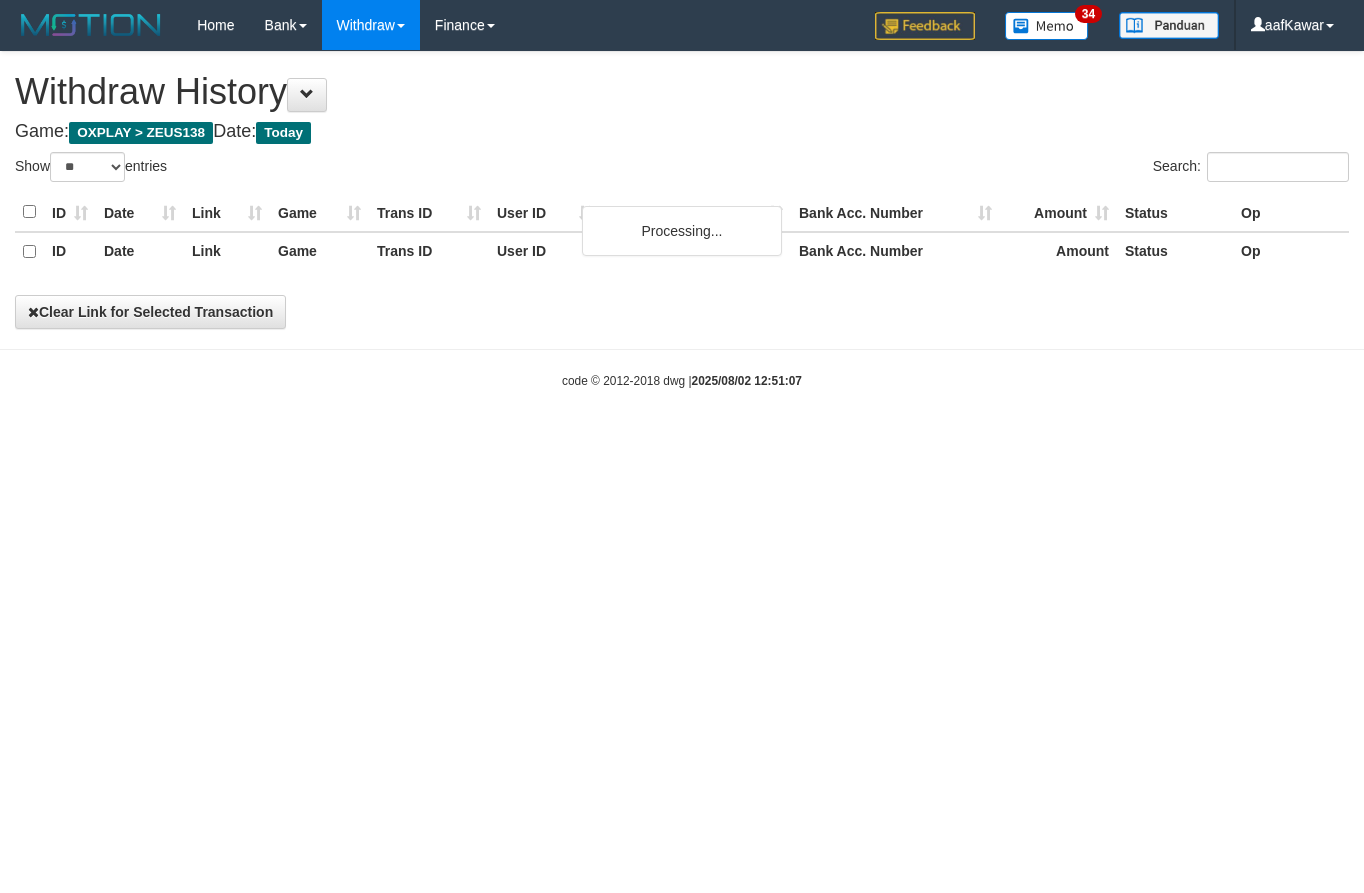 select on "**" 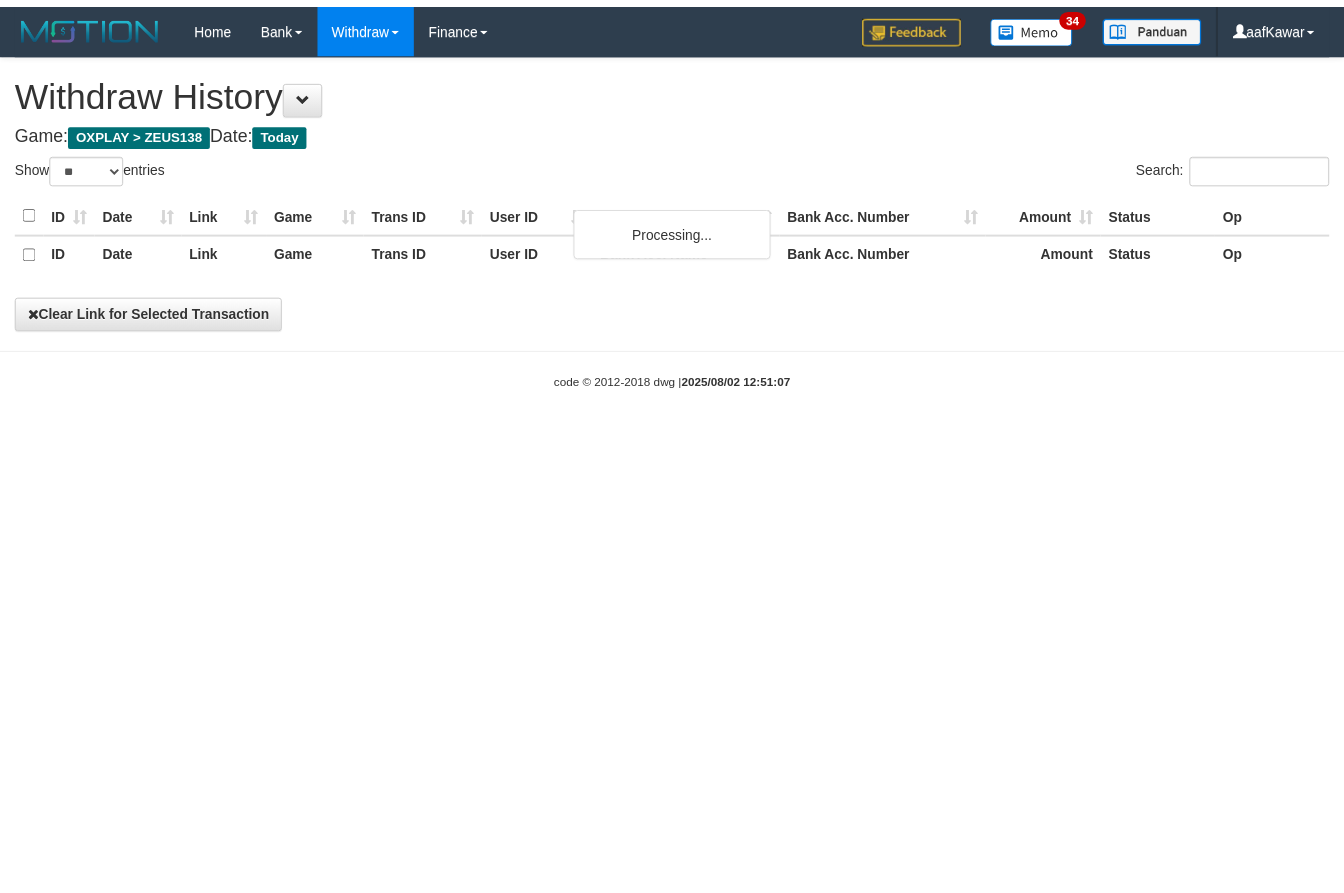 scroll, scrollTop: 0, scrollLeft: 0, axis: both 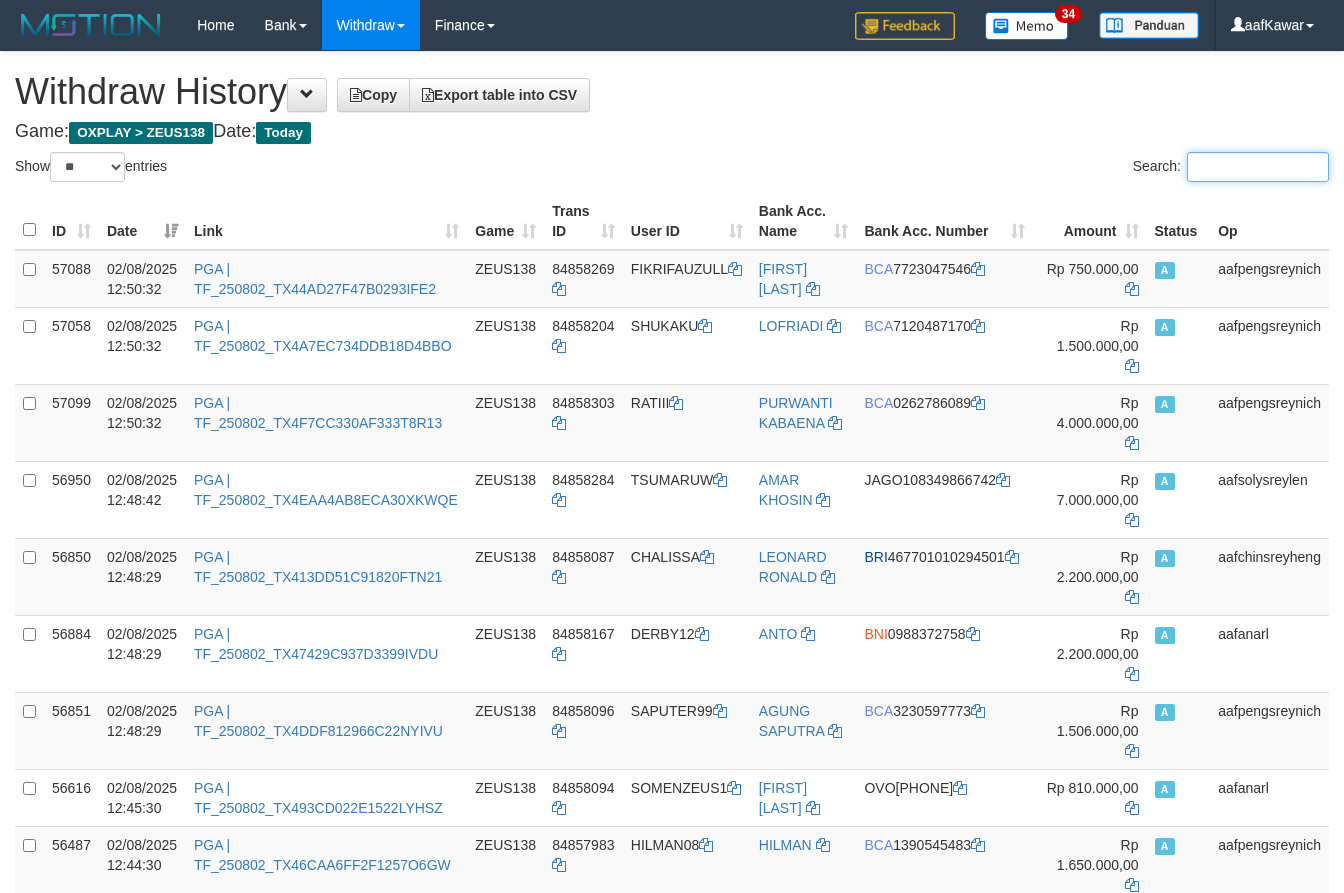 click on "Search:" at bounding box center (1258, 167) 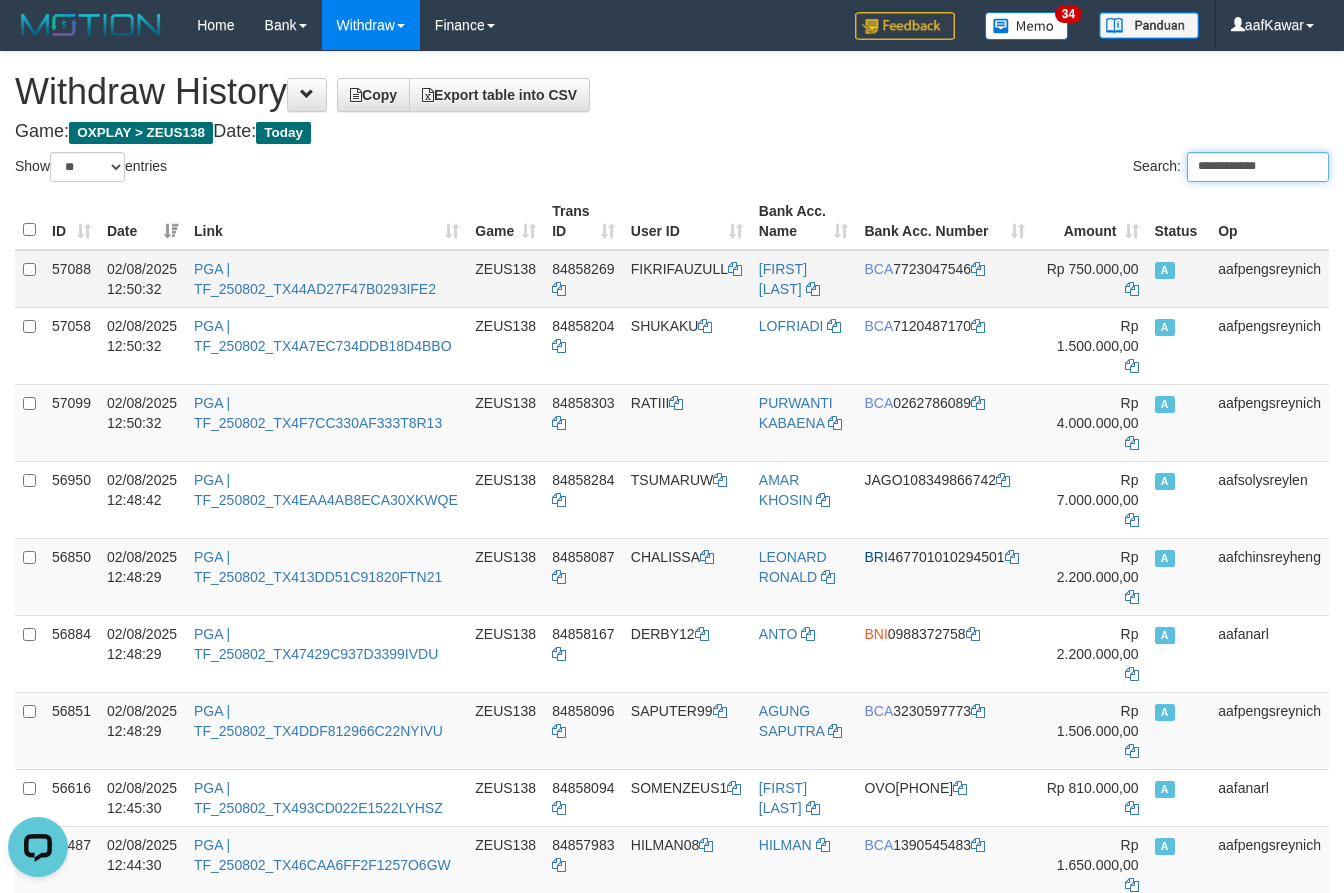 scroll, scrollTop: 0, scrollLeft: 0, axis: both 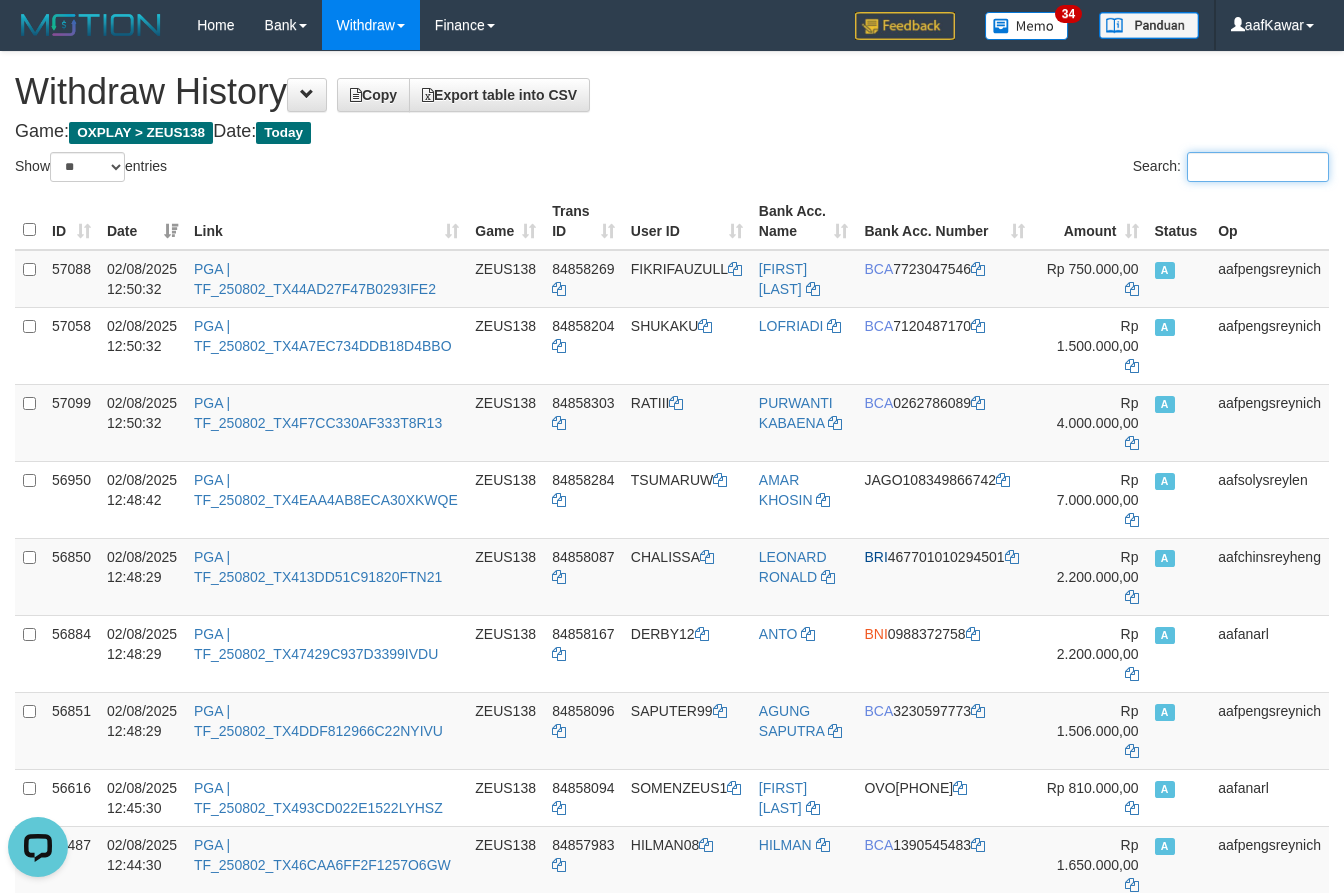 click on "Search:" at bounding box center [1258, 167] 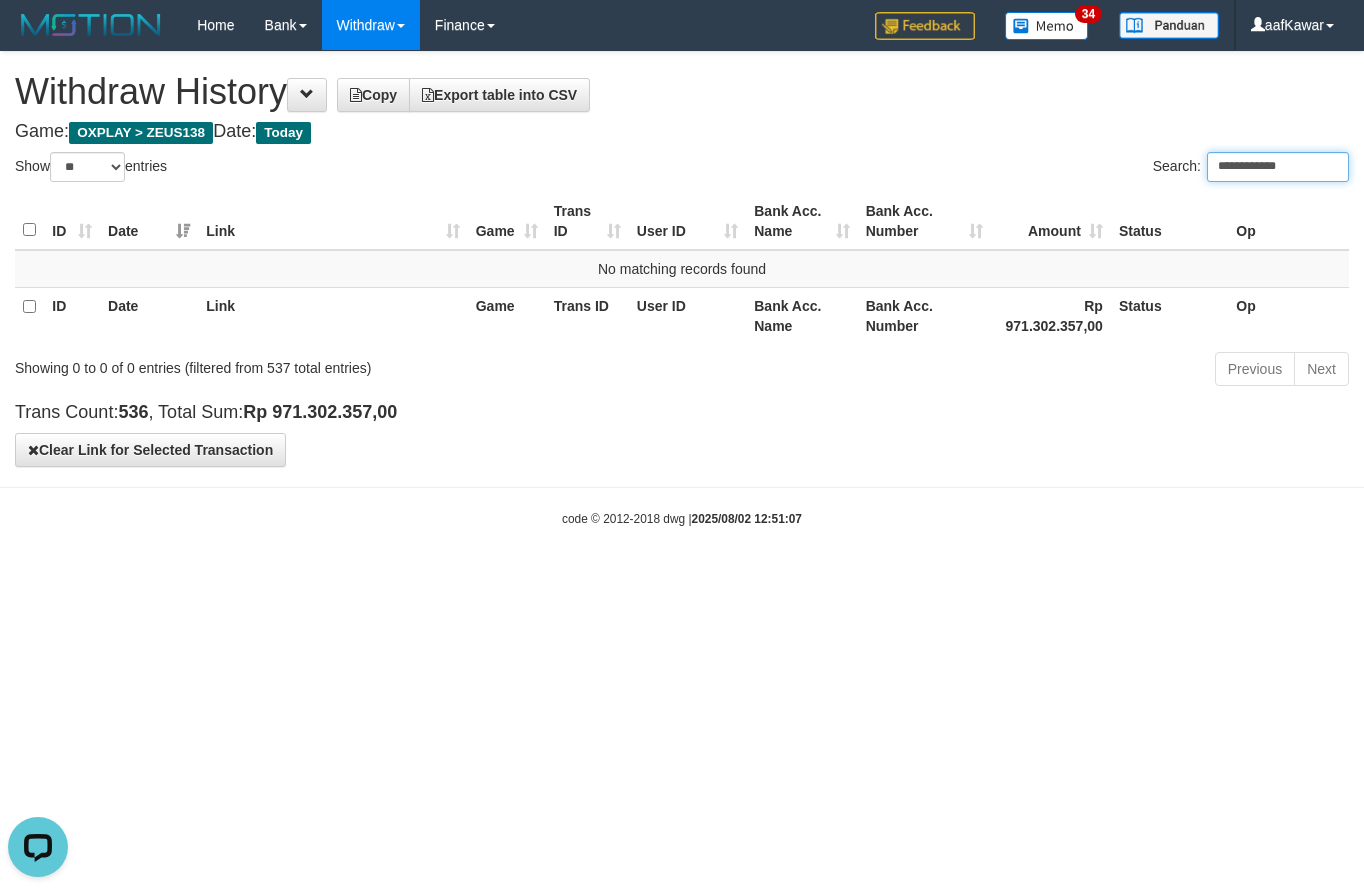type 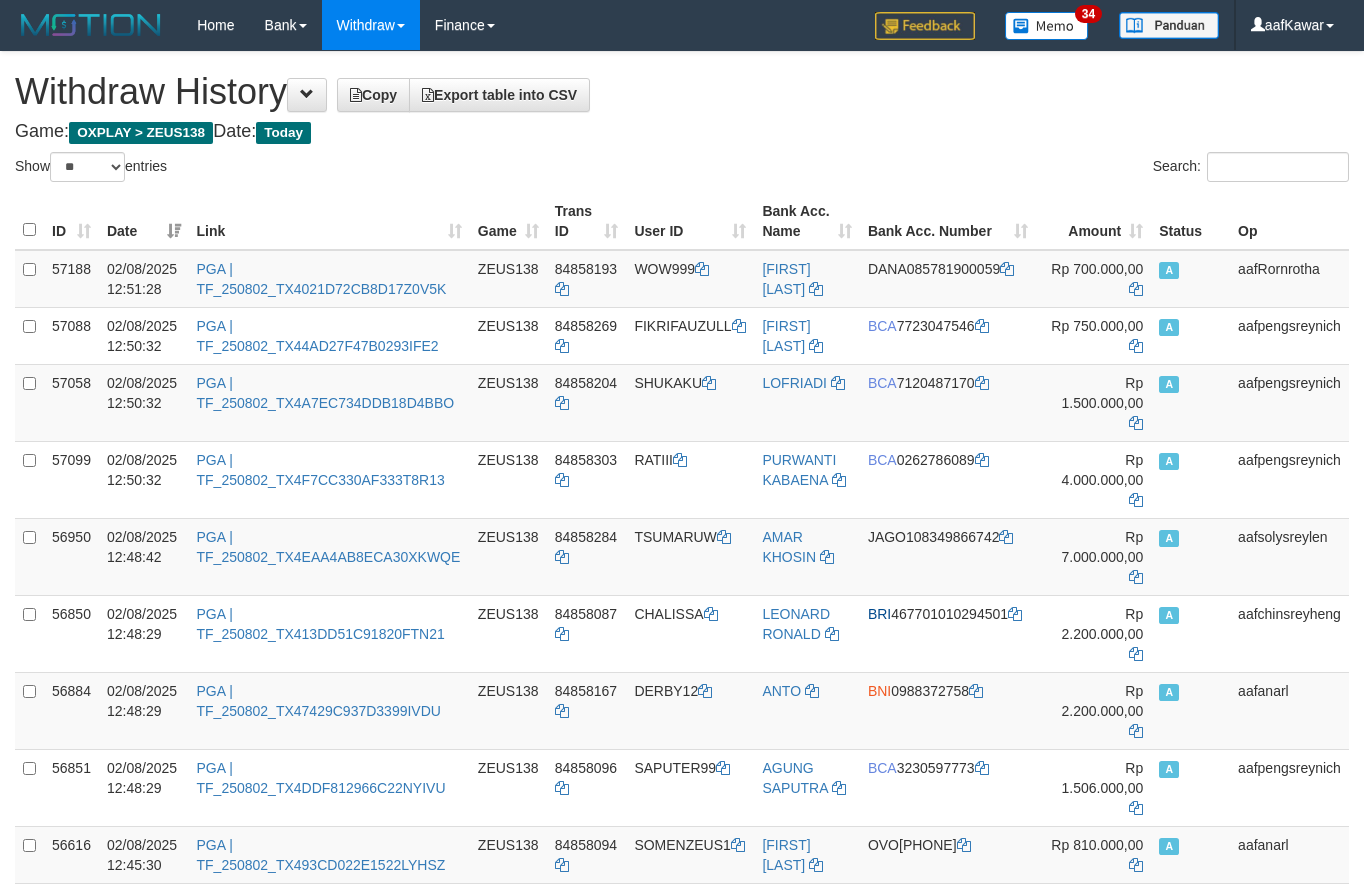 select on "**" 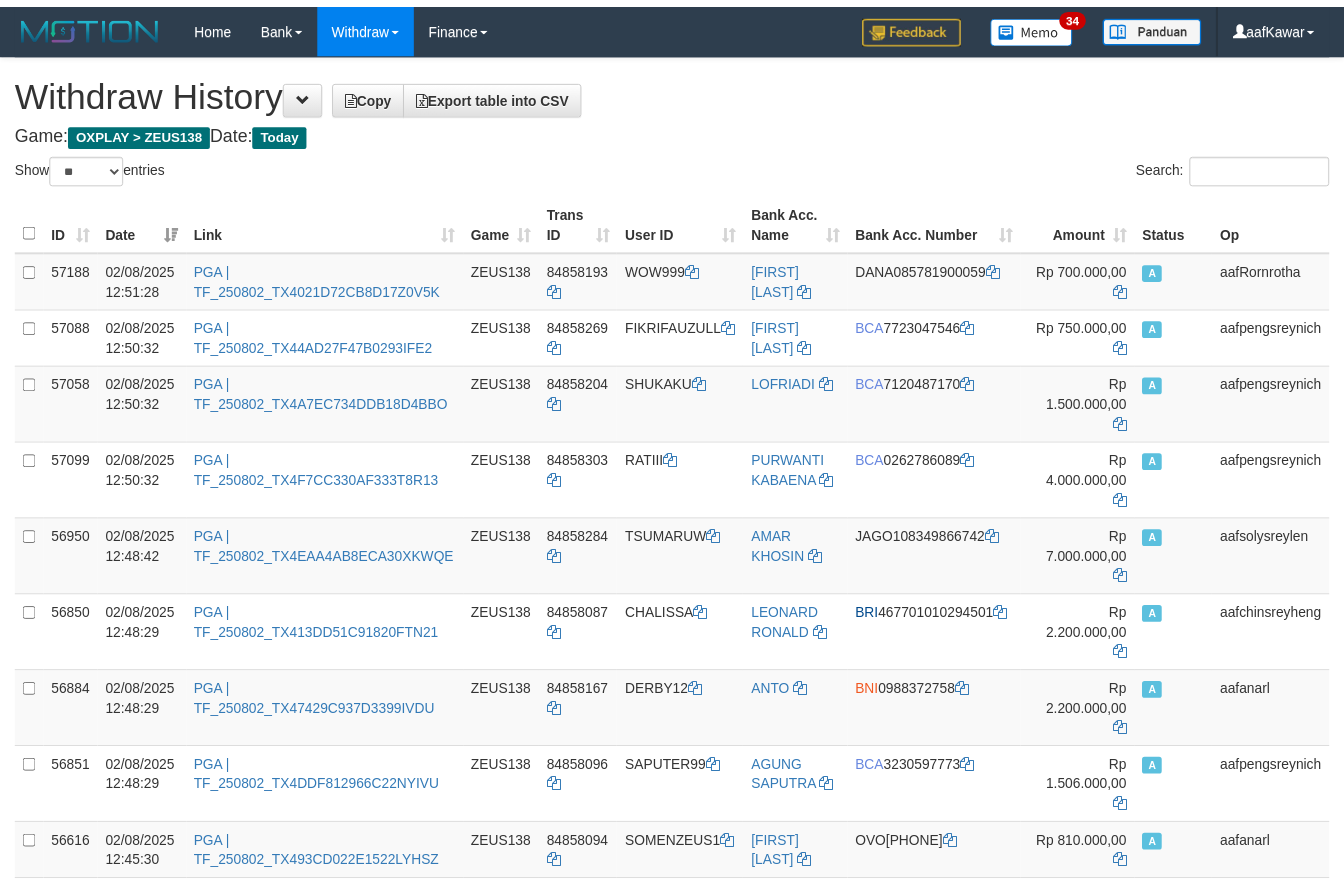scroll, scrollTop: 0, scrollLeft: 0, axis: both 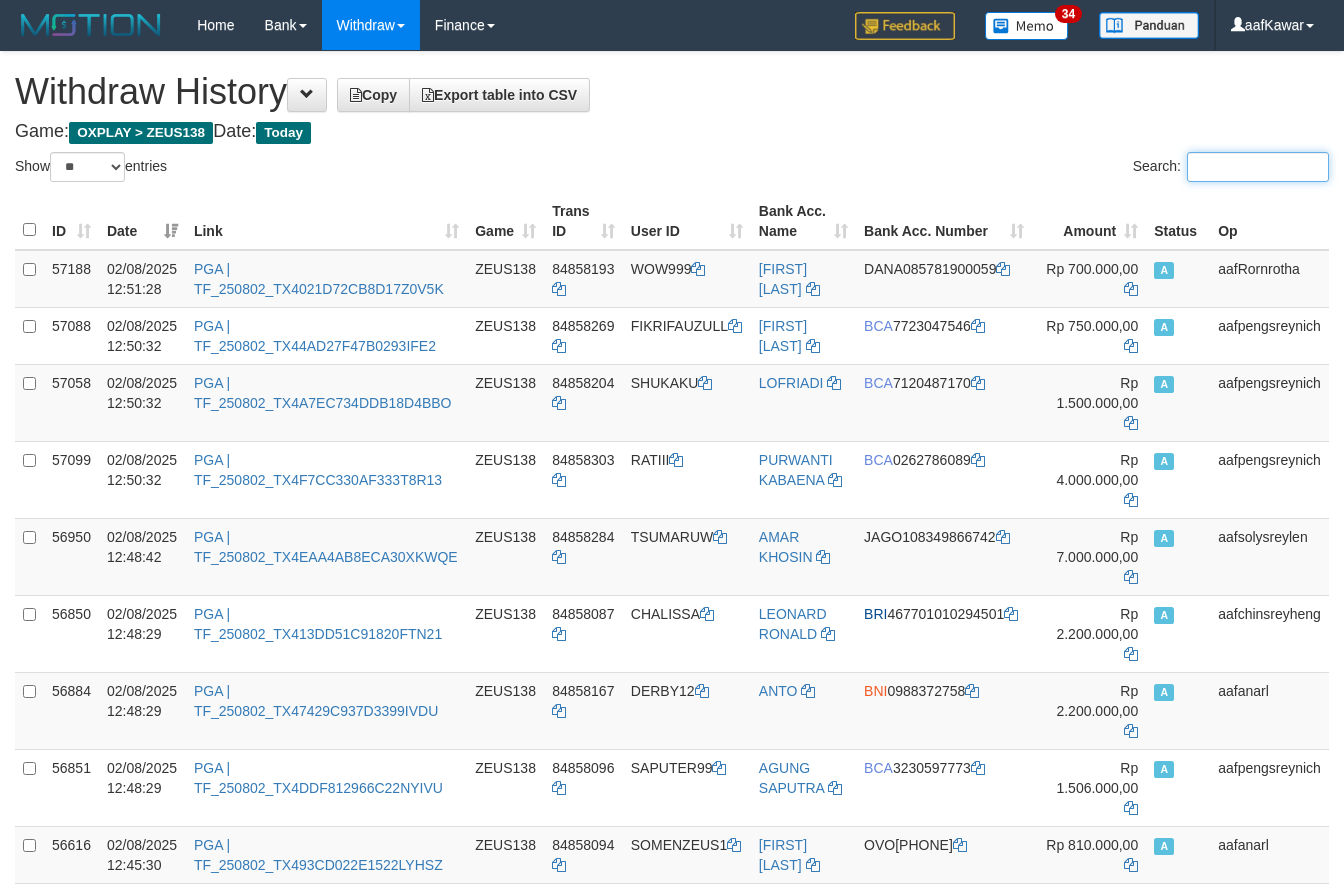 click on "Search:" at bounding box center [1258, 167] 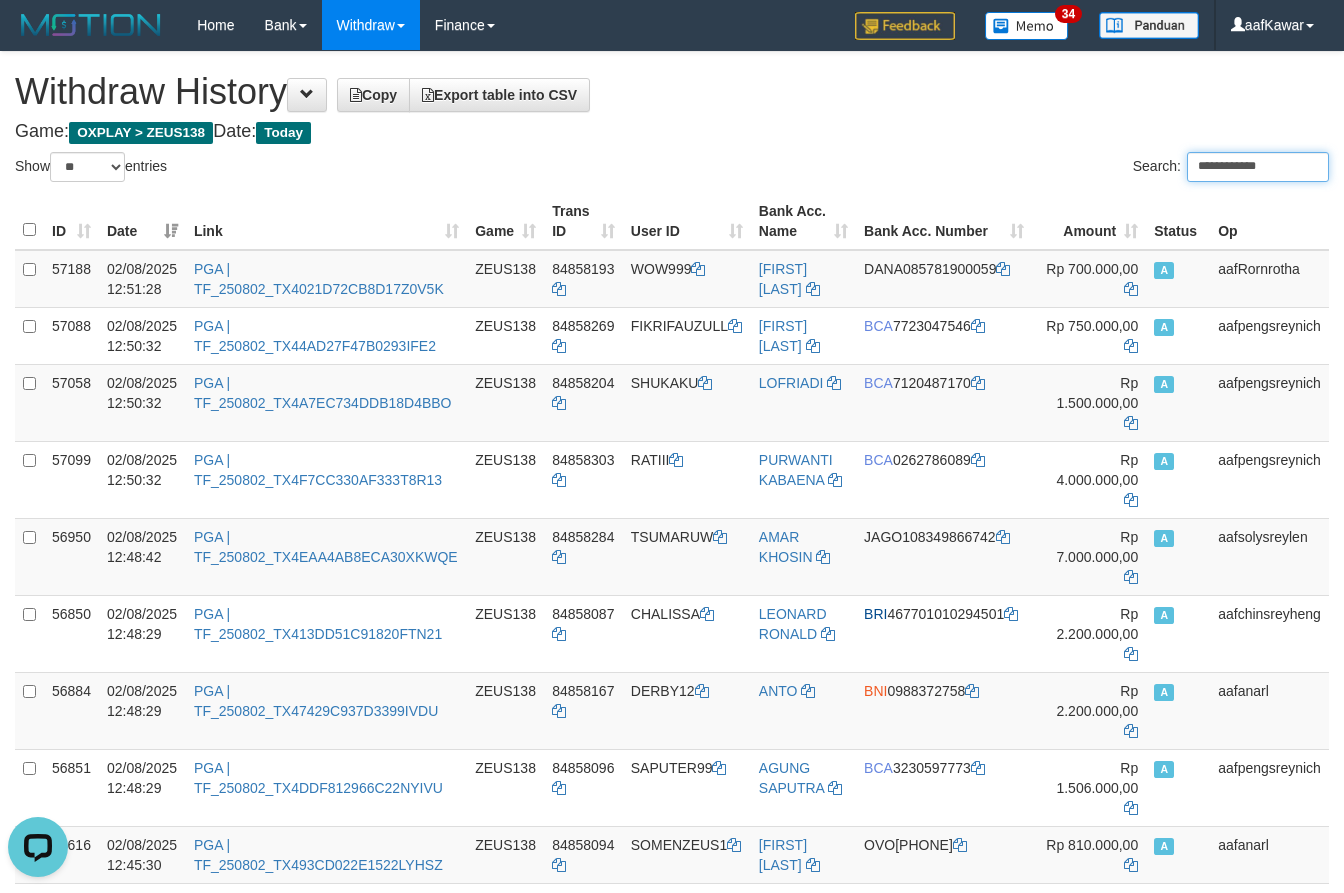 scroll, scrollTop: 0, scrollLeft: 0, axis: both 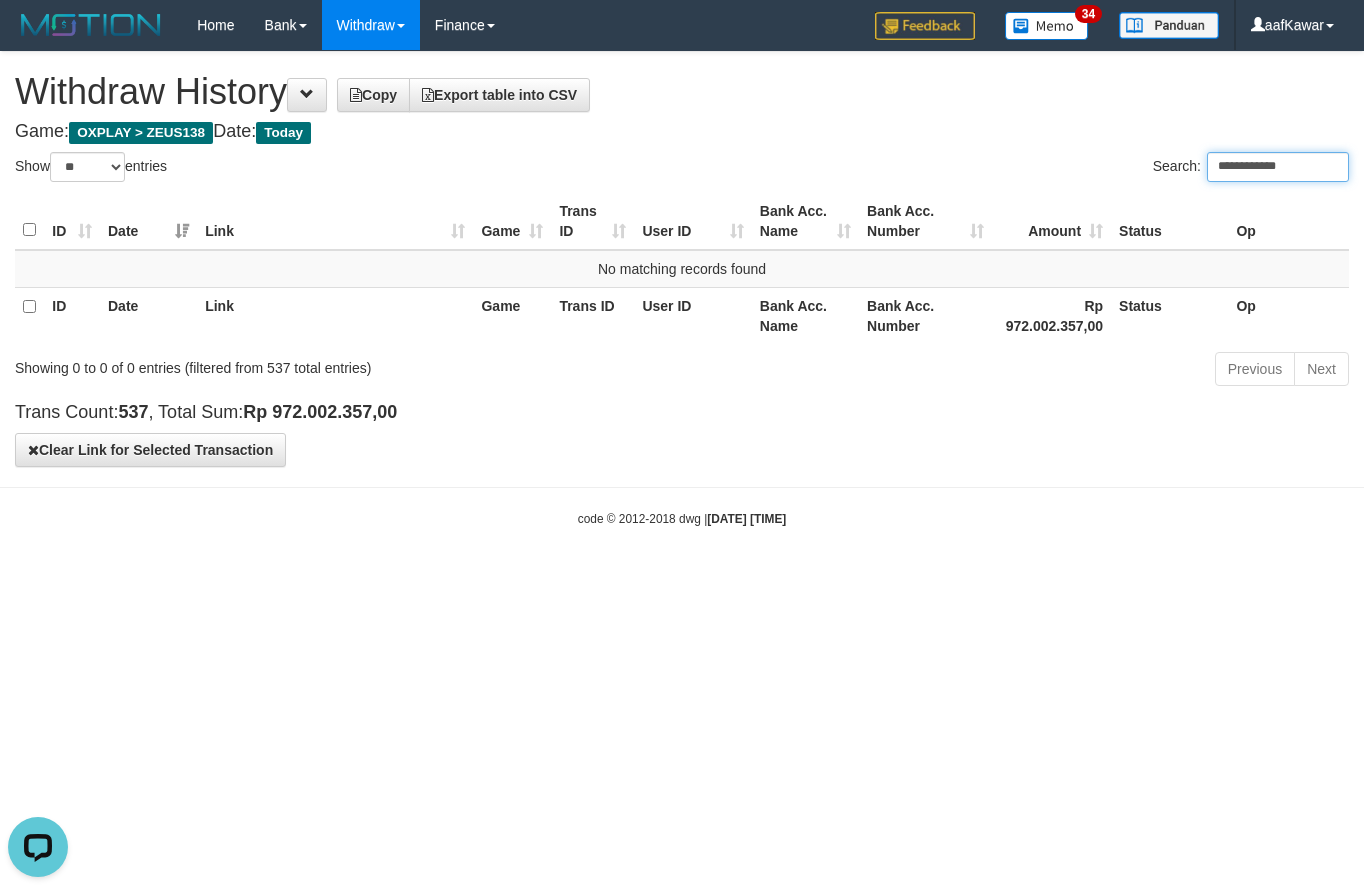 type 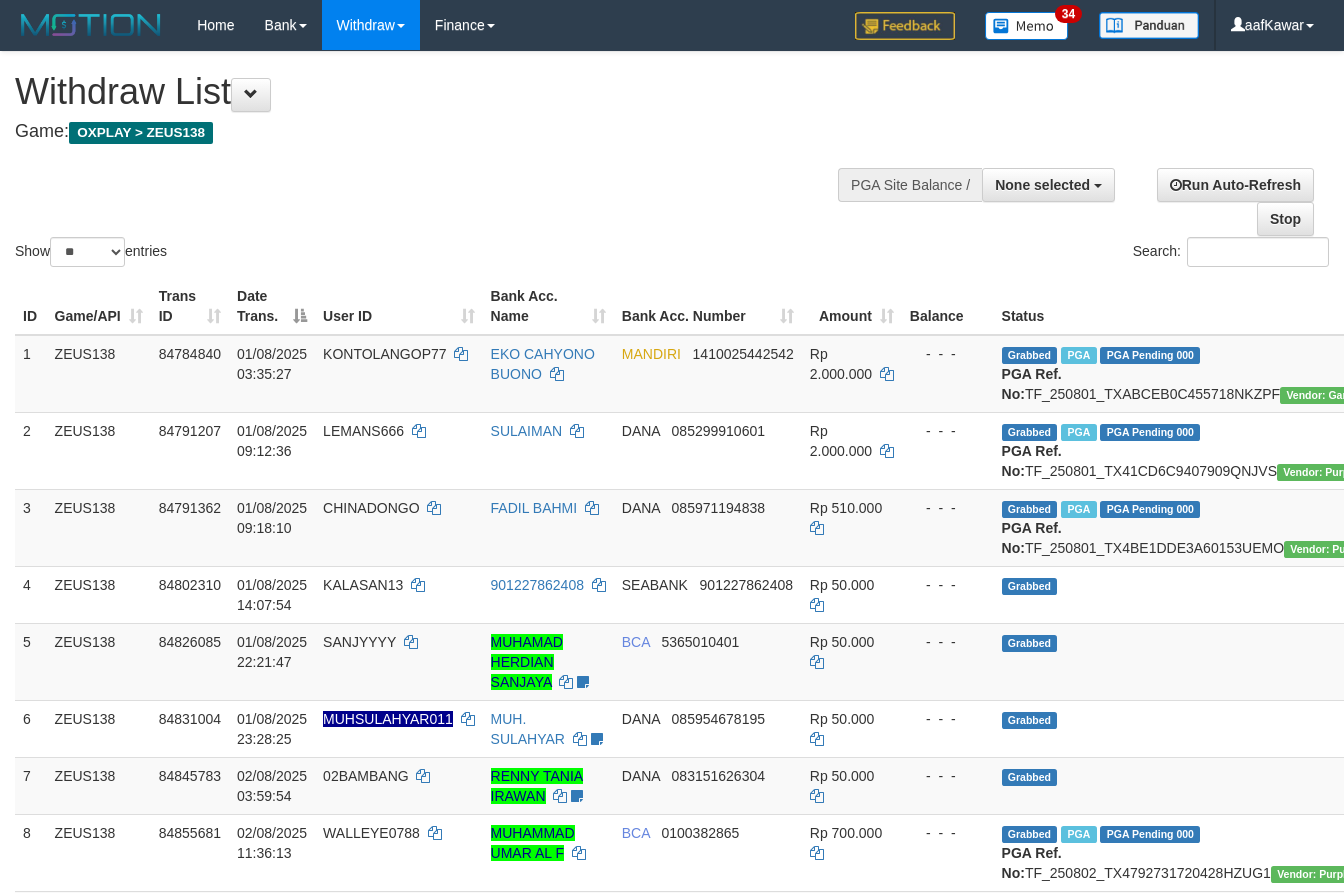 select 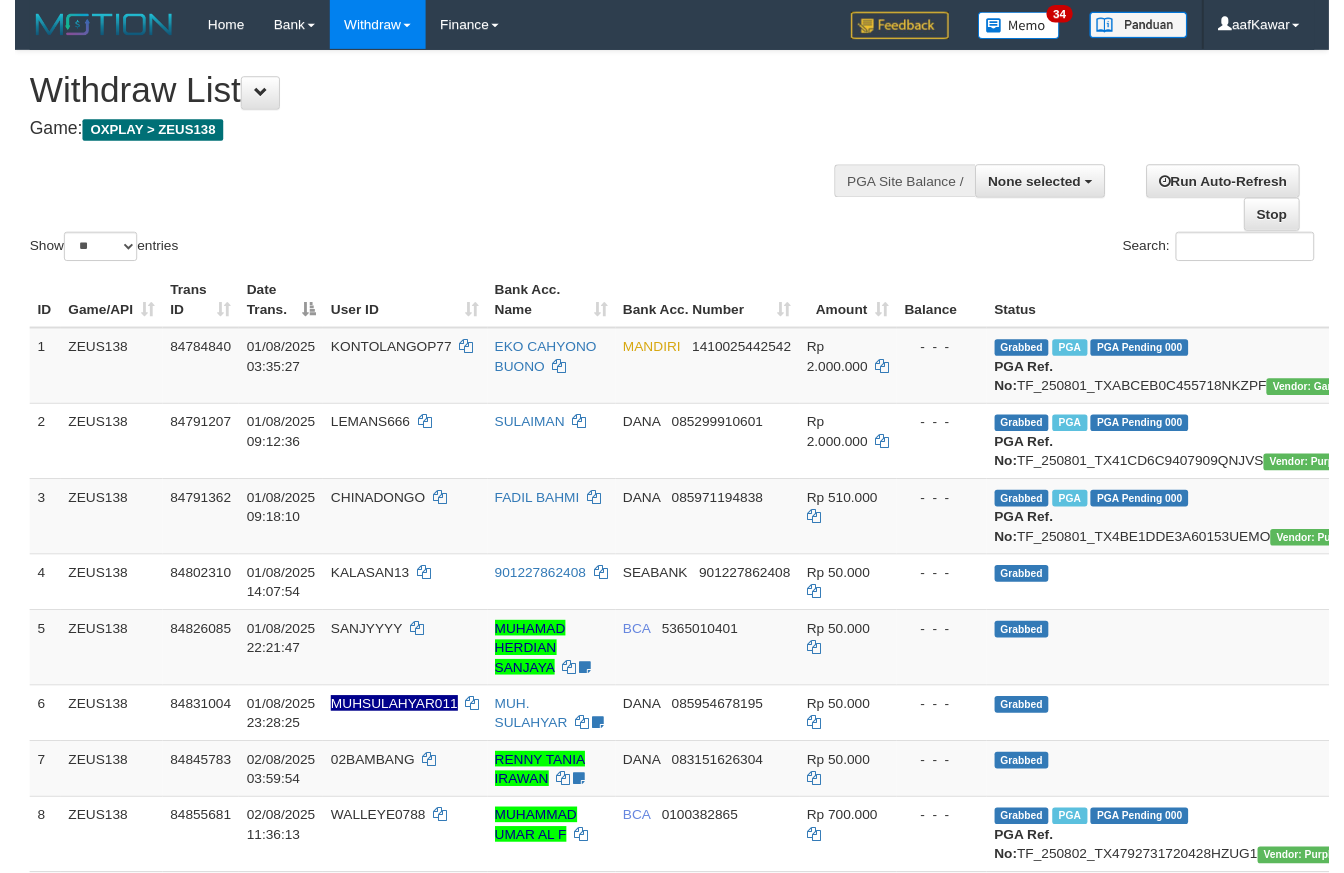 scroll, scrollTop: 0, scrollLeft: 0, axis: both 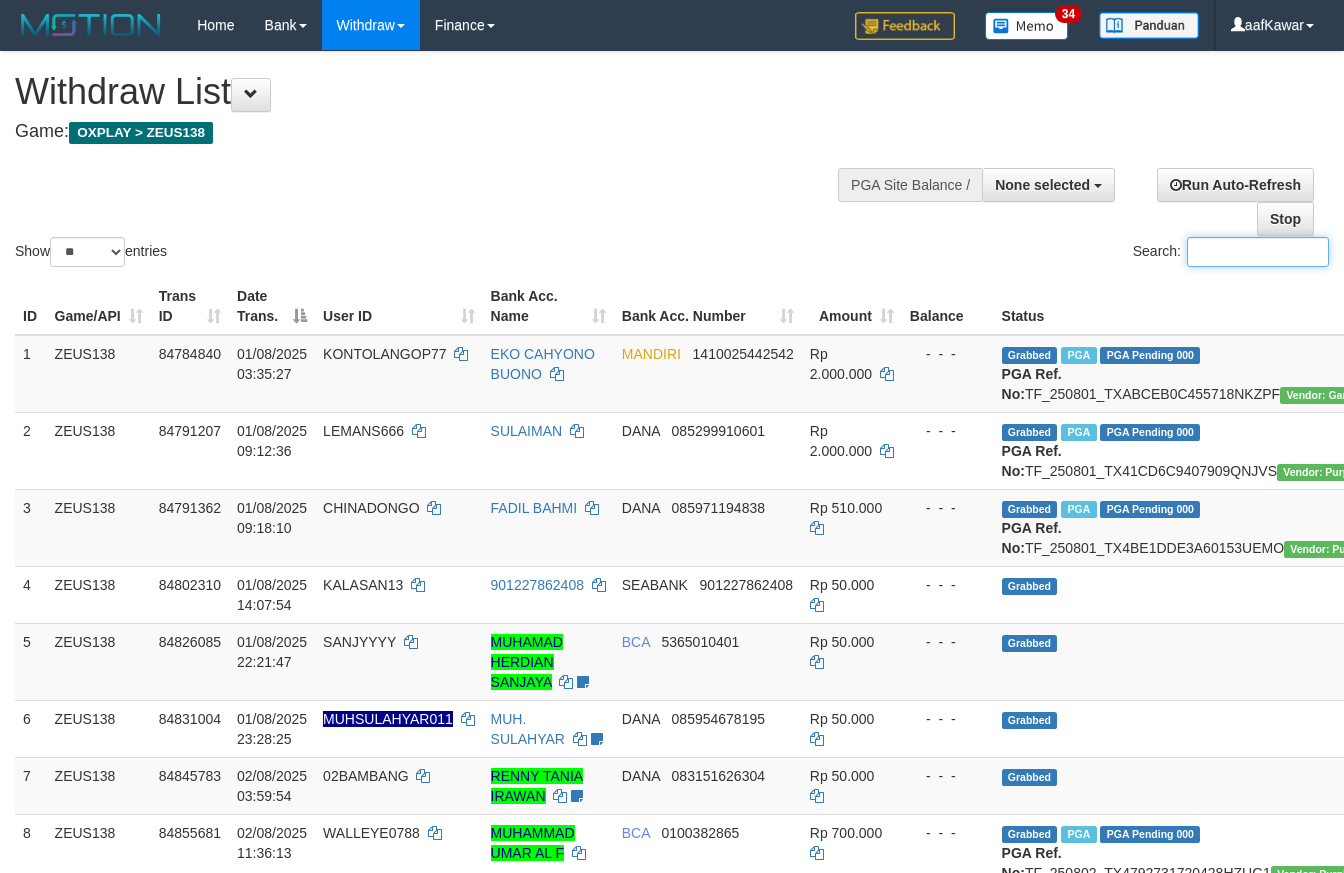 click on "Search:" at bounding box center [1258, 252] 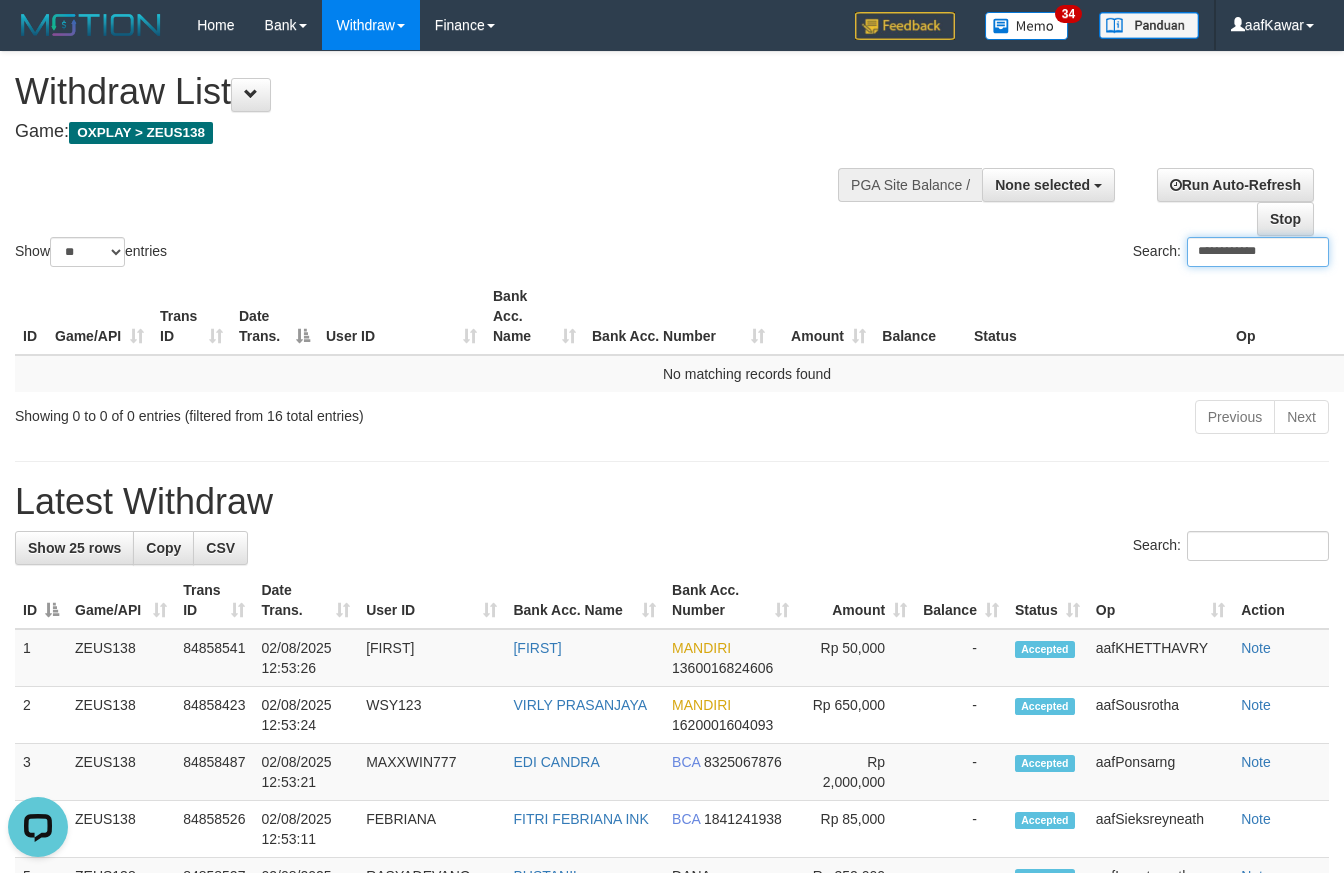 scroll, scrollTop: 0, scrollLeft: 0, axis: both 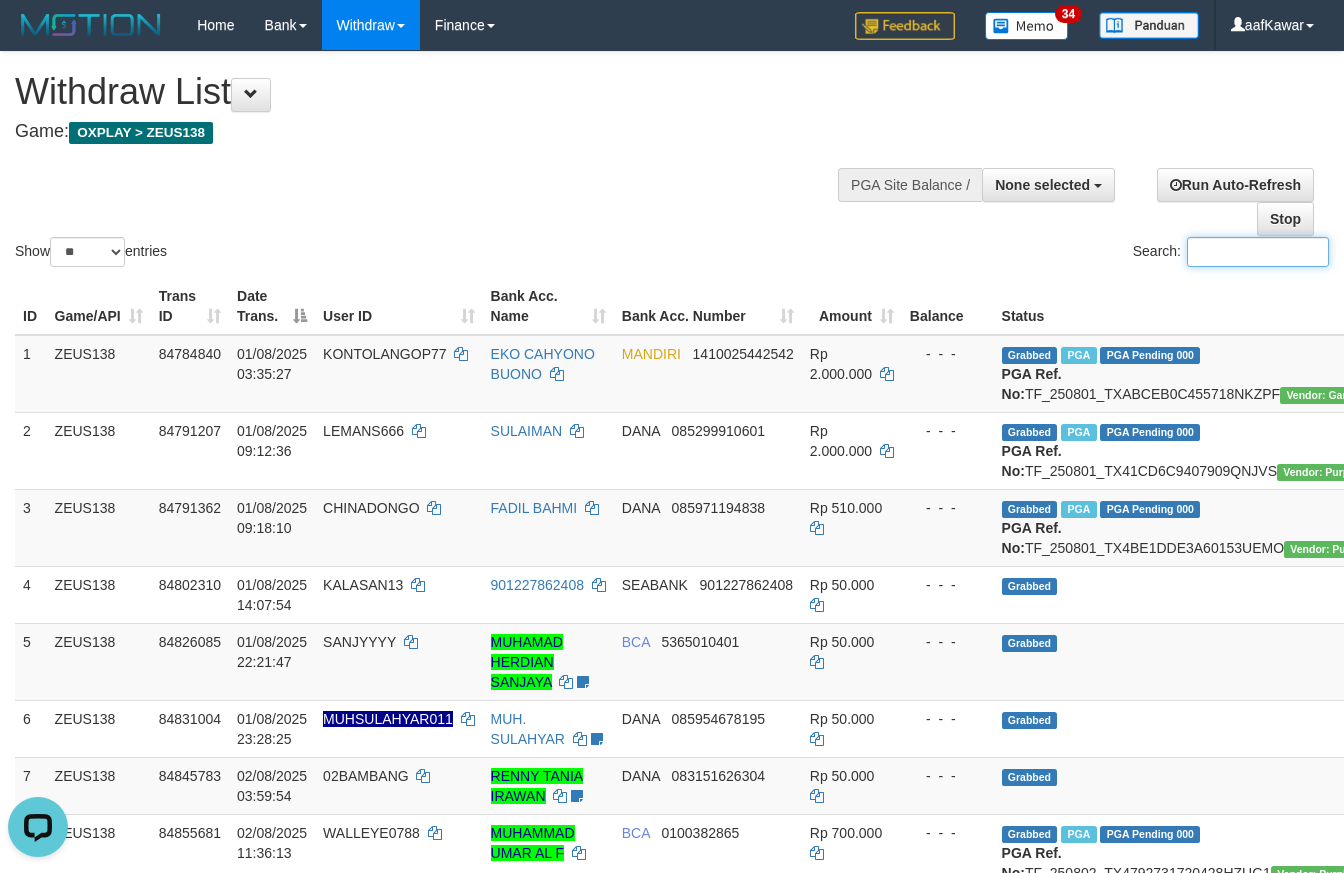click on "Search:" at bounding box center [1258, 252] 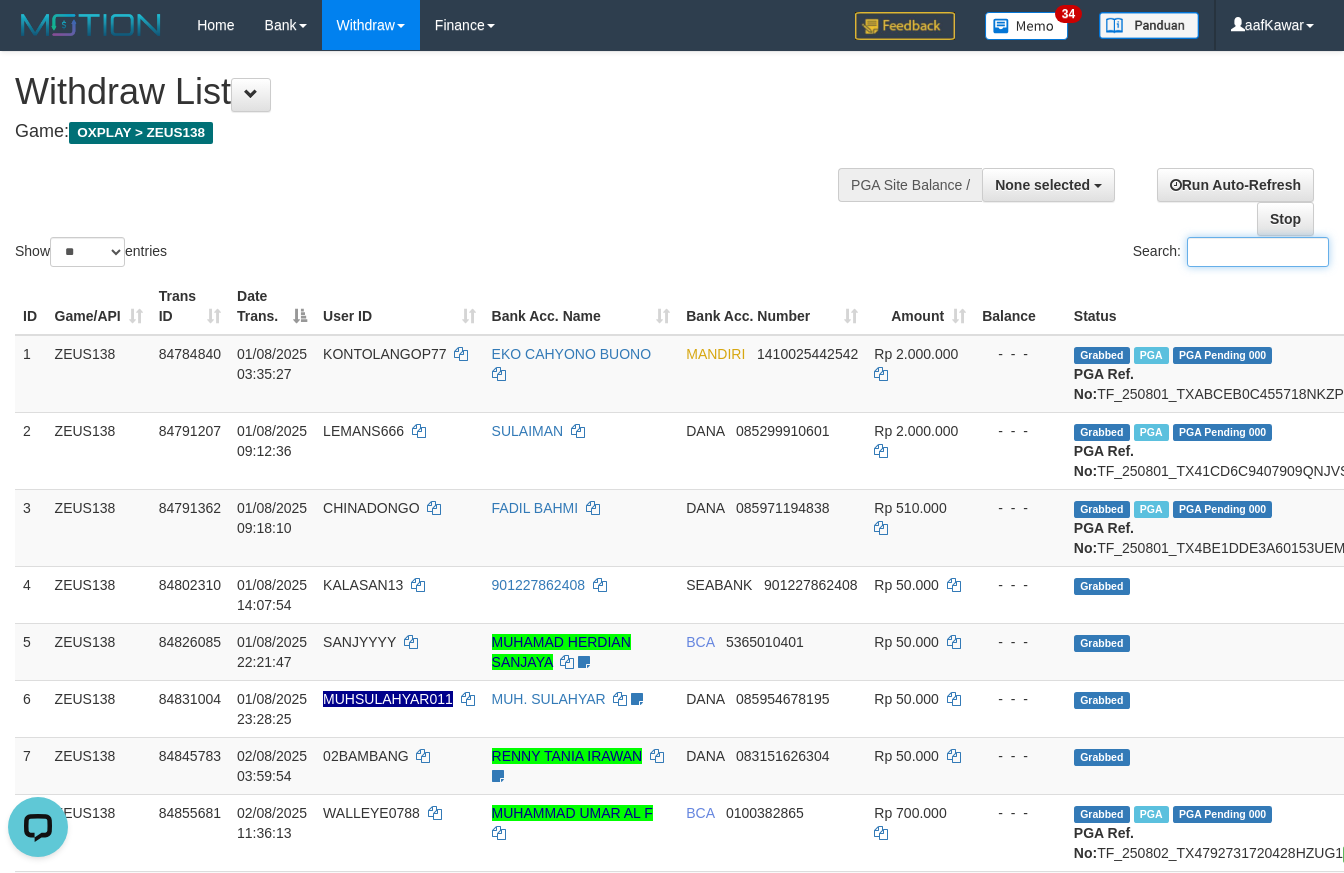 click on "Search:" at bounding box center (1258, 252) 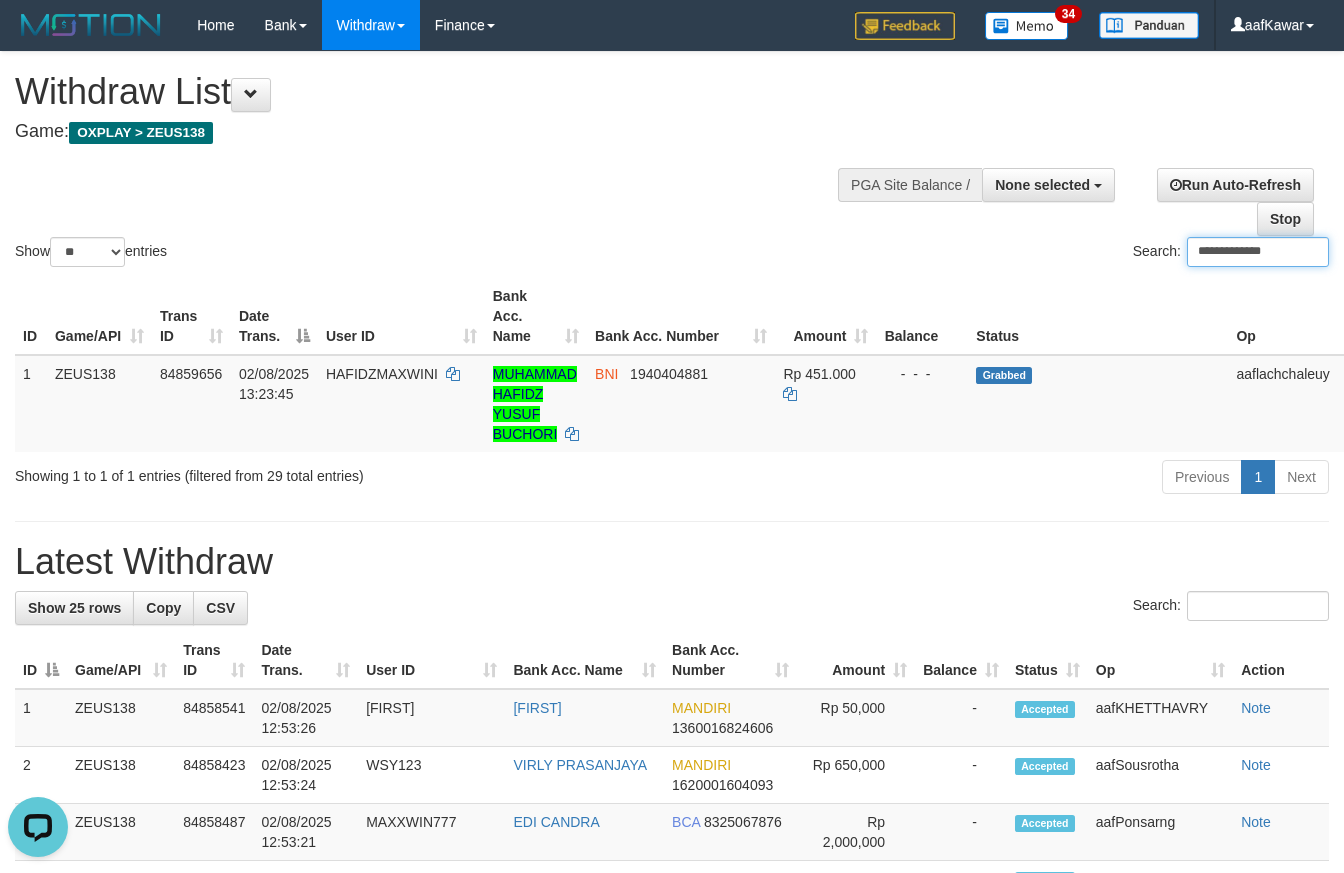 type 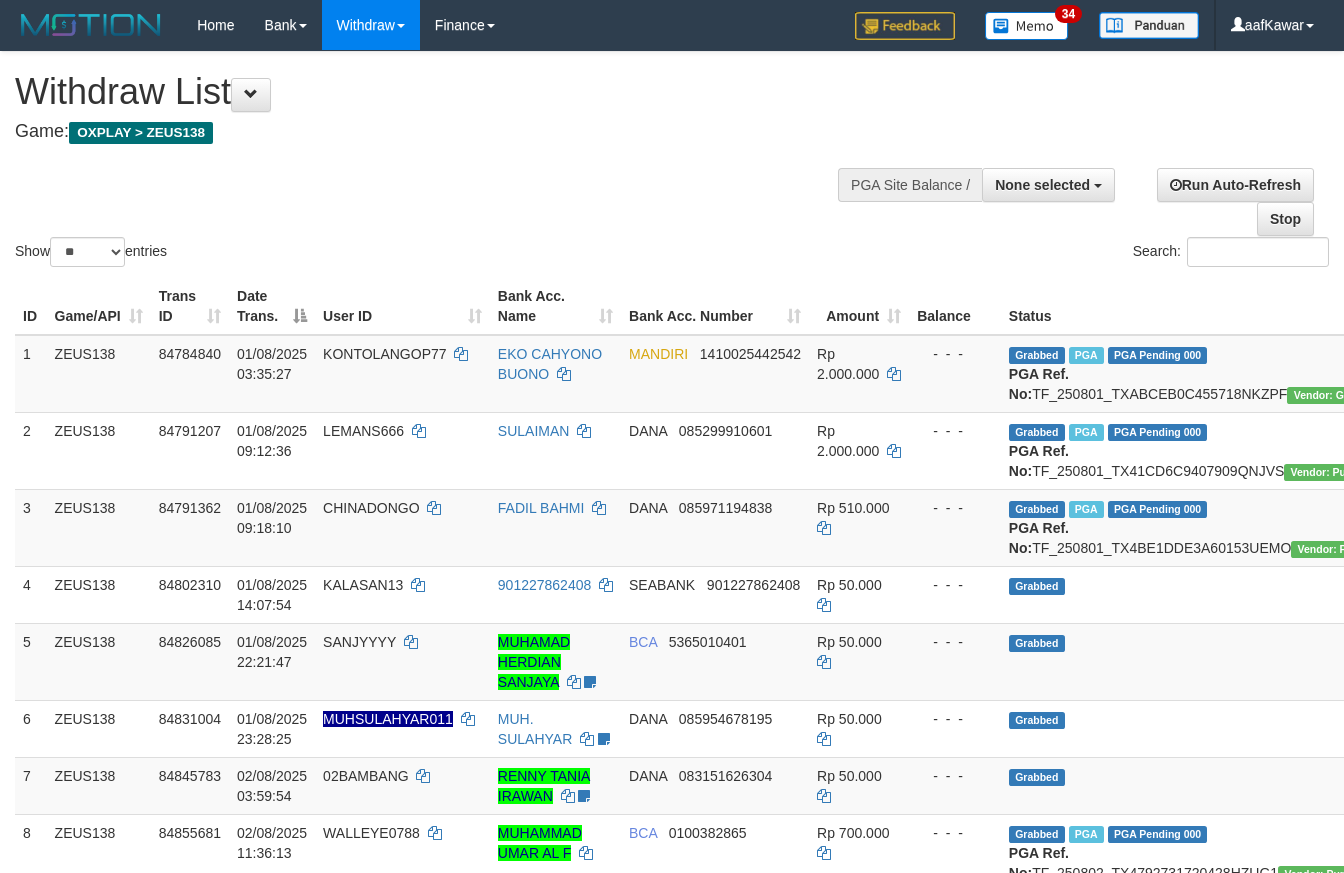 select 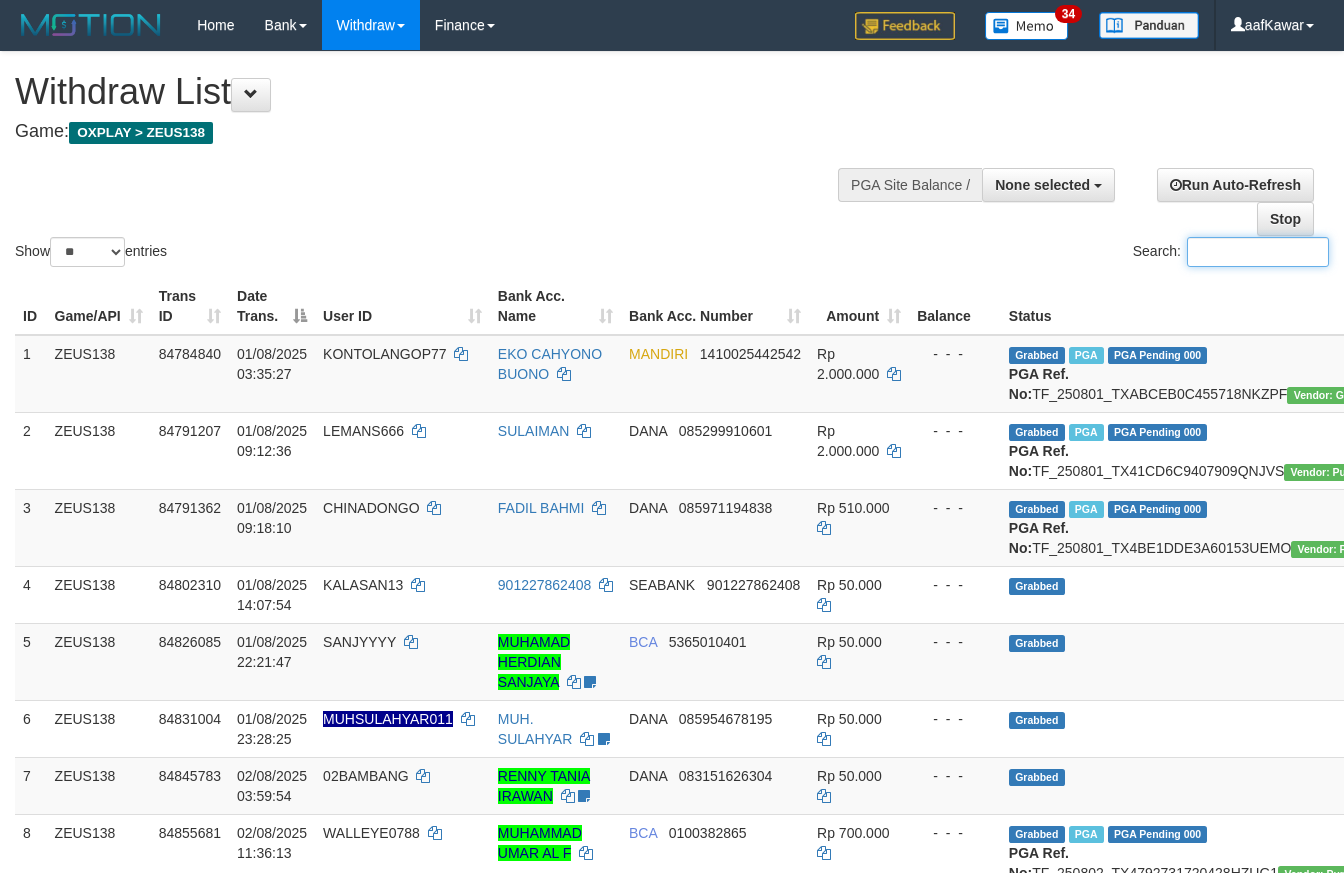 click on "Search:" at bounding box center (1258, 252) 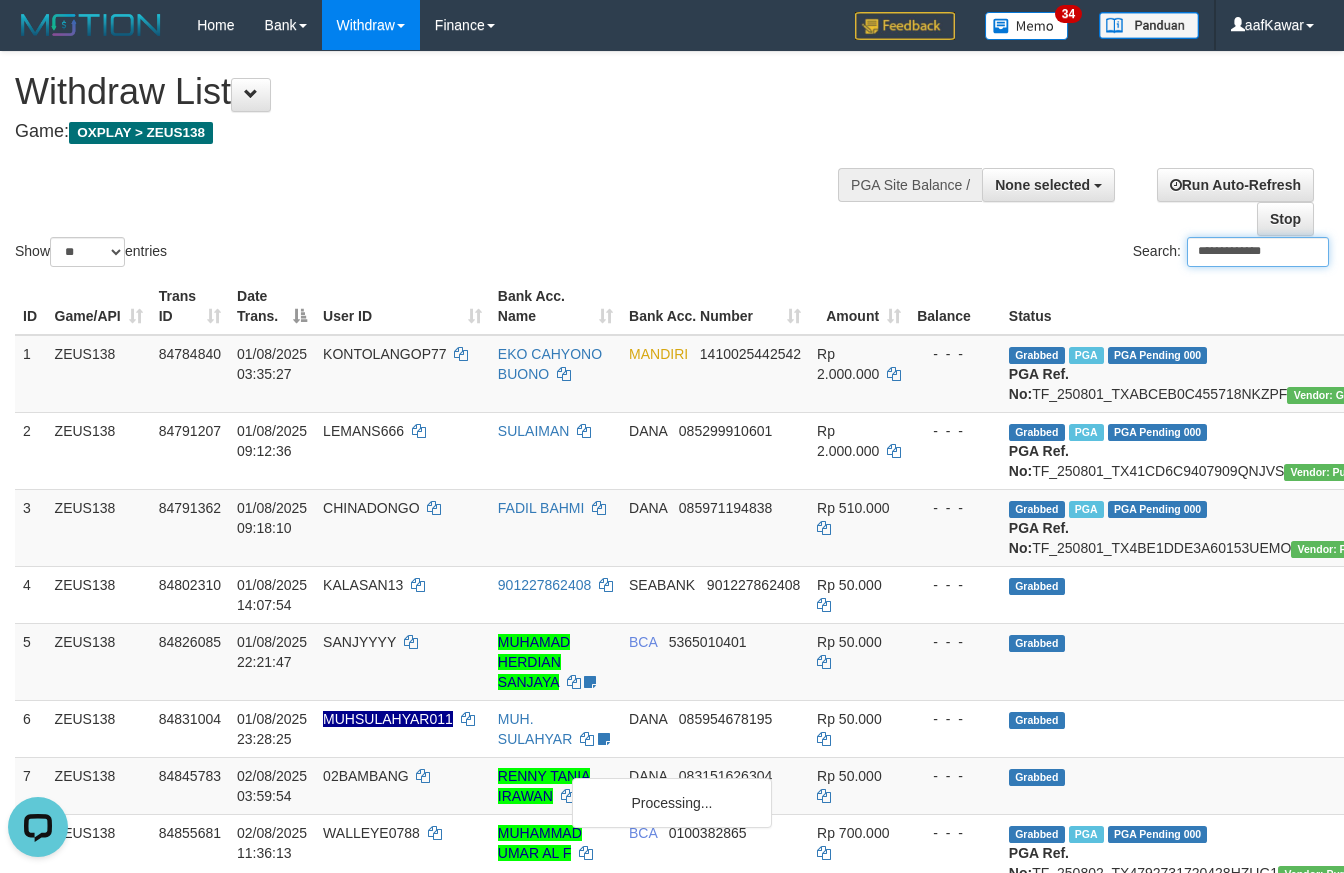 scroll, scrollTop: 0, scrollLeft: 0, axis: both 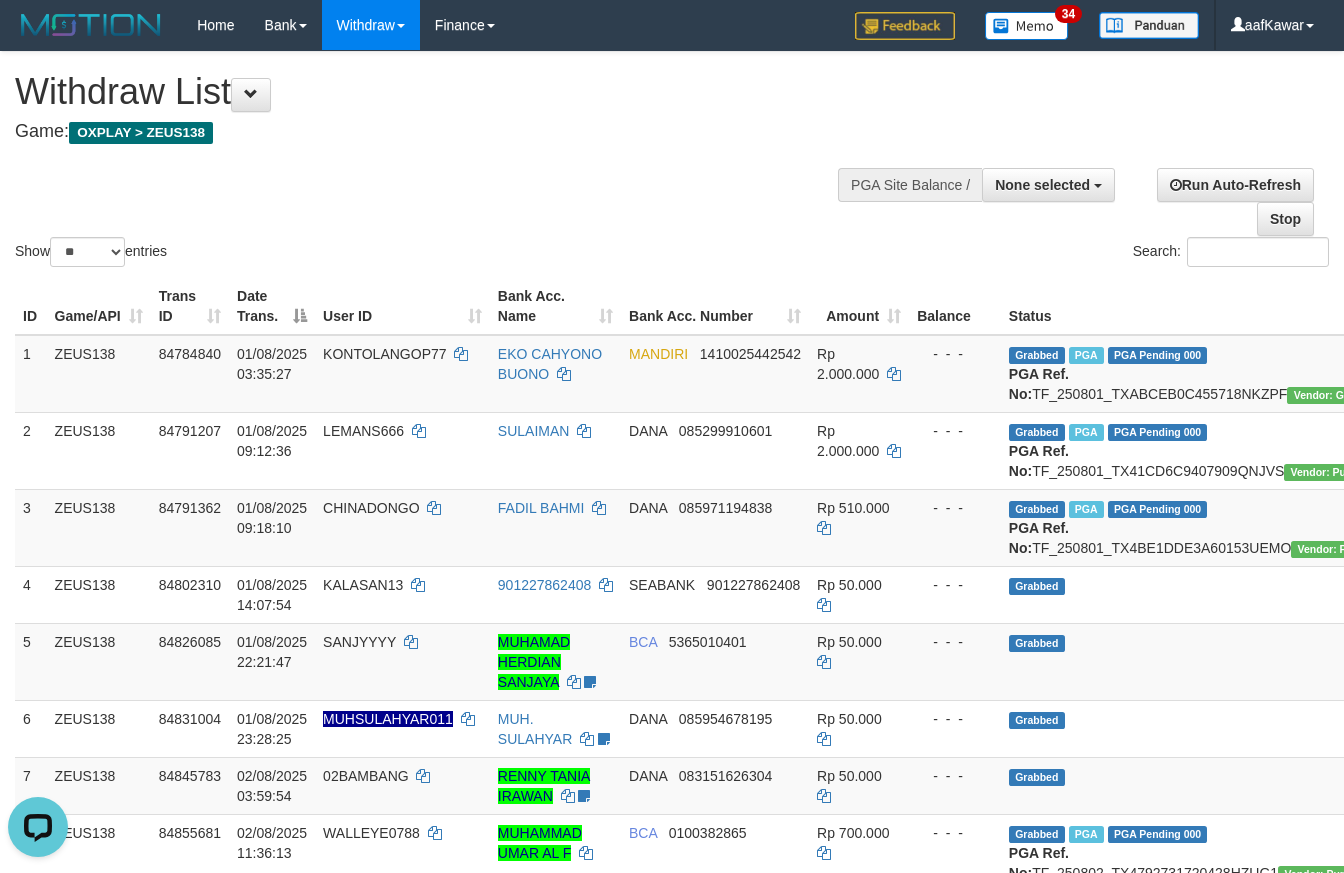 click on "Withdraw List" at bounding box center (445, 92) 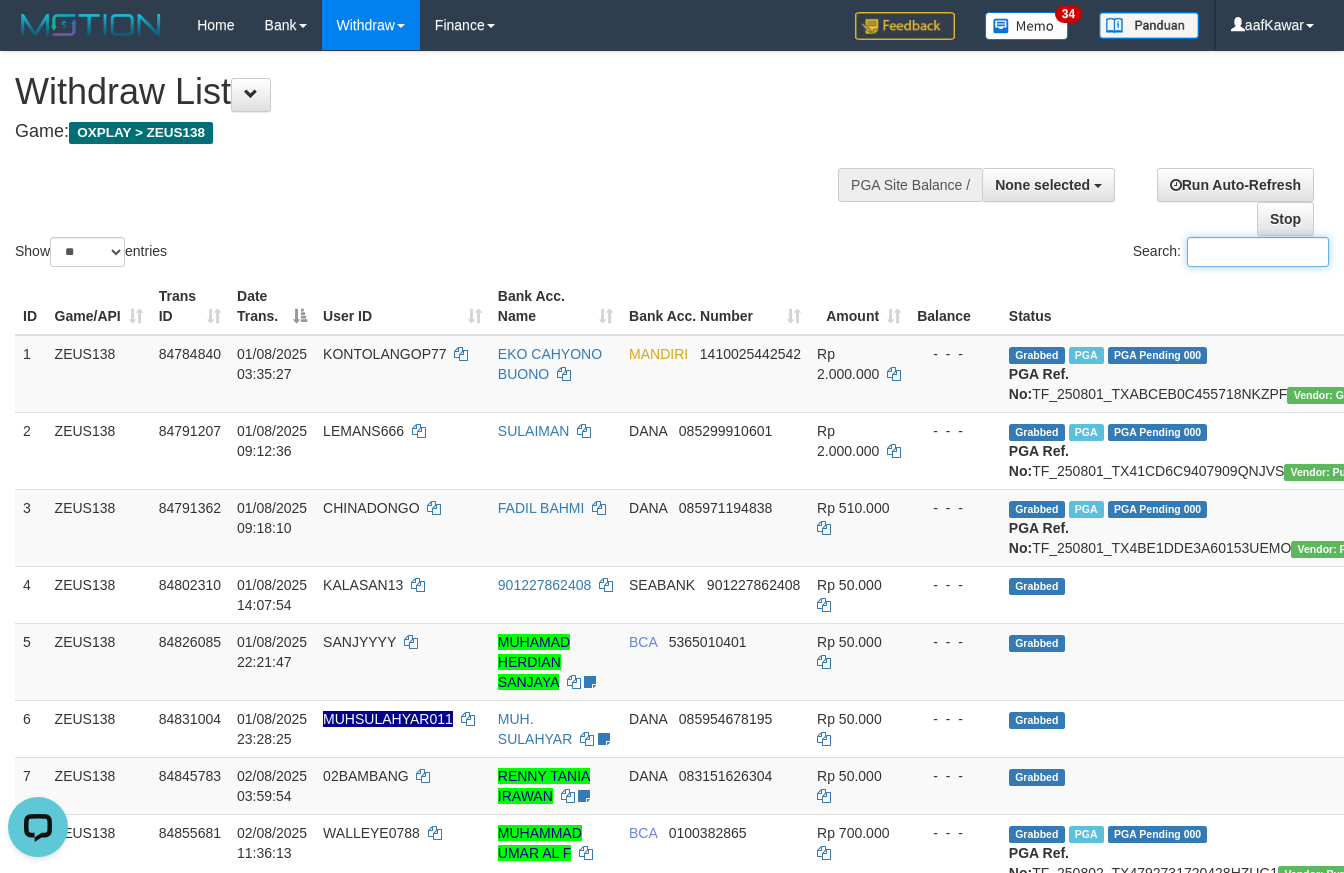 click on "Search:" at bounding box center [1258, 252] 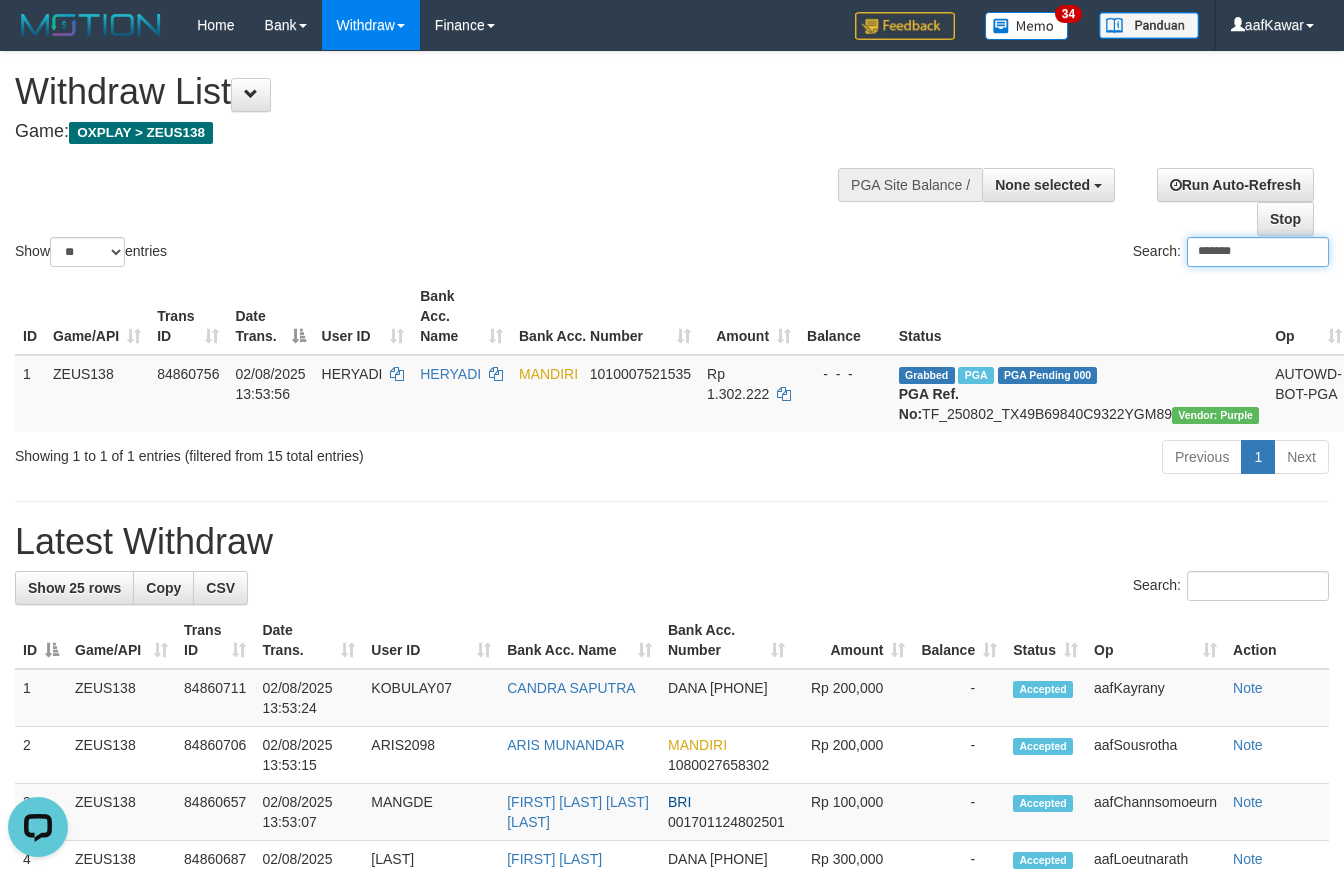 type on "*******" 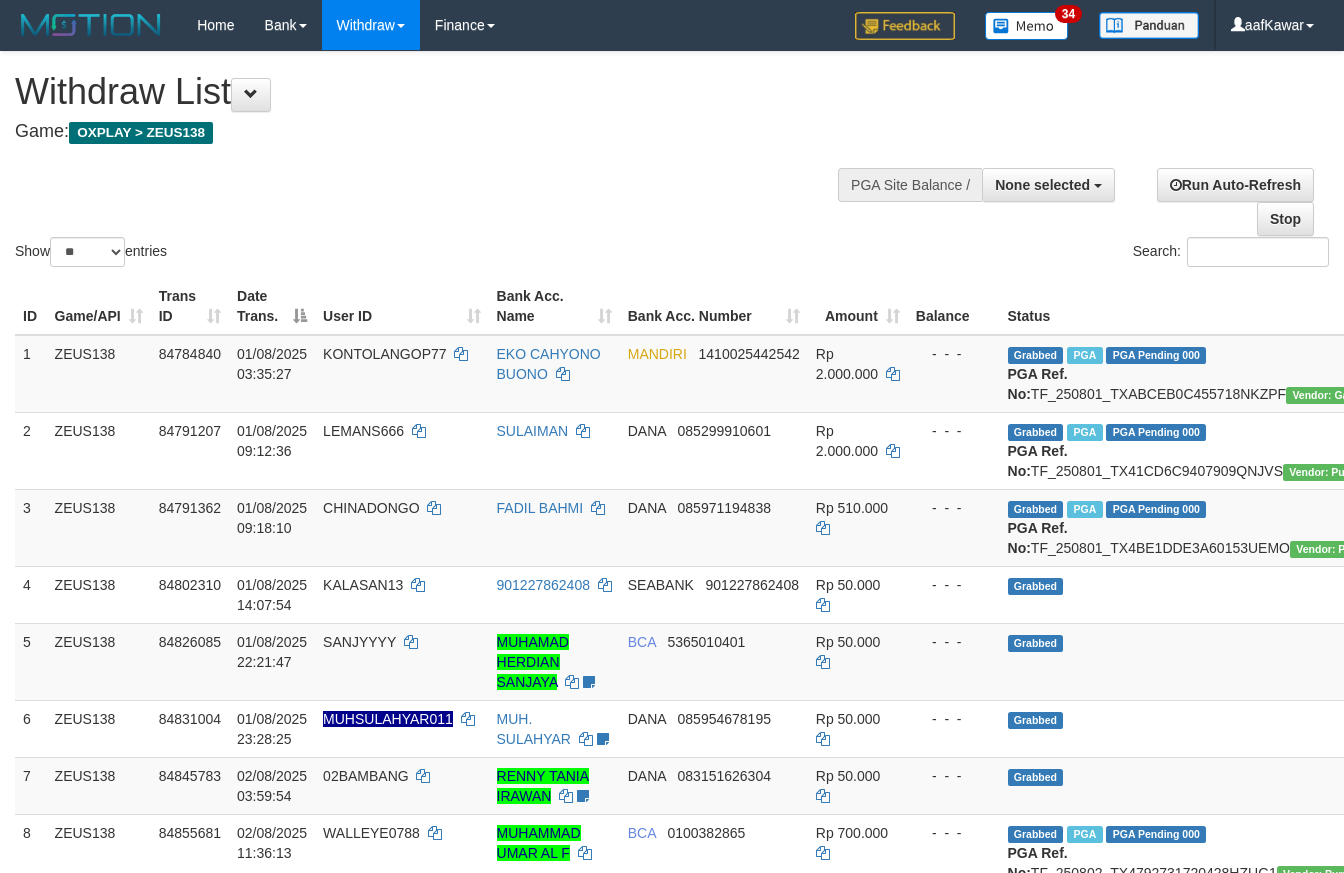 select 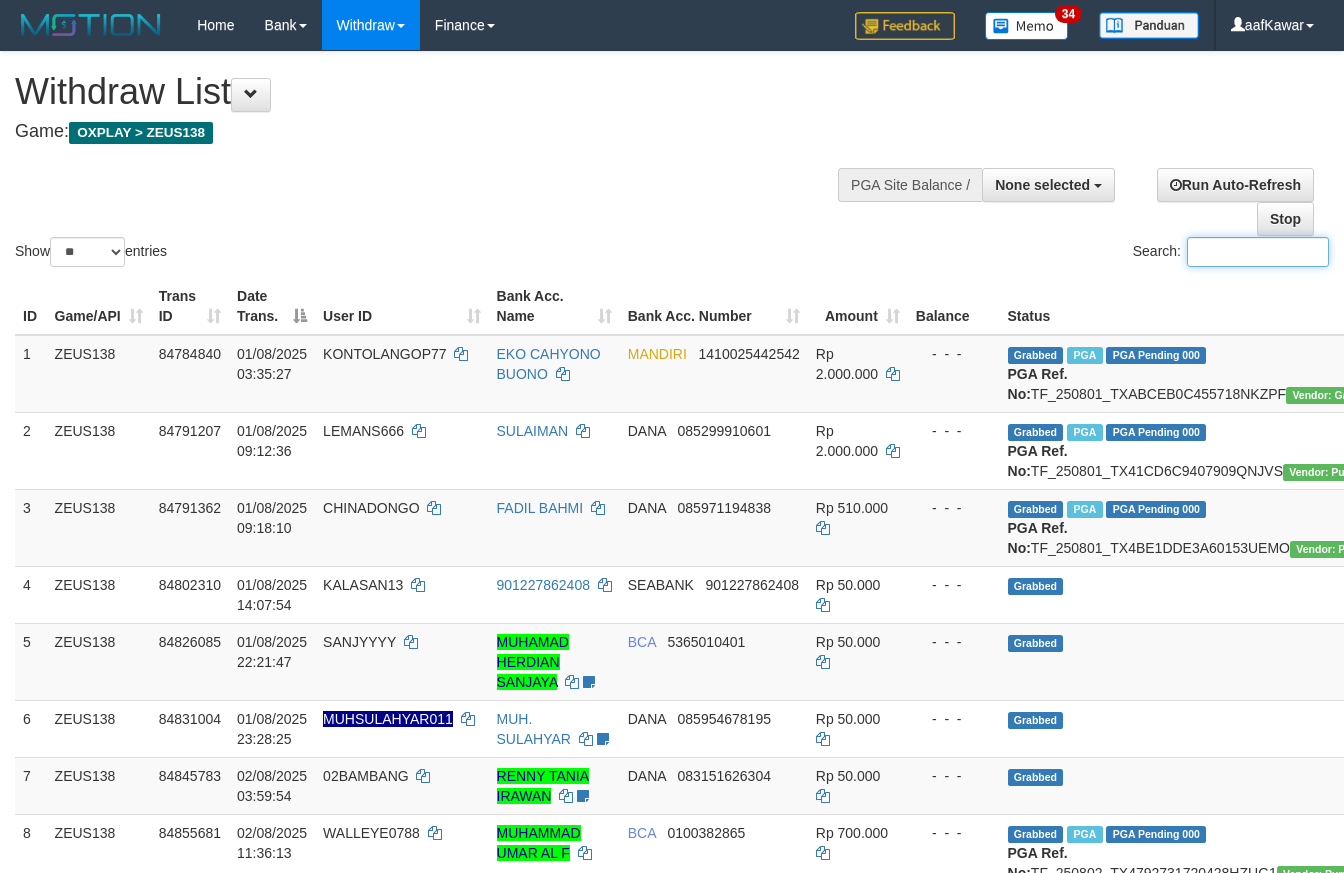 click on "Search:" at bounding box center (1258, 252) 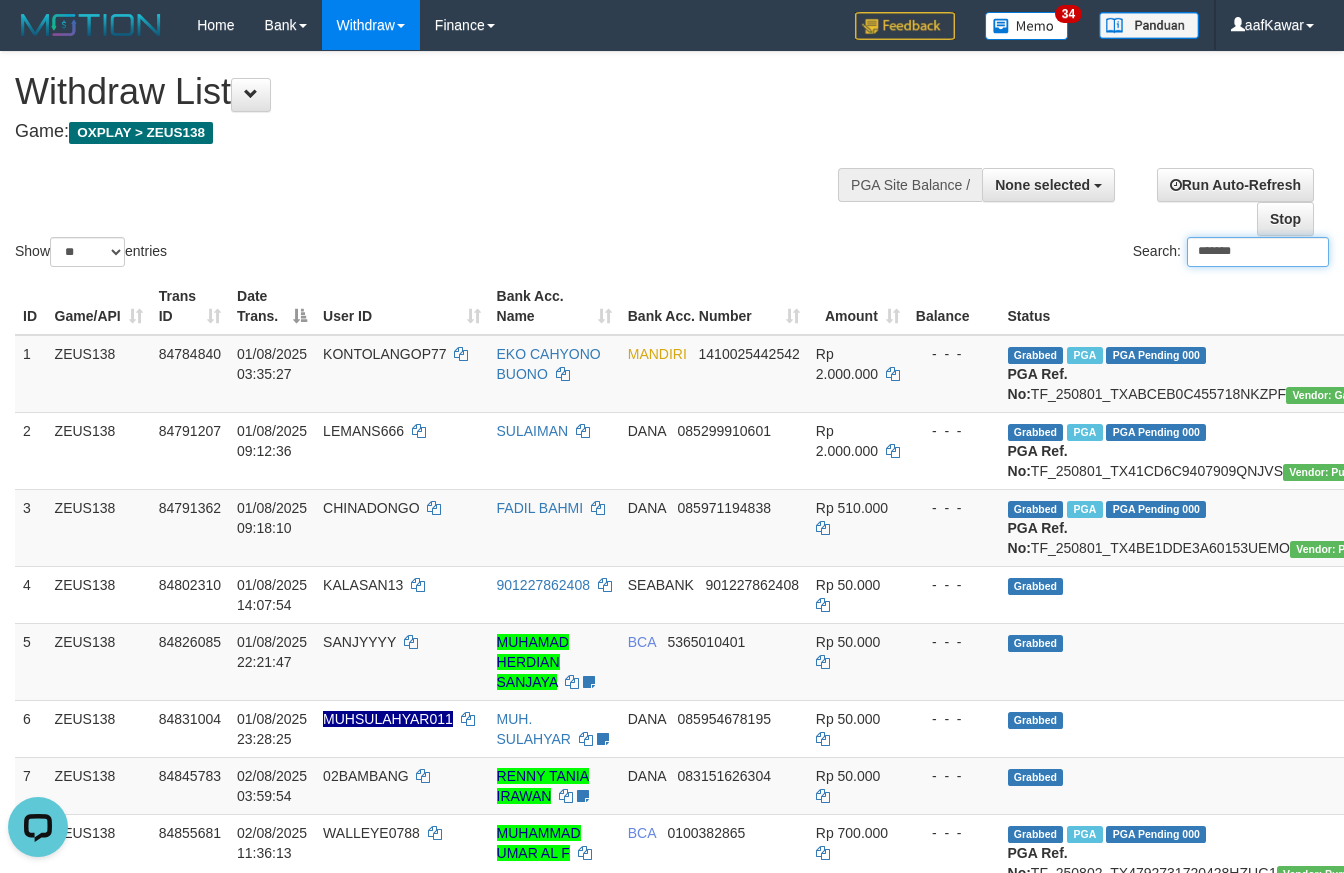 scroll, scrollTop: 0, scrollLeft: 0, axis: both 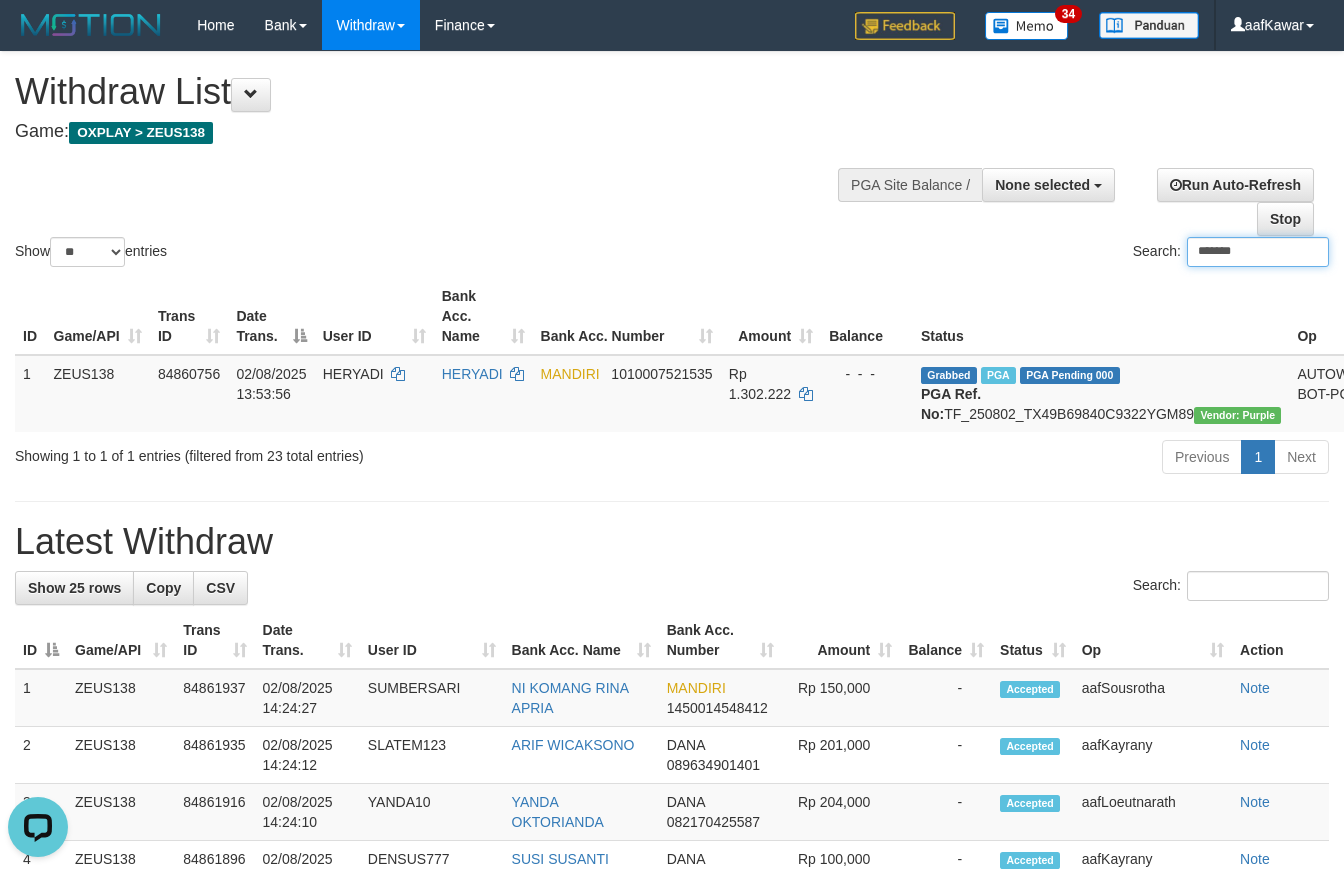 drag, startPoint x: 1236, startPoint y: 272, endPoint x: 1012, endPoint y: 288, distance: 224.5707 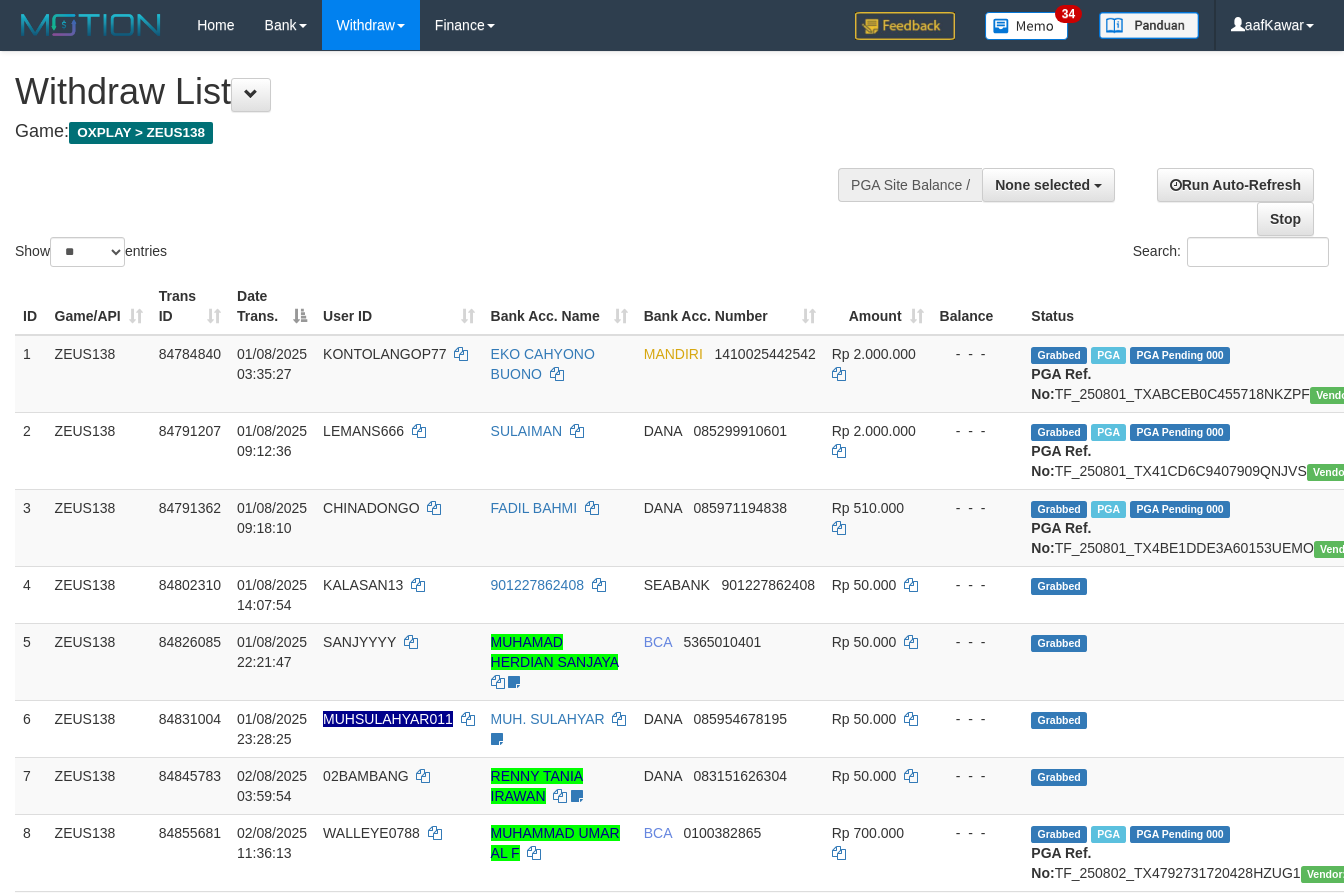 select 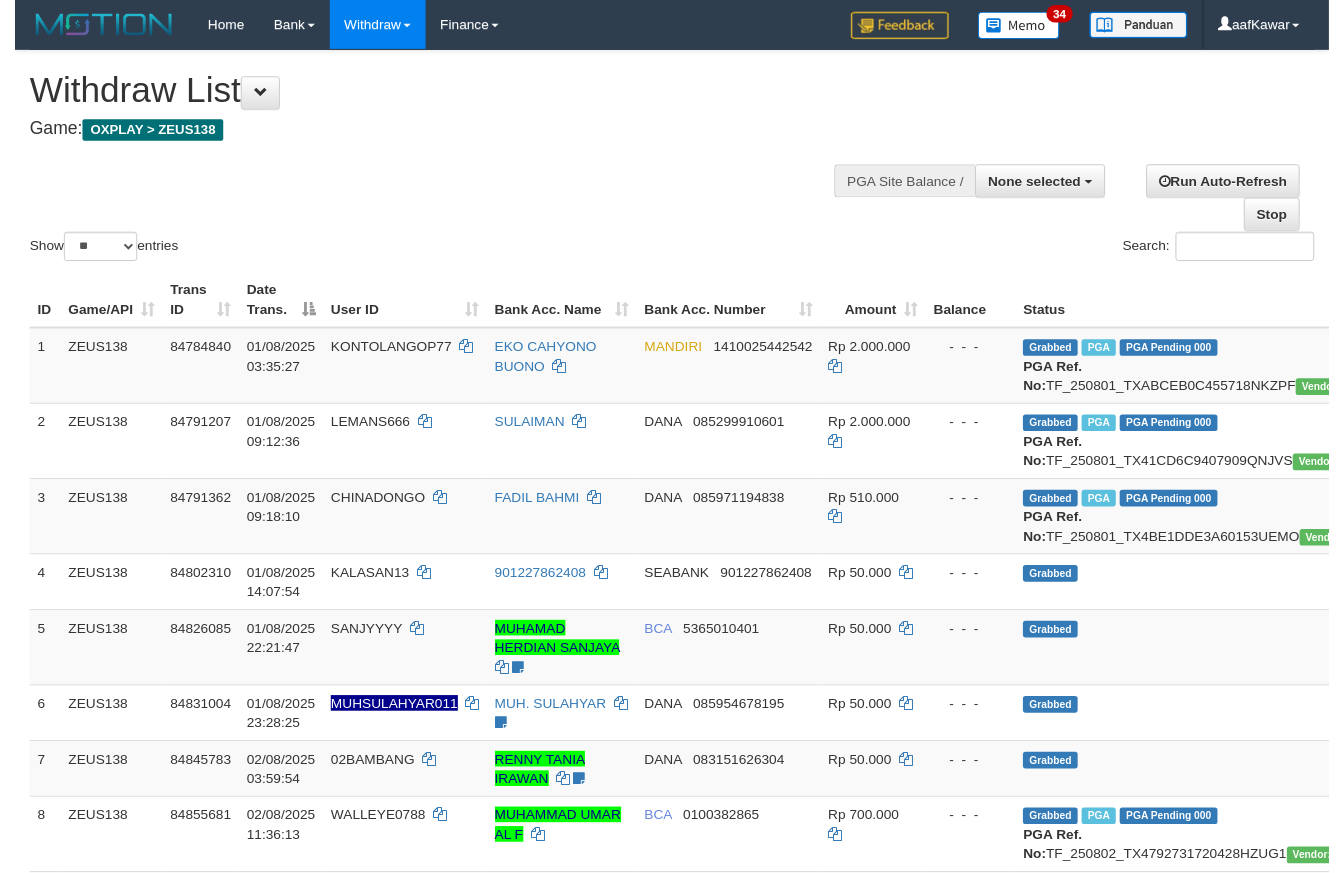 scroll, scrollTop: 0, scrollLeft: 0, axis: both 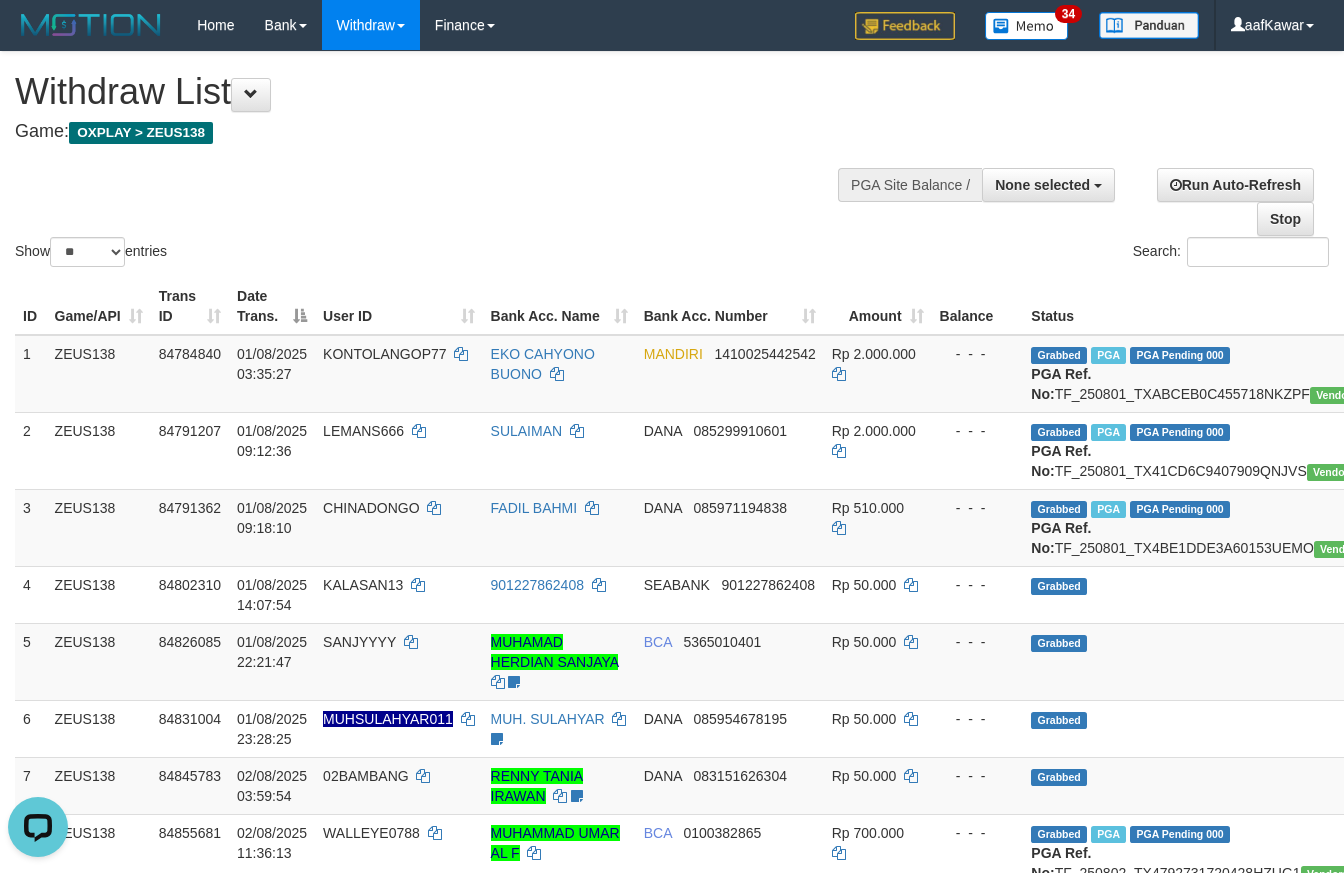 click on "ID Game/API Trans ID Date Trans. User ID Bank Acc. Name Bank Acc. Number Amount Balance Status Op Action
1 ZEUS138 84784840 01/08/2025 03:35:27 KONTOLANGOP77    EKO CAHYONO BUONO    MANDIRI     1410025442542 Rp 2.000.000    -  -  - Grabbed   PGA   PGA Pending 000 {"status":"000","data":{"unique_id":"454-84784840-20250801","reference_no":"TF_250801_TXABCEB0C455718NKZPF","amount":"2000000.00","fee":"0.00","merchant_surcharge_rate":"0.00","charge_to":"MERC","payout_amount":"2000000.00","disbursement_status":0,"disbursement_description":"ON PROCESS","created_at":"2025-08-01 03:39:18","executed_at":"2025-08-01 03:39:18","bank":{"code":"008","name":"BANK MANDIRI","account_number":"1410025442542","account_name":"EKO CAHYONO BUONO"},"note":"aaftanly","merchant_balance":{"balance_effective":14321229931,"balance_pending":3244730460,"balance_disbursement":153726075,"balance_collection":186859373719}}} PGA Ref. No:  TF_250801_TXABCEB0C455718NKZPF  Vendor: Gama AUTOWD-BOT-PGA Reject ·" at bounding box center [672, 1099] 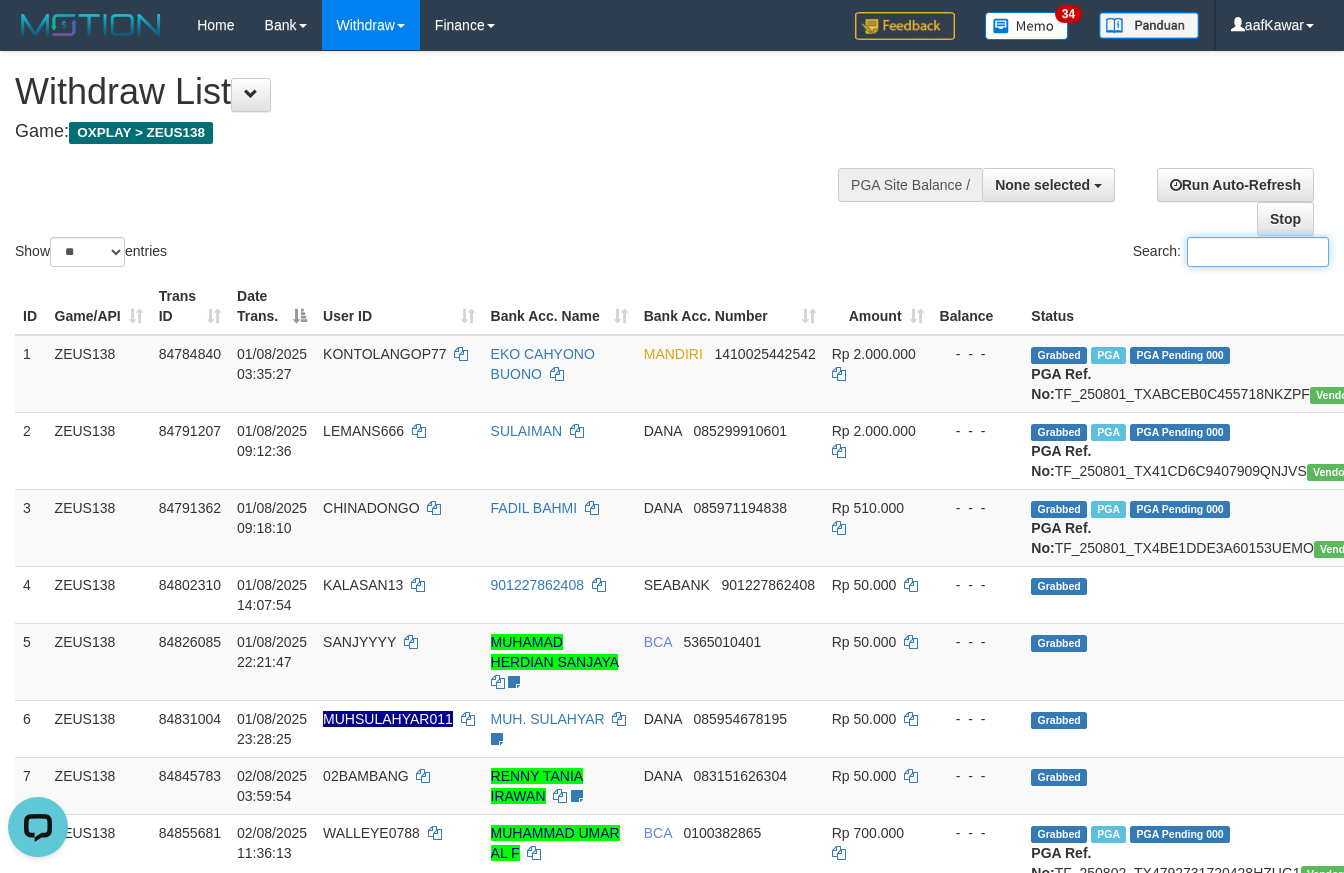 click on "Search:" at bounding box center [1258, 252] 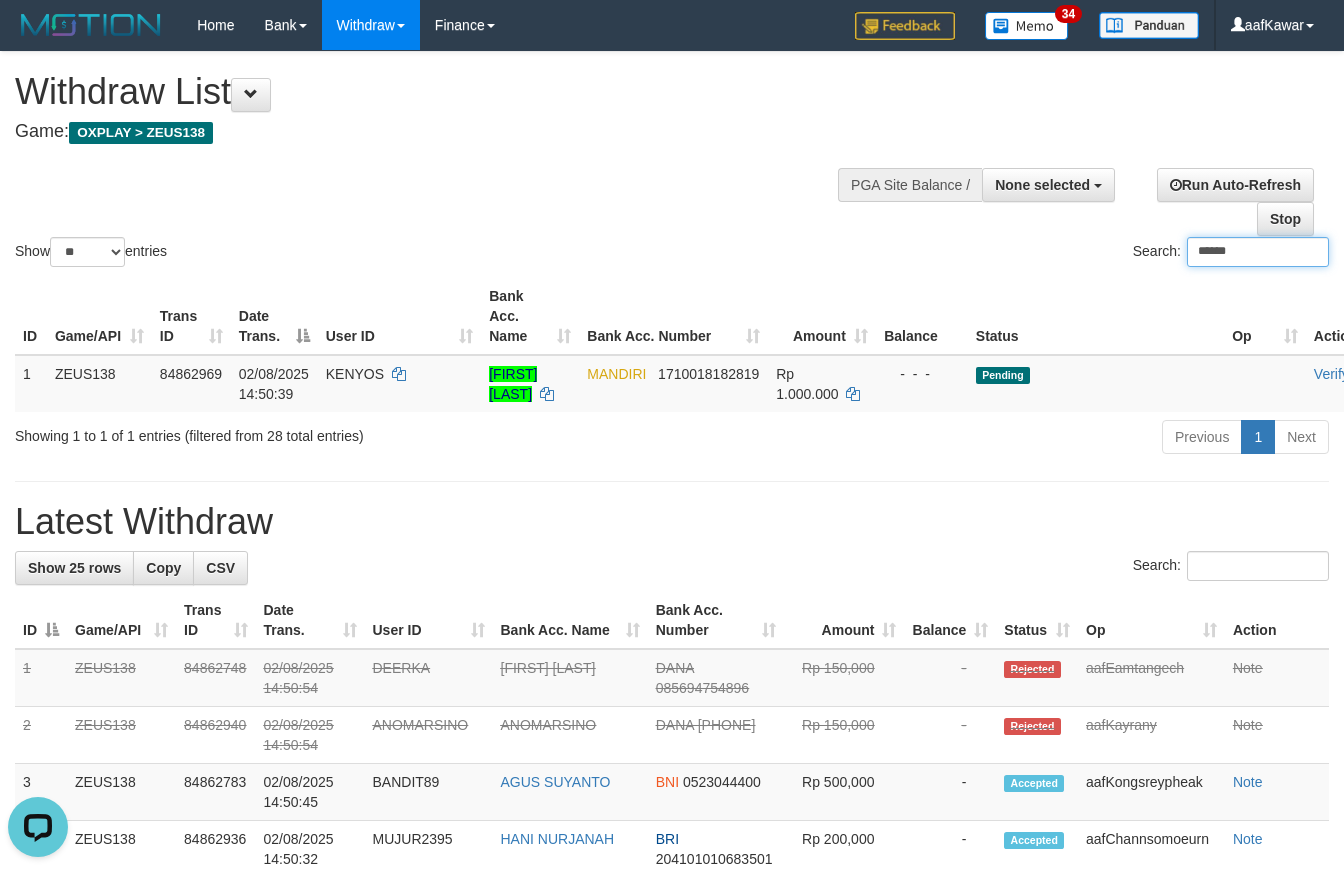 type on "******" 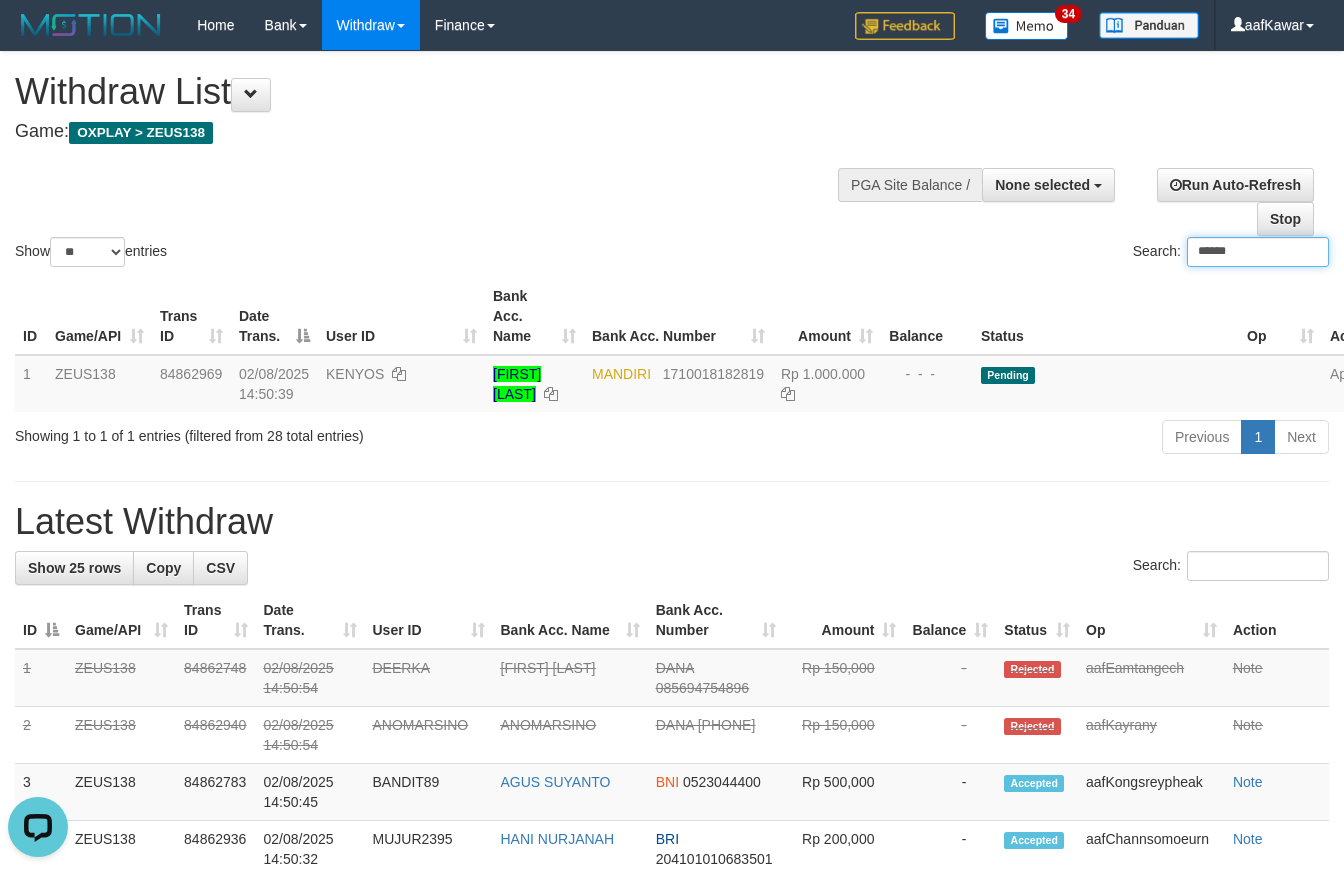 drag, startPoint x: 1230, startPoint y: 258, endPoint x: 1008, endPoint y: 280, distance: 223.08743 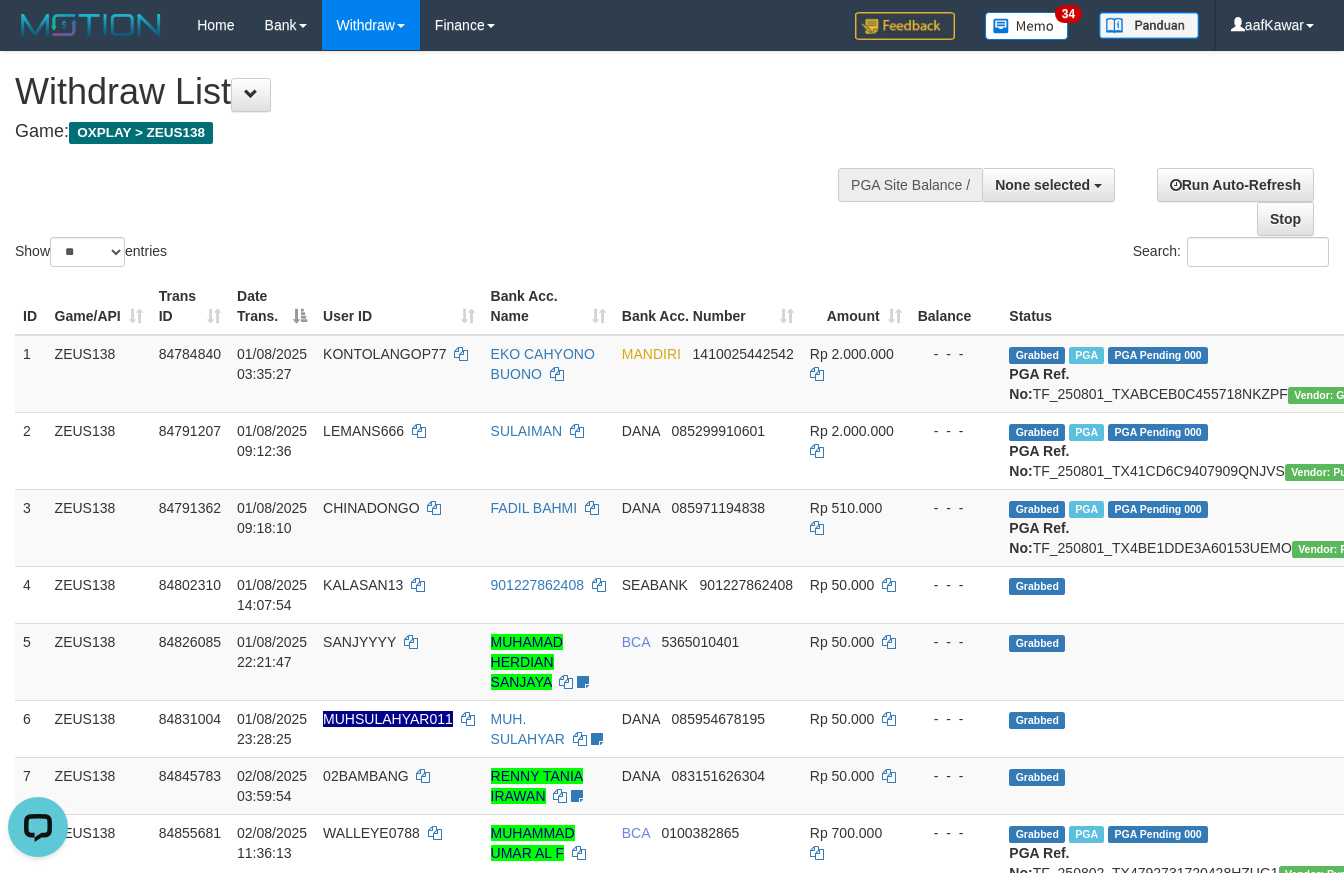 click on "Show  ** ** ** ***  entries Search:" at bounding box center [672, 161] 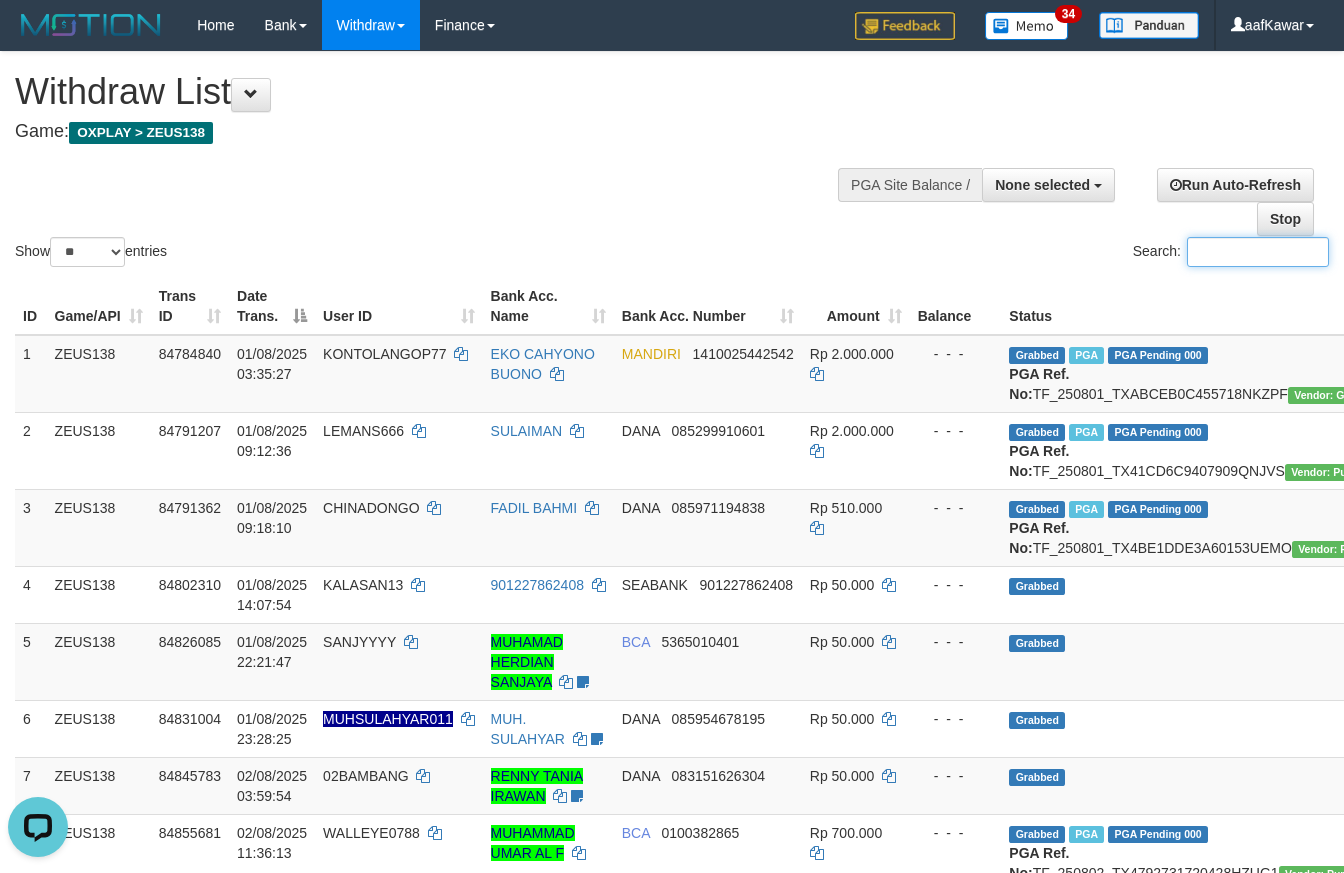 click on "Search:" at bounding box center (1258, 252) 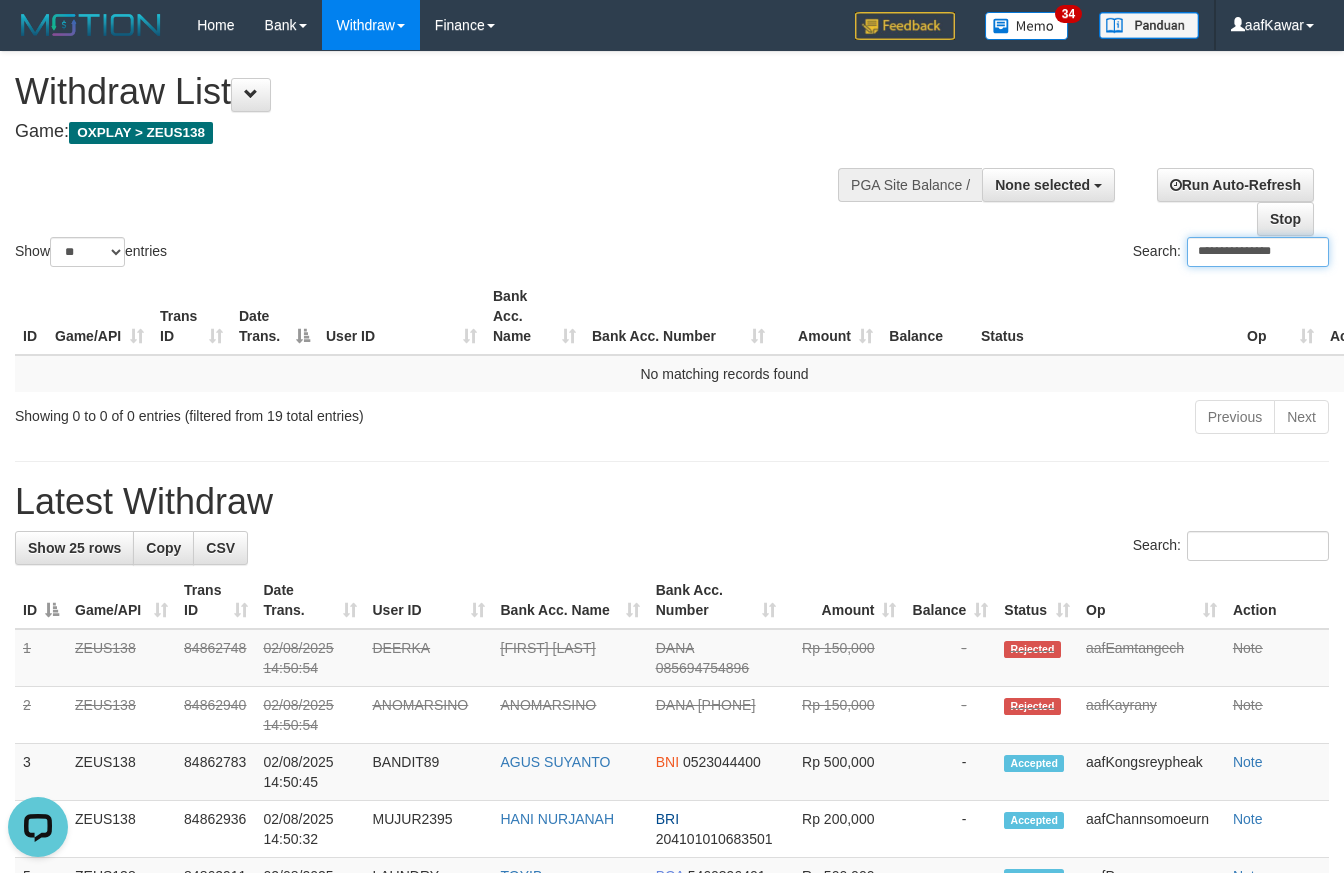 type 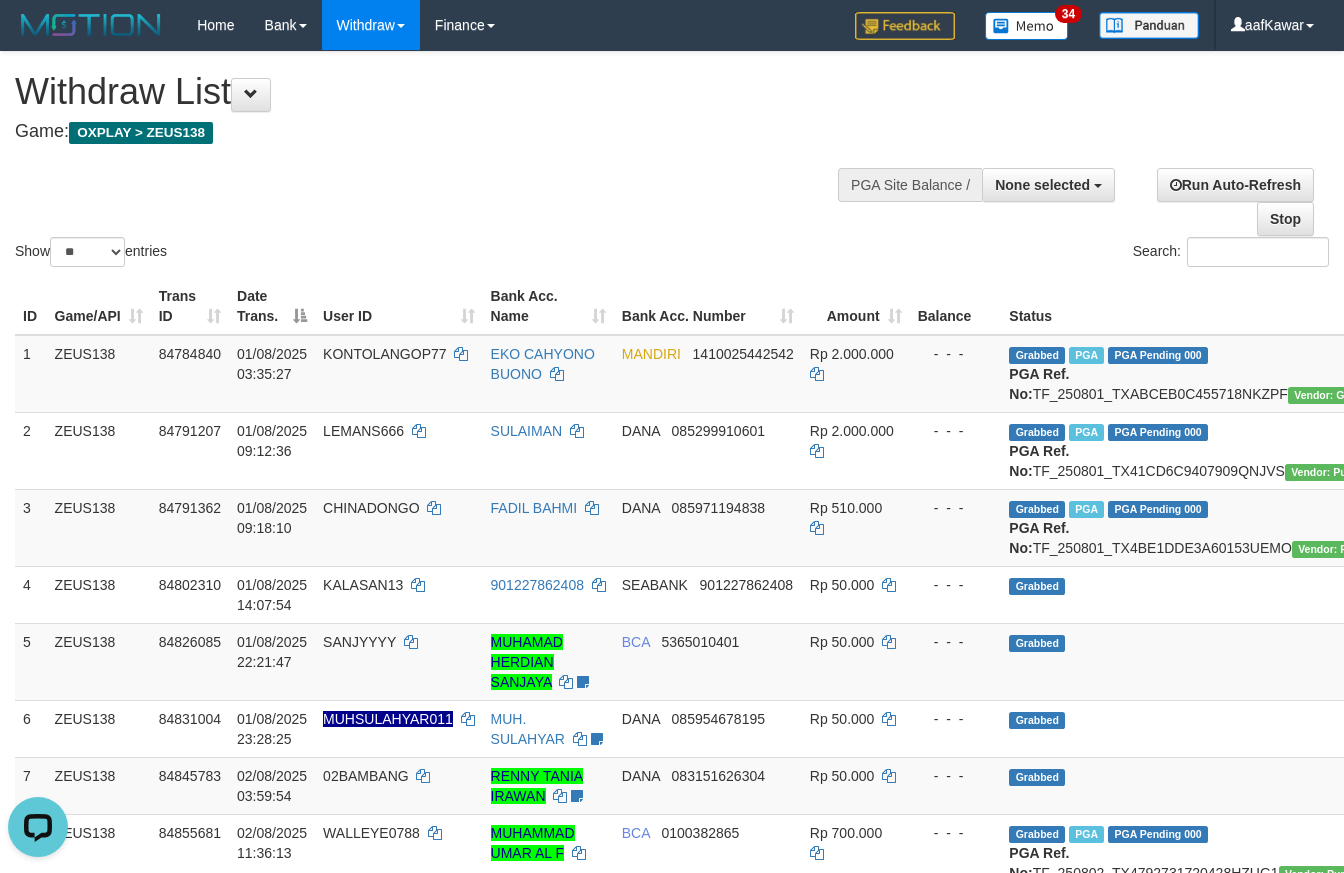 click on "Show  ** ** ** ***  entries Search:" at bounding box center (672, 161) 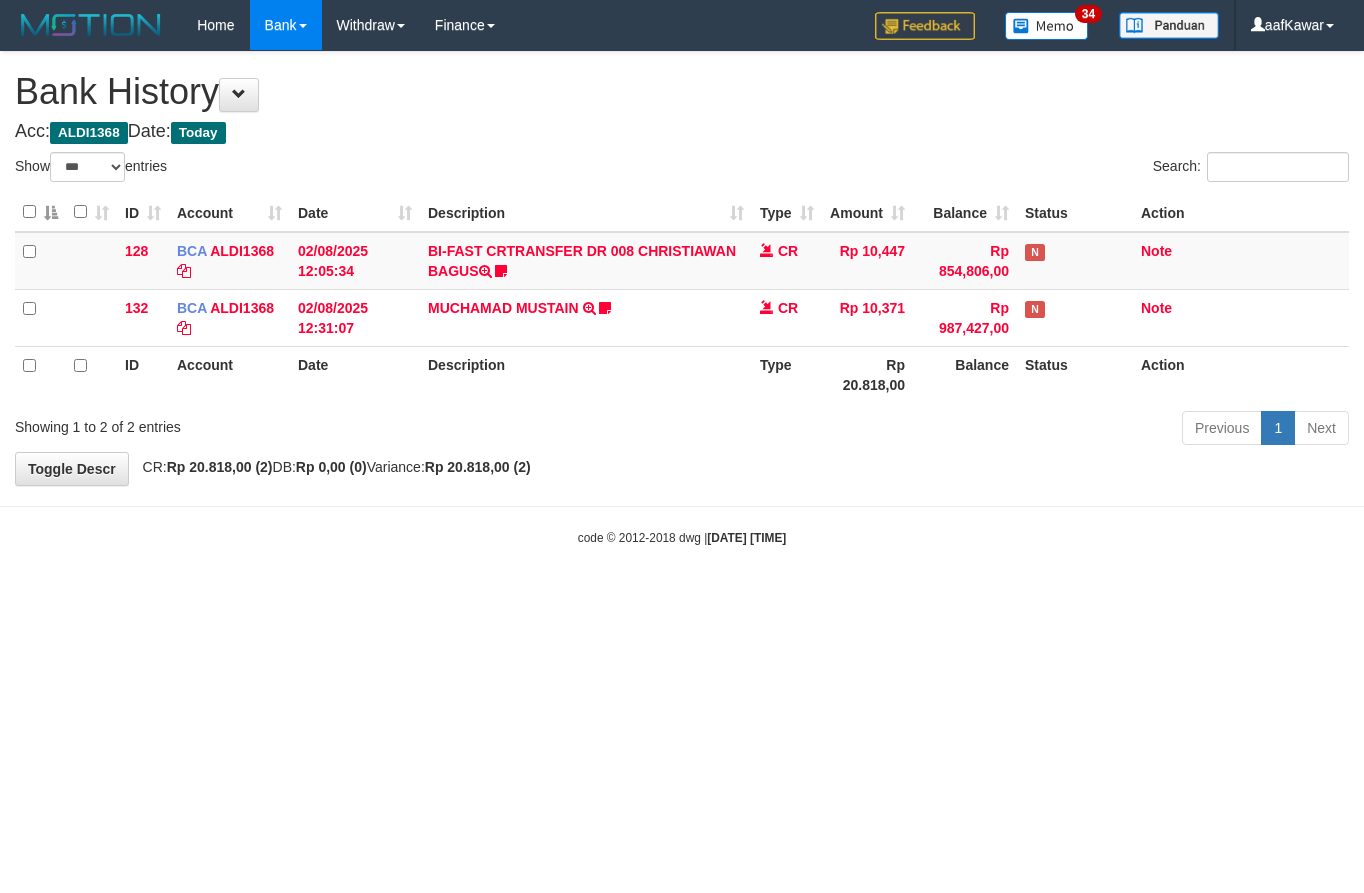 select on "***" 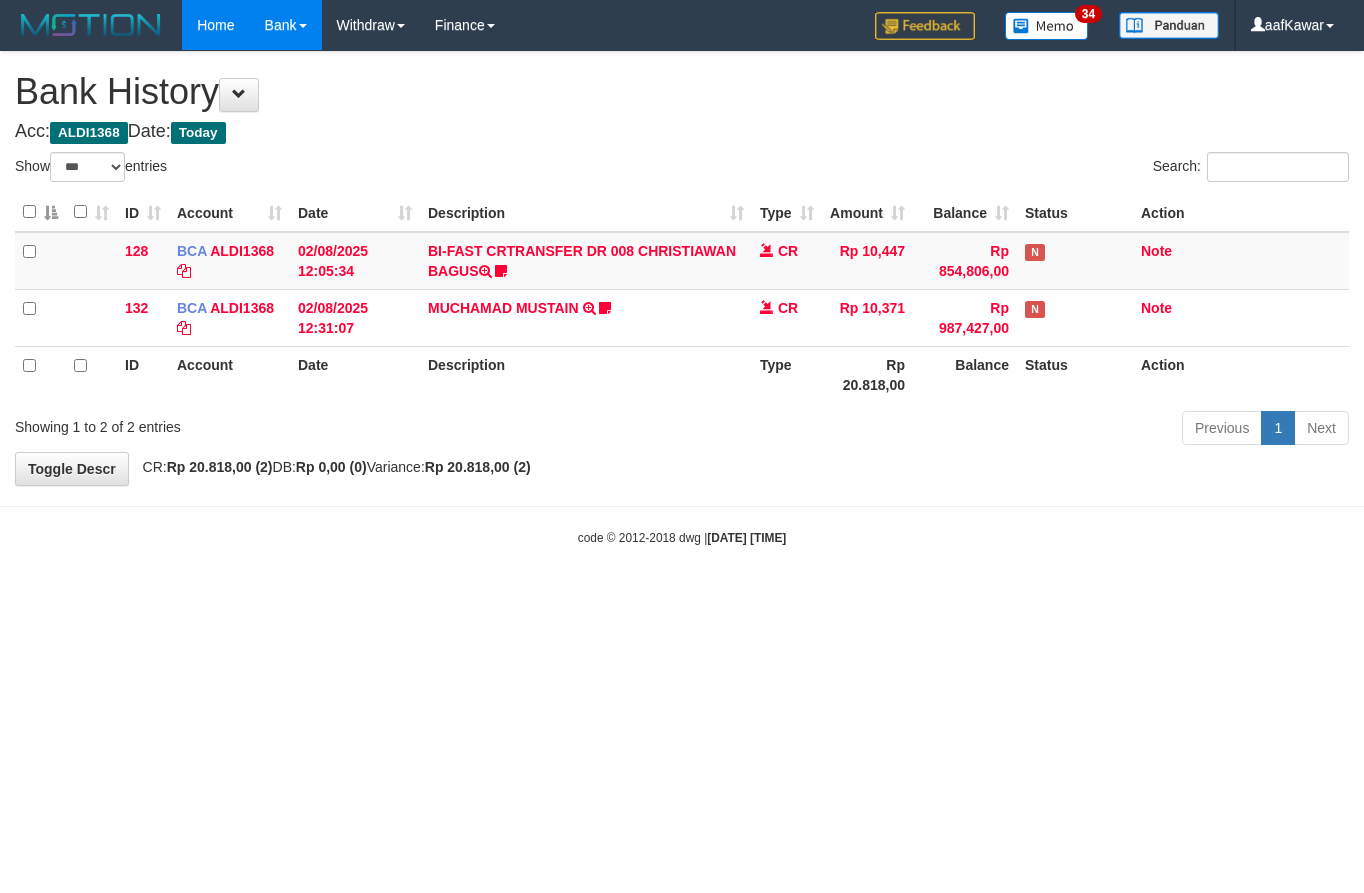scroll, scrollTop: 0, scrollLeft: 0, axis: both 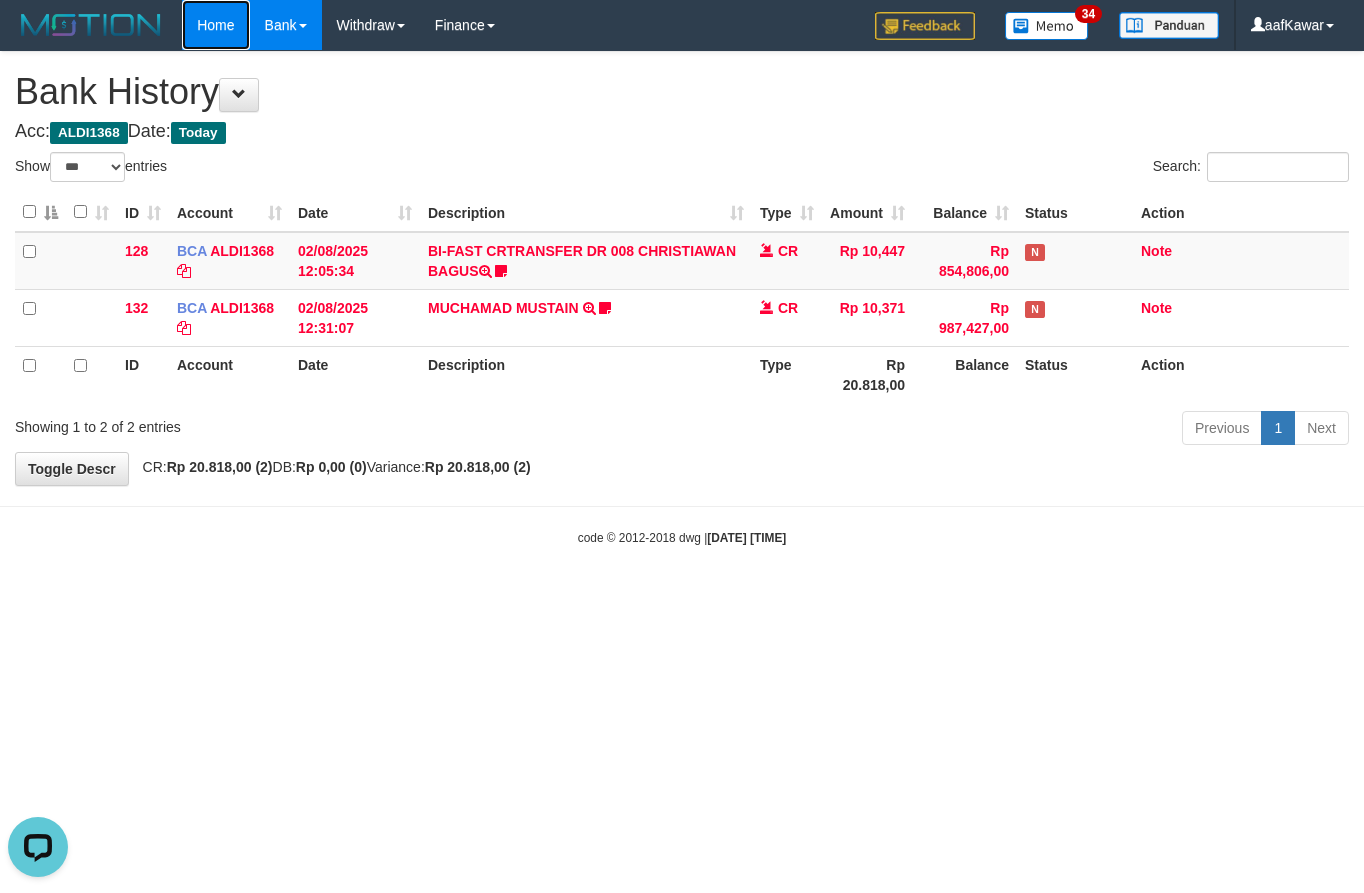 click on "Home" at bounding box center [215, 25] 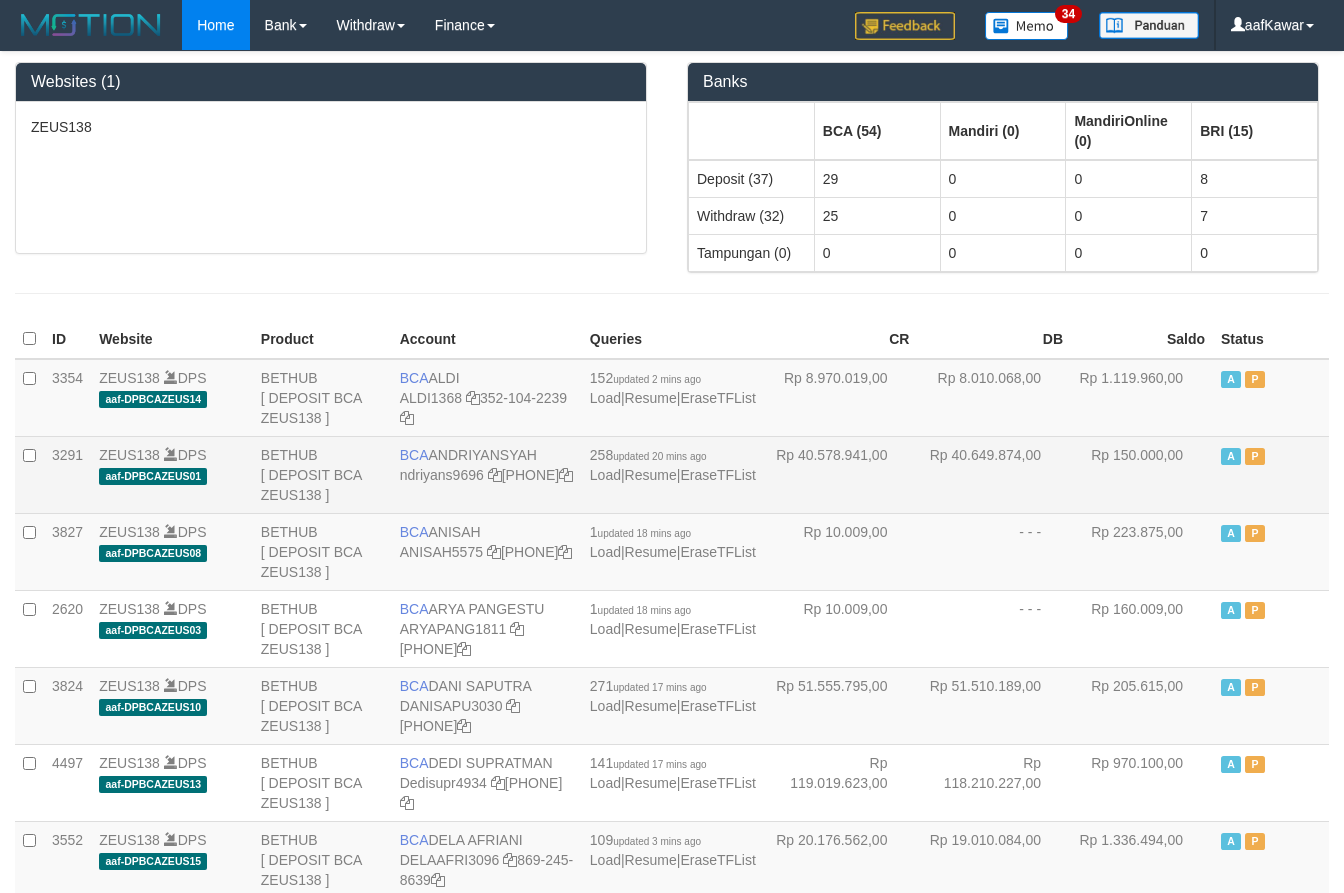scroll, scrollTop: 0, scrollLeft: 0, axis: both 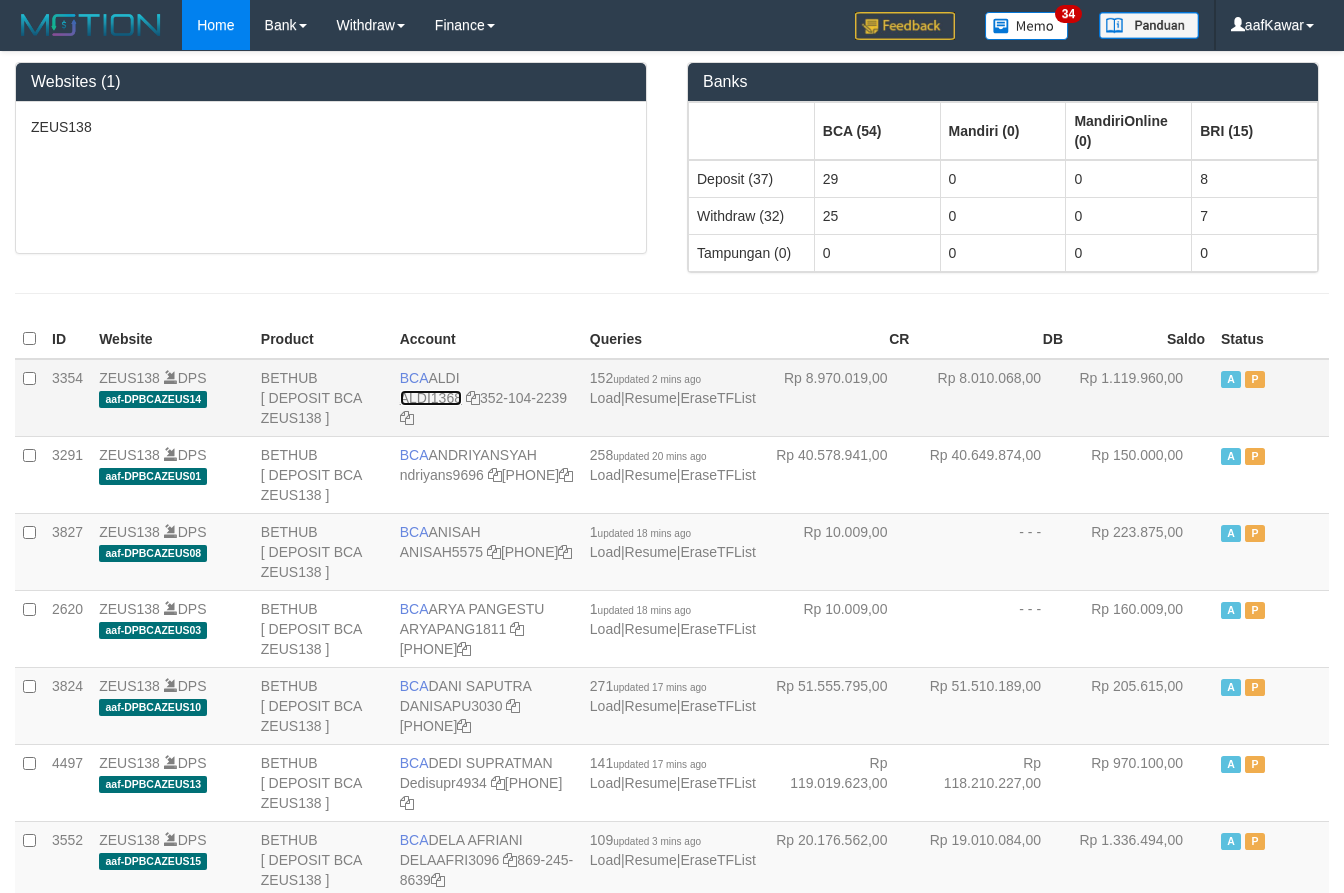click on "ALDI1368" at bounding box center (431, 398) 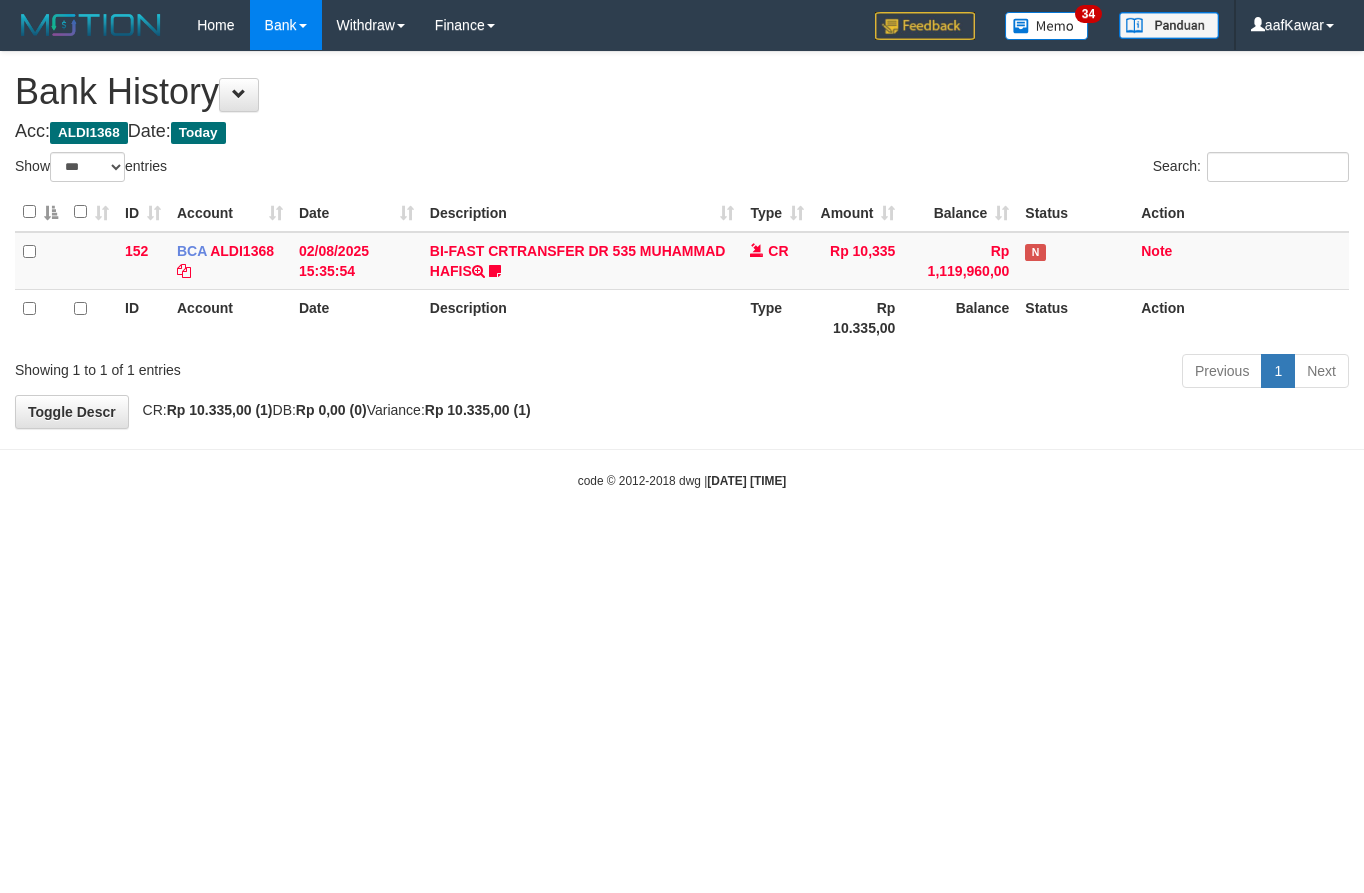 select on "***" 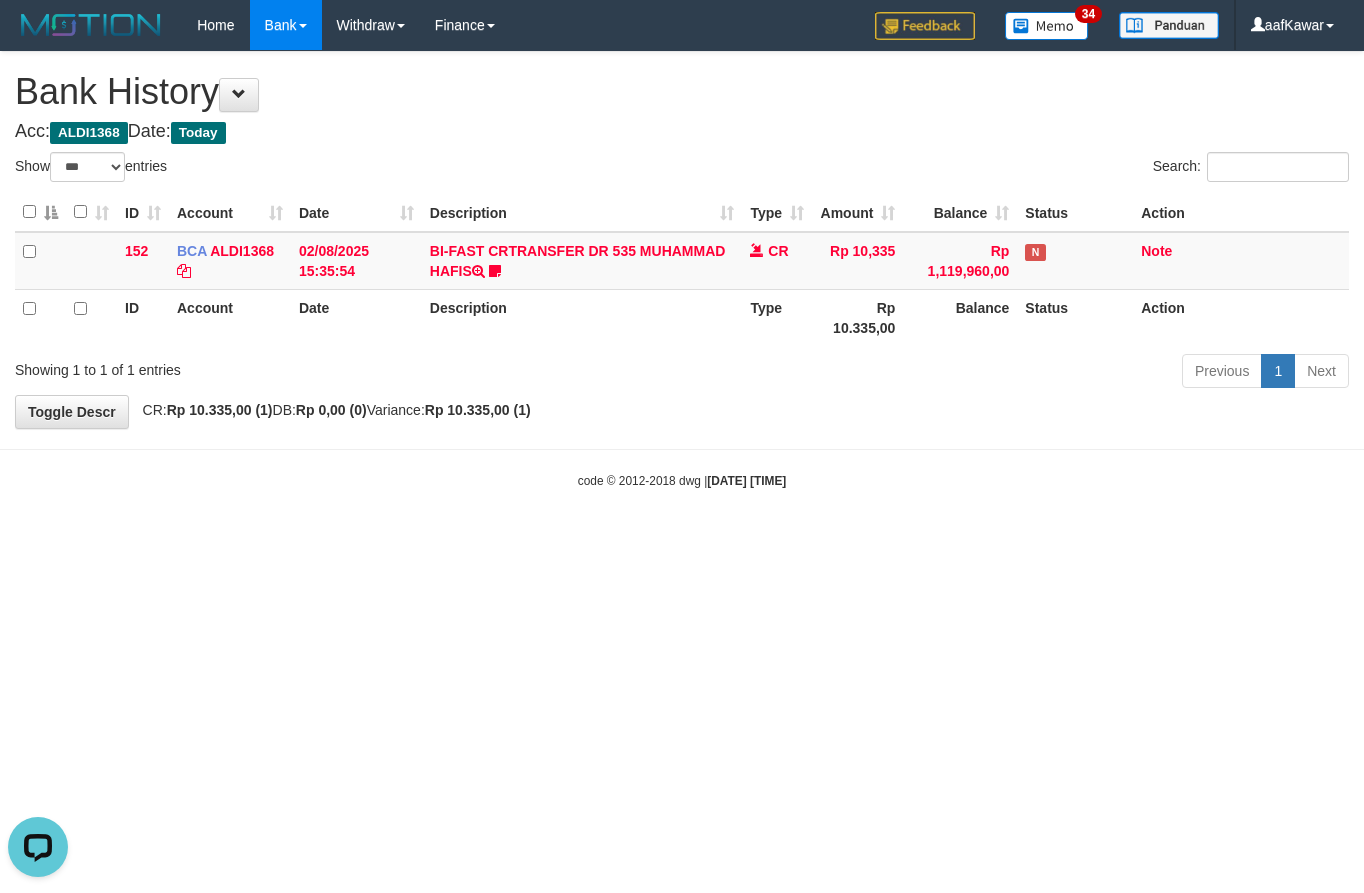 scroll, scrollTop: 0, scrollLeft: 0, axis: both 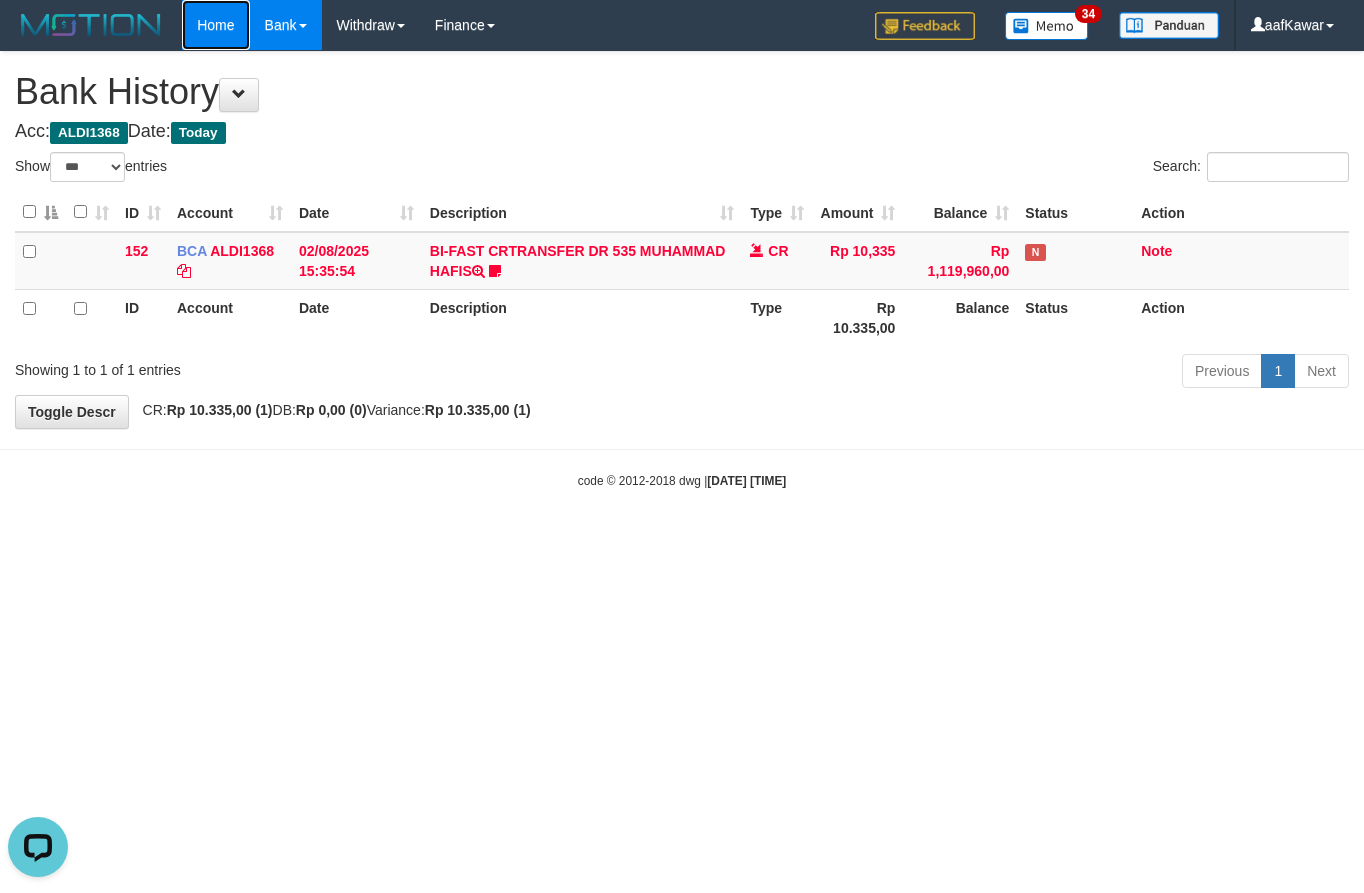 click on "Home" at bounding box center [215, 25] 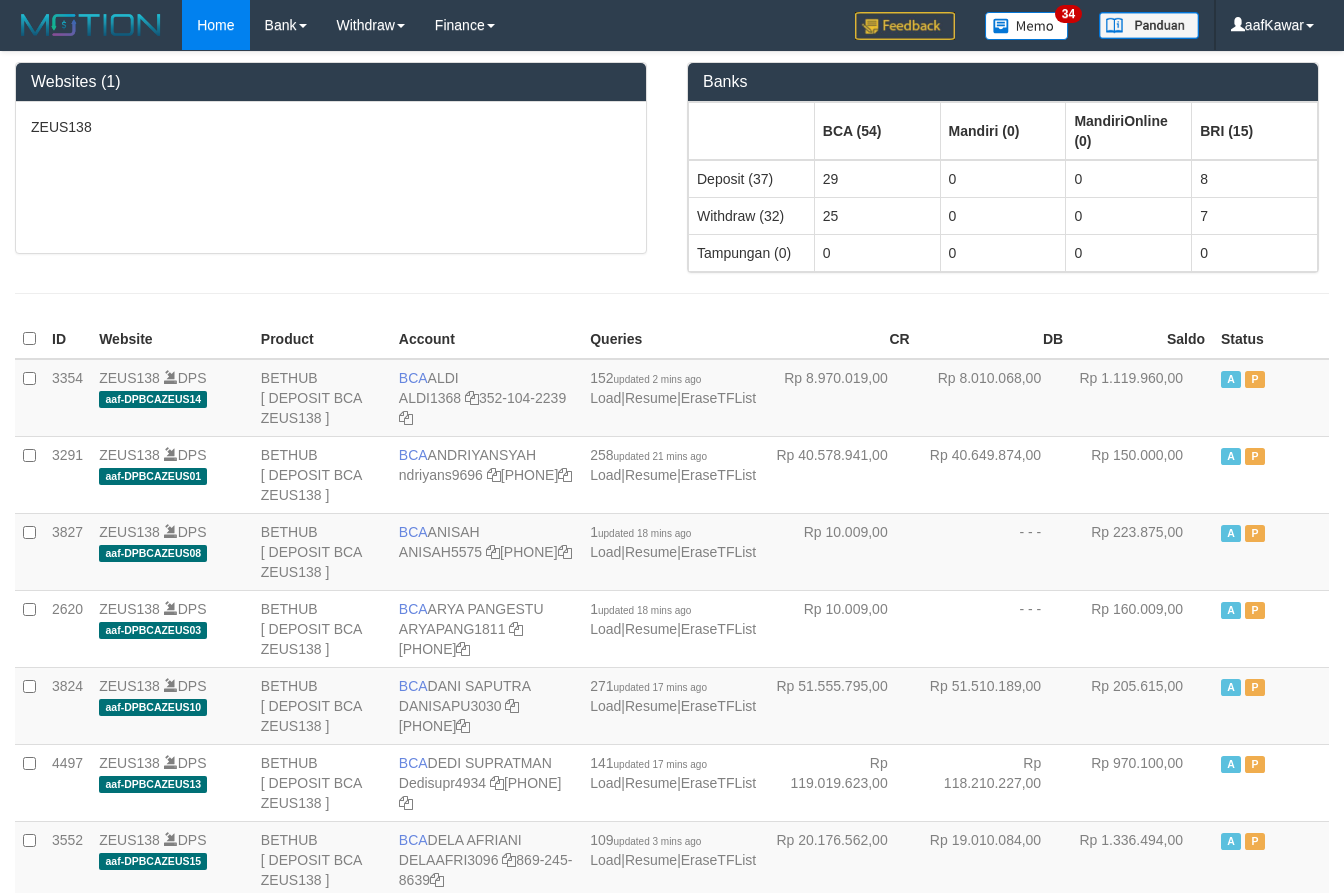 scroll, scrollTop: 0, scrollLeft: 0, axis: both 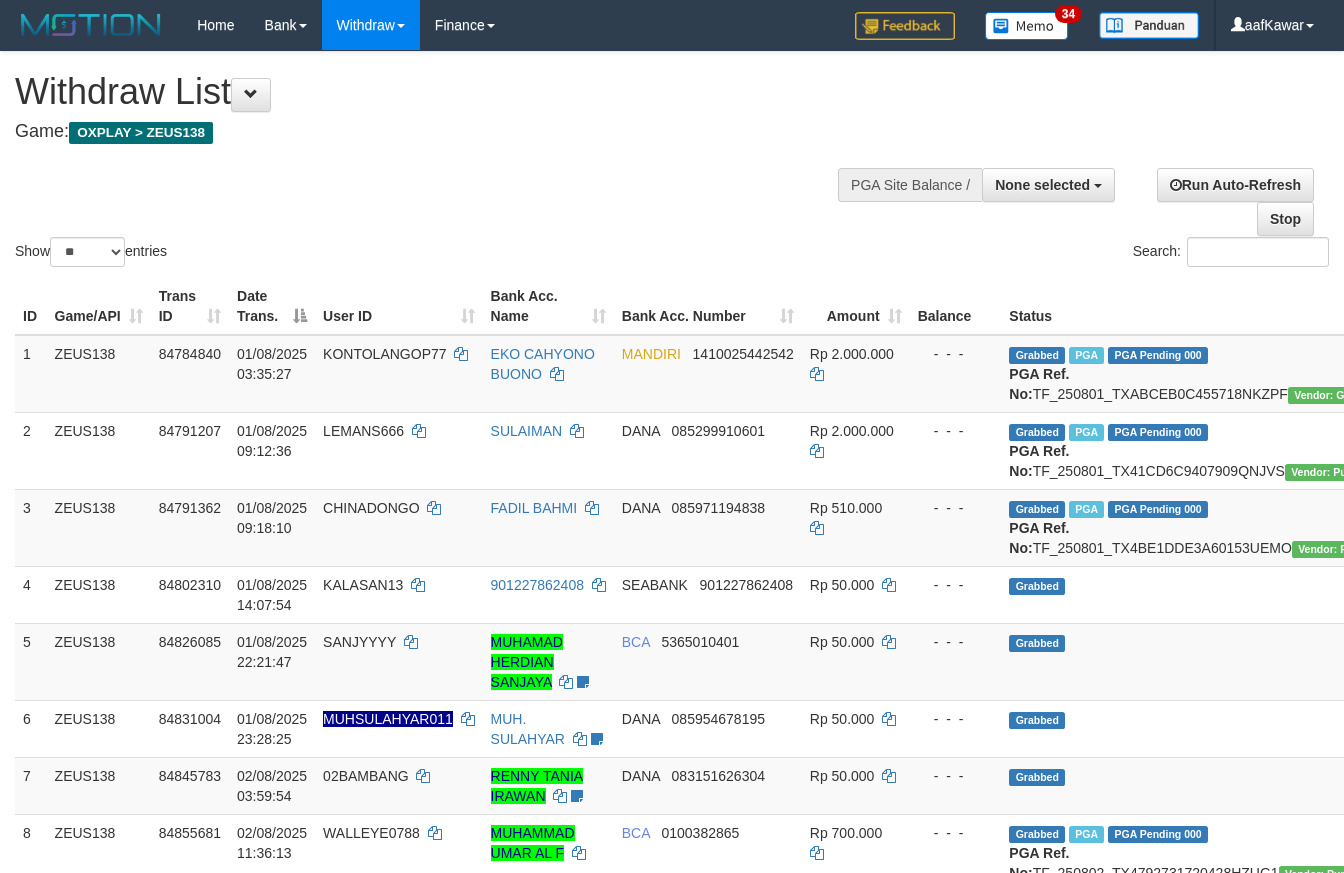 select 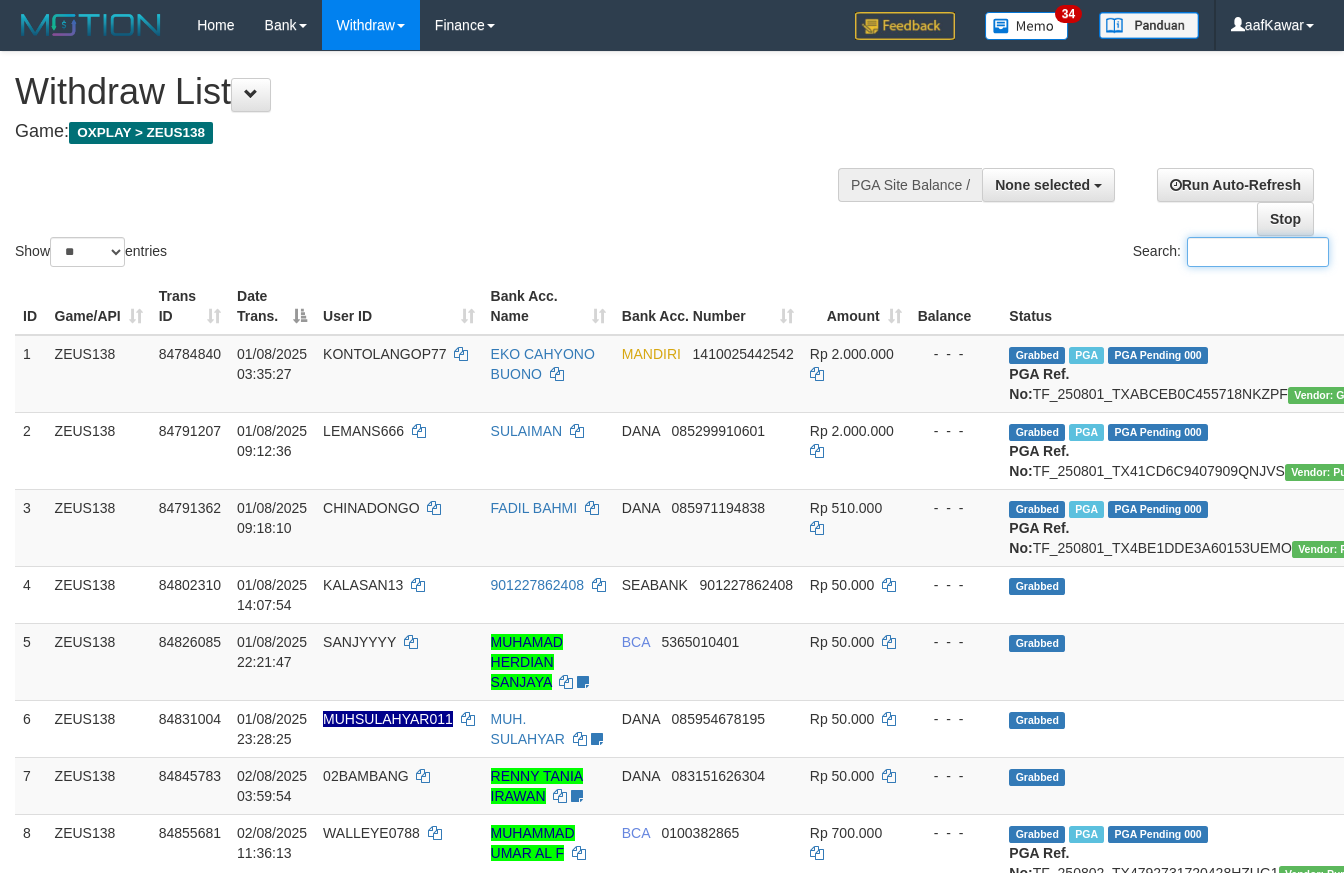 scroll, scrollTop: 0, scrollLeft: 0, axis: both 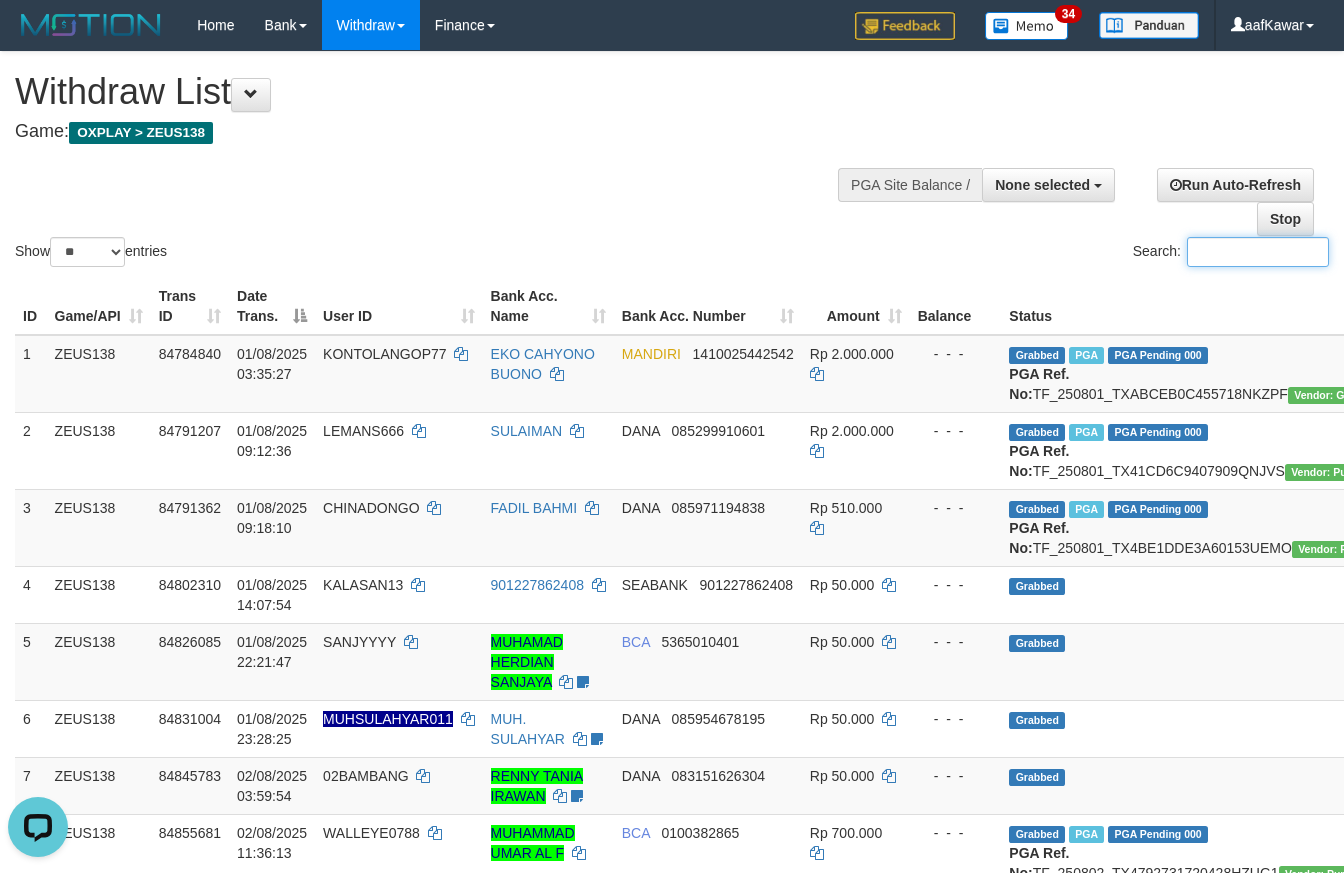 click on "Search:" at bounding box center (1258, 252) 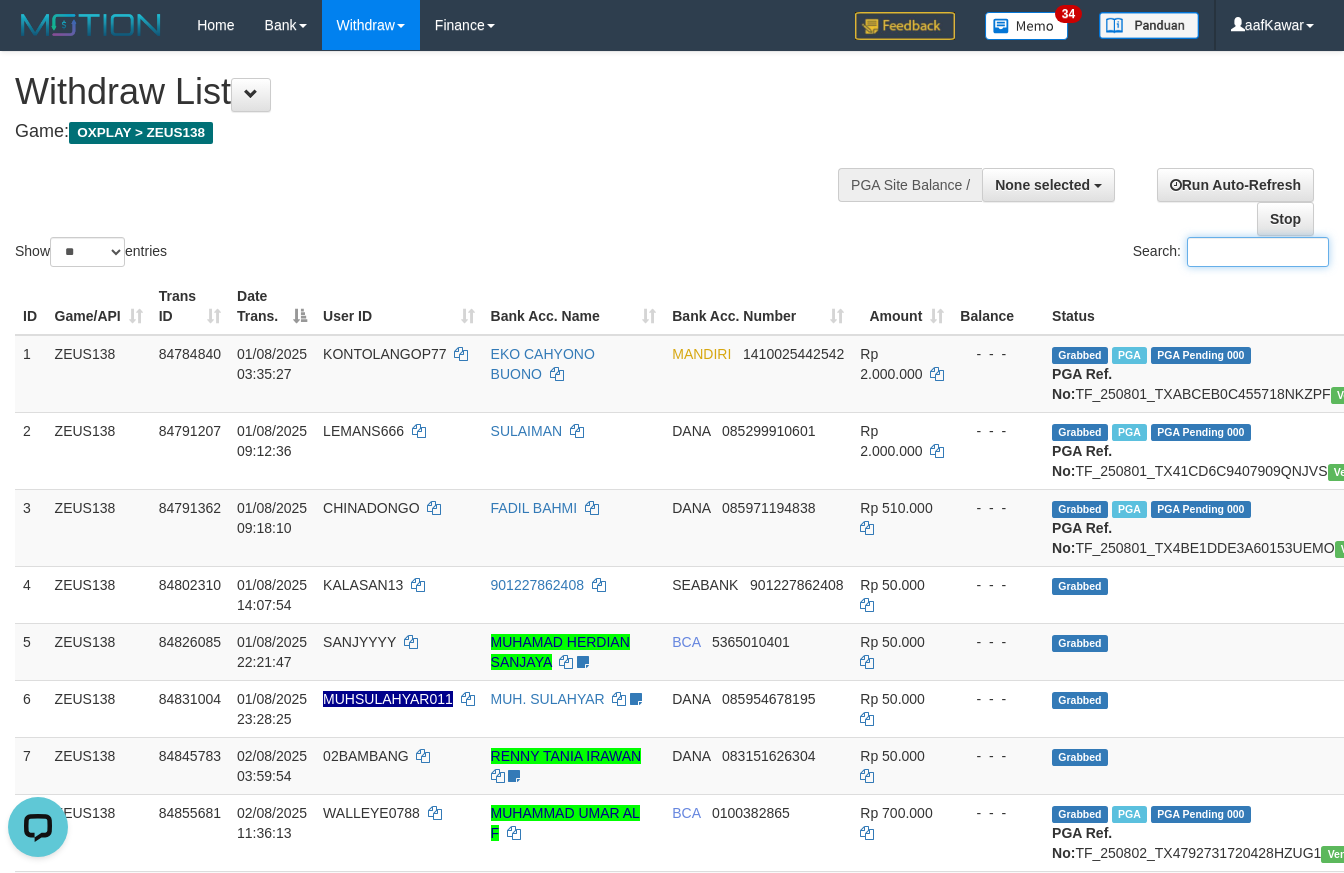 paste on "******" 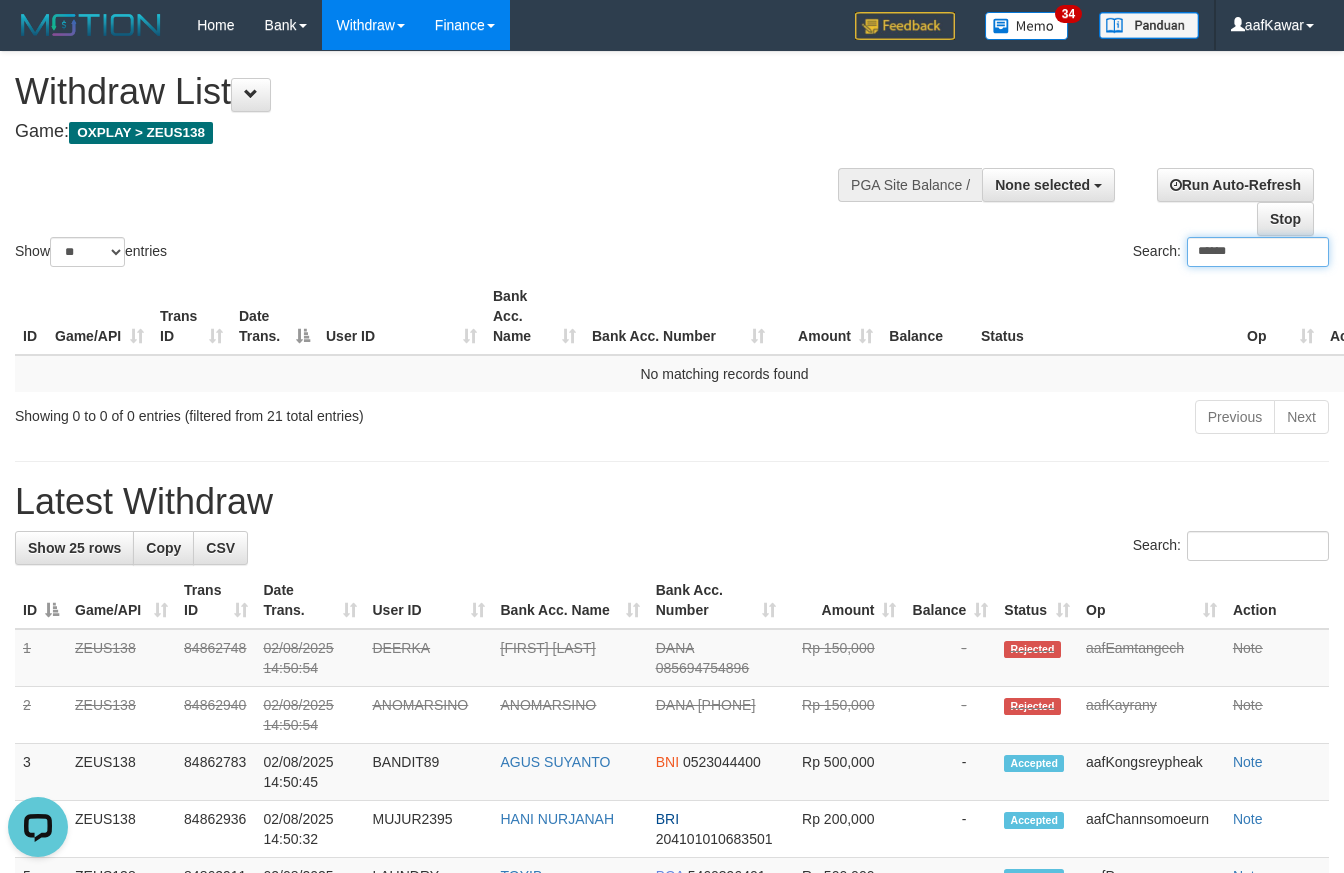 type 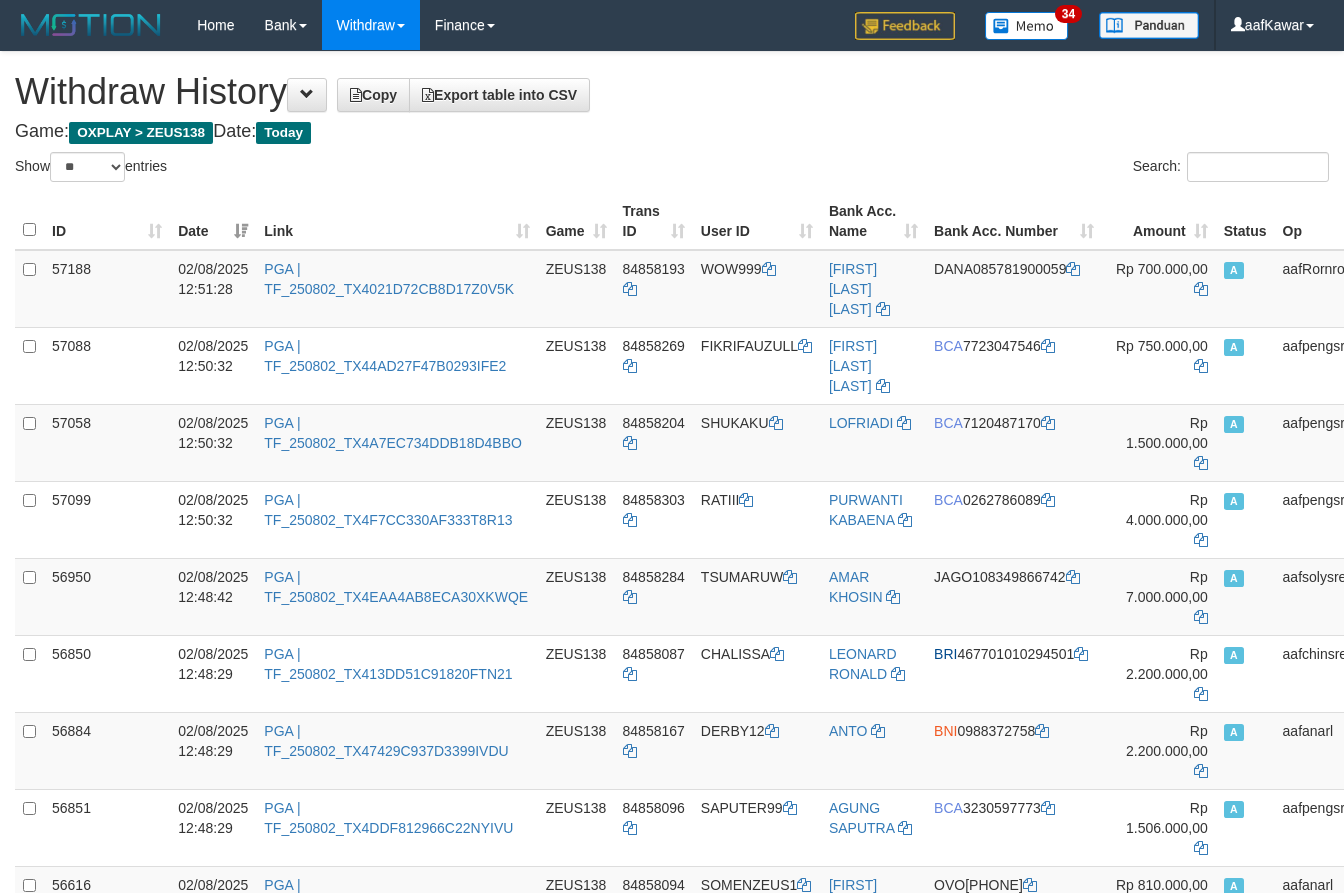 select on "**" 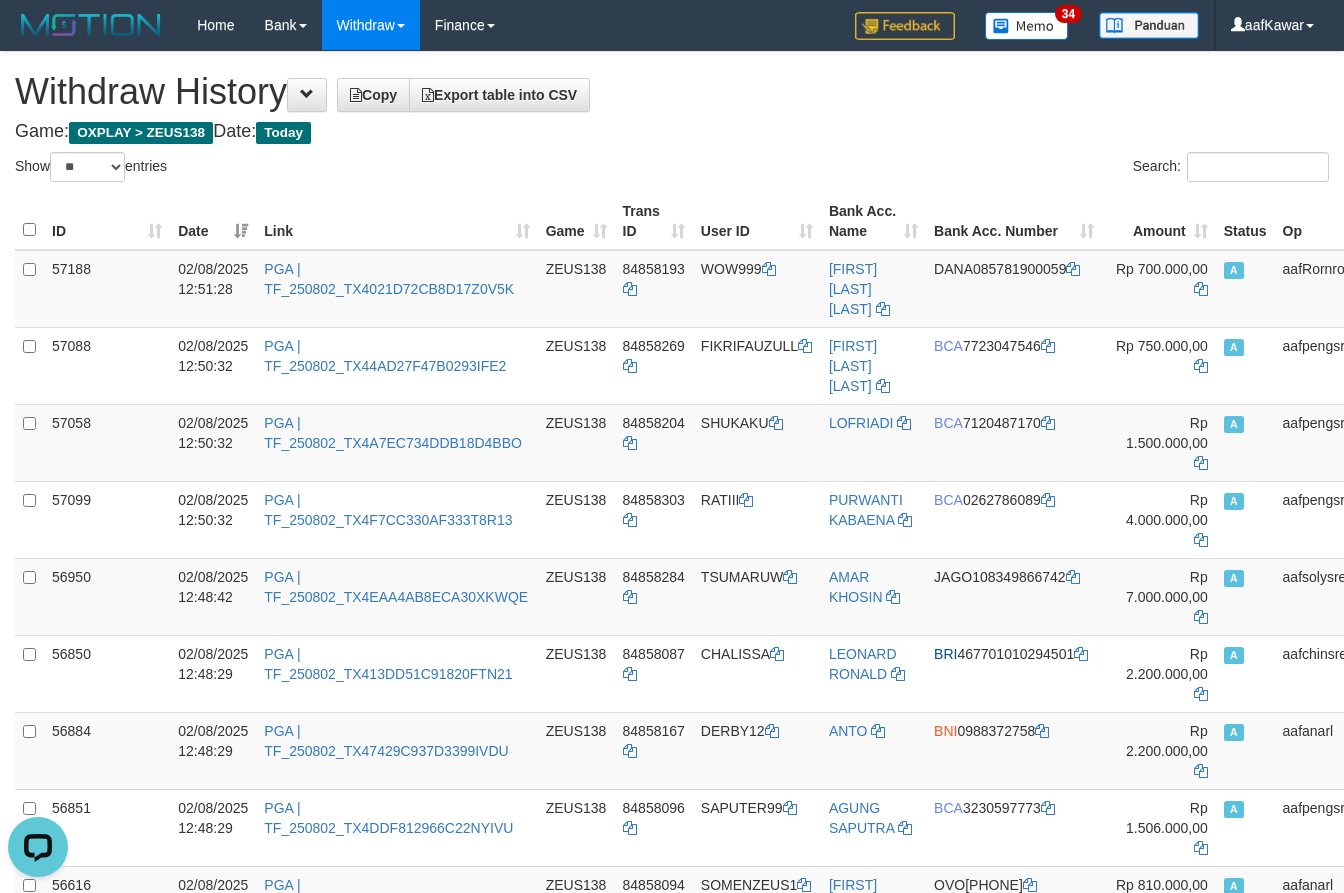scroll, scrollTop: 0, scrollLeft: 0, axis: both 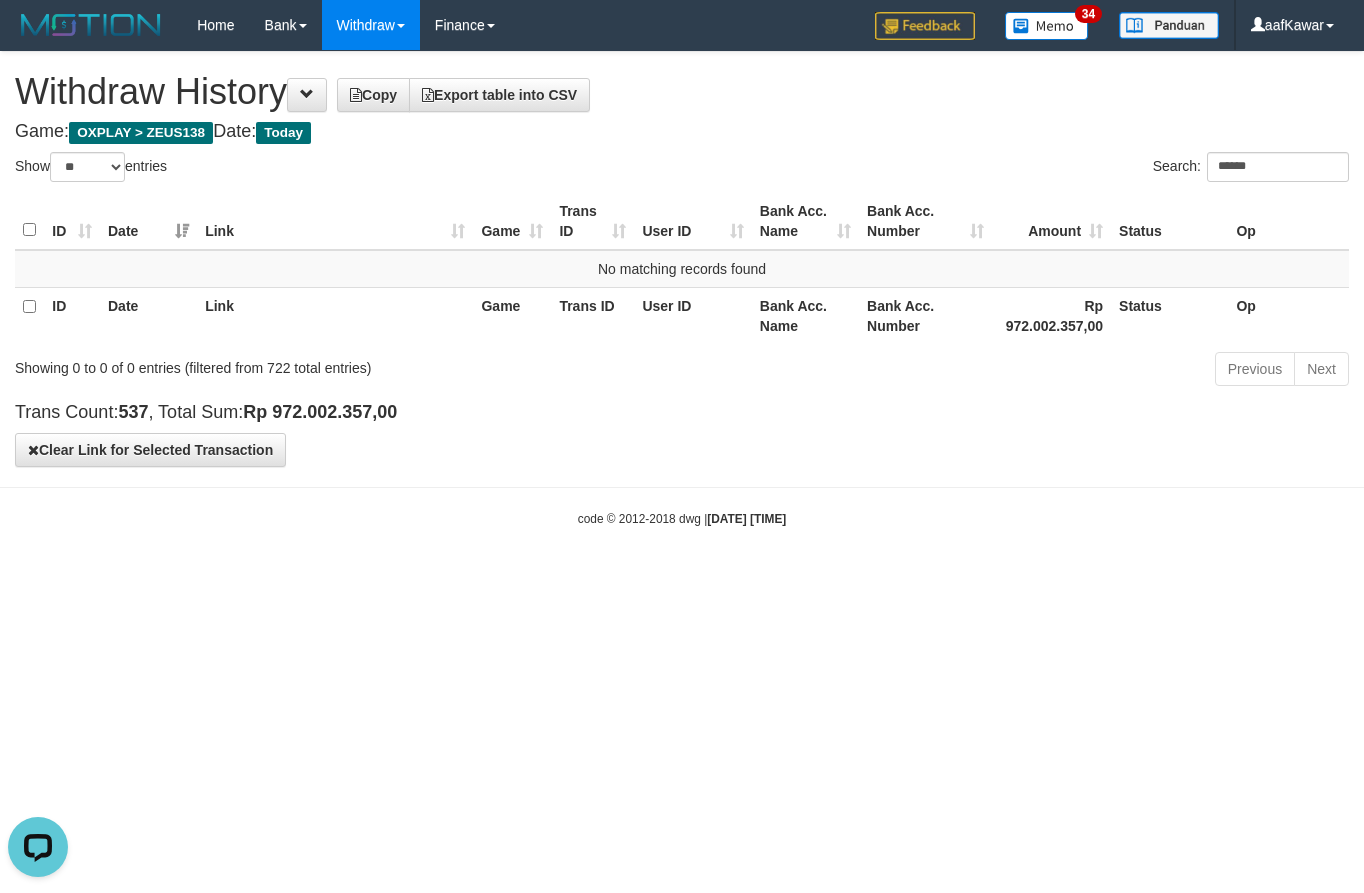 type 